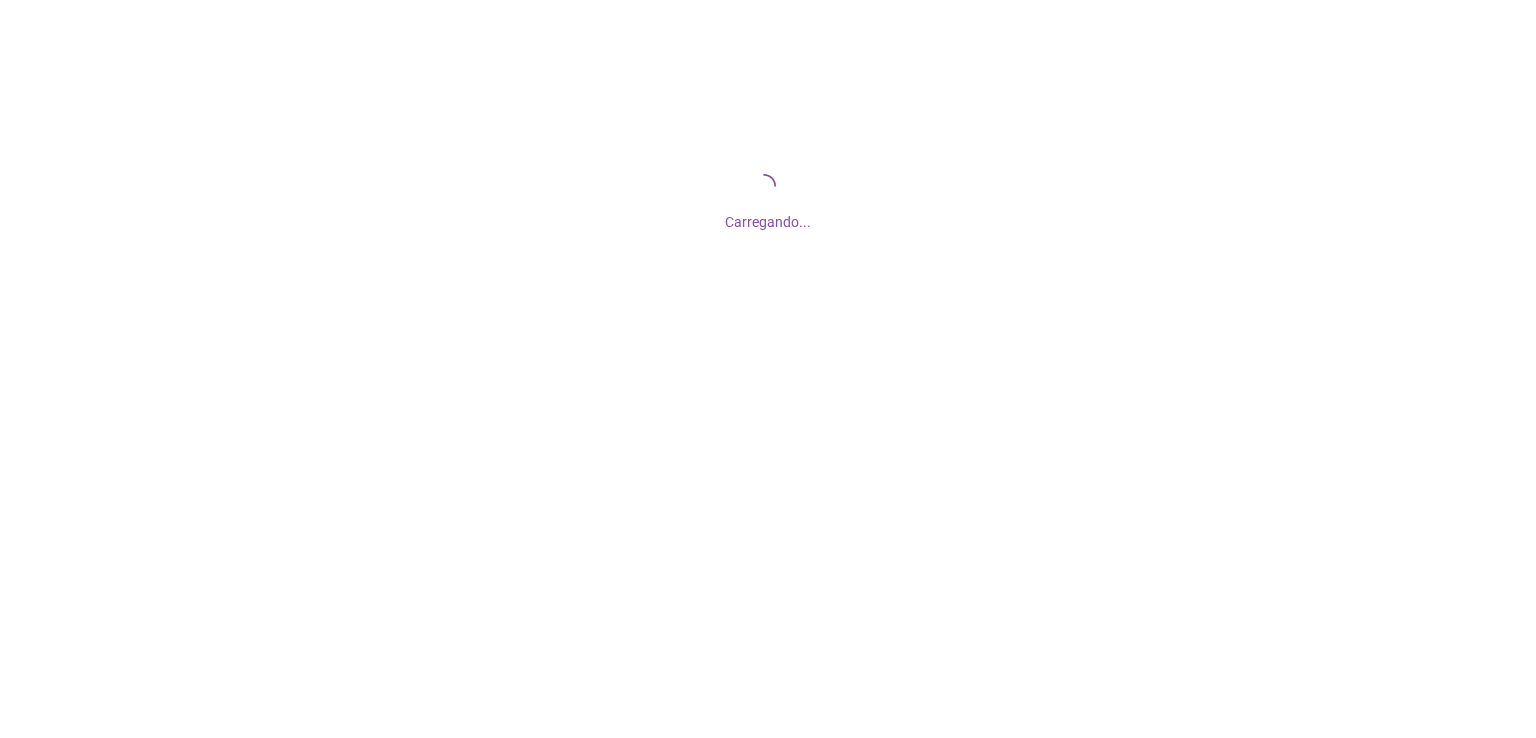 scroll, scrollTop: 0, scrollLeft: 0, axis: both 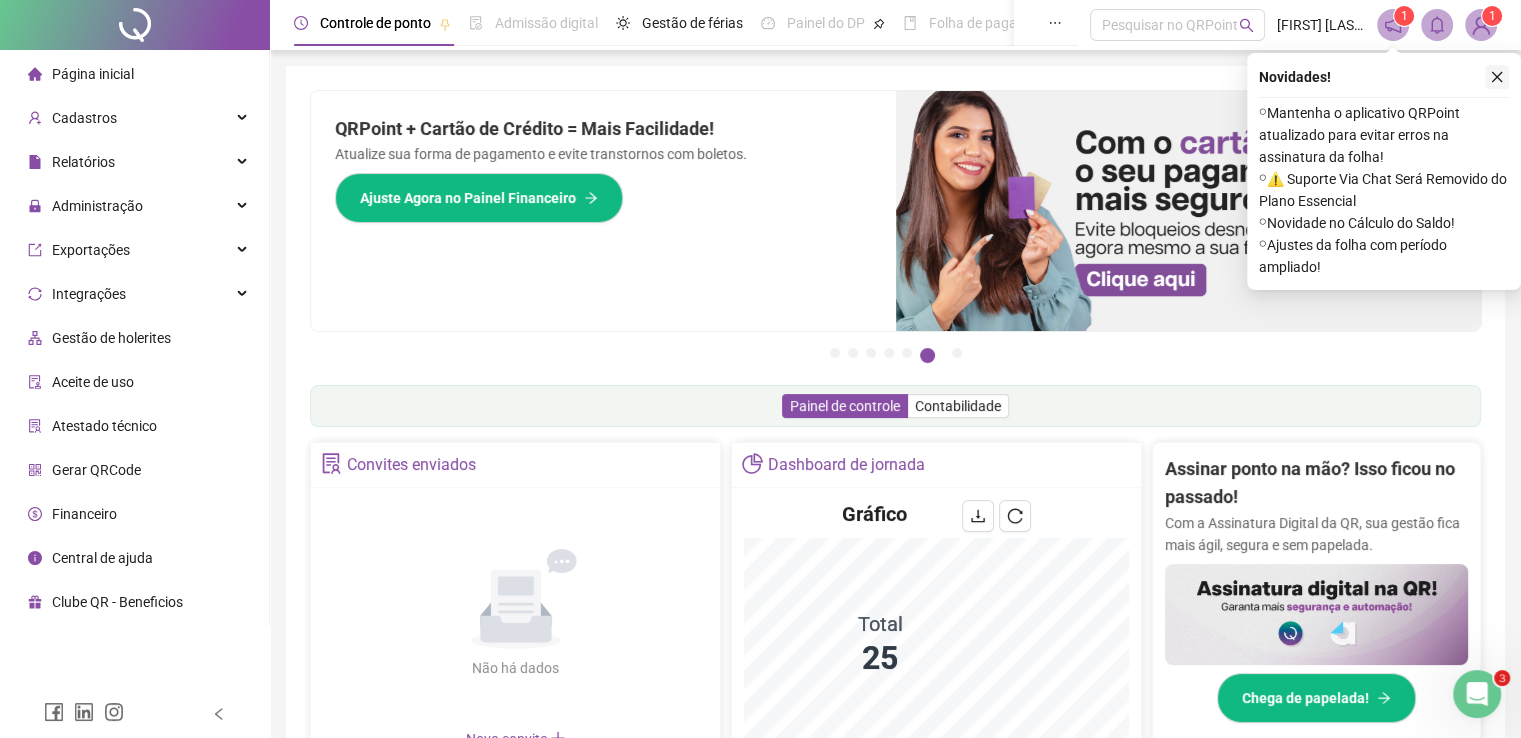 click 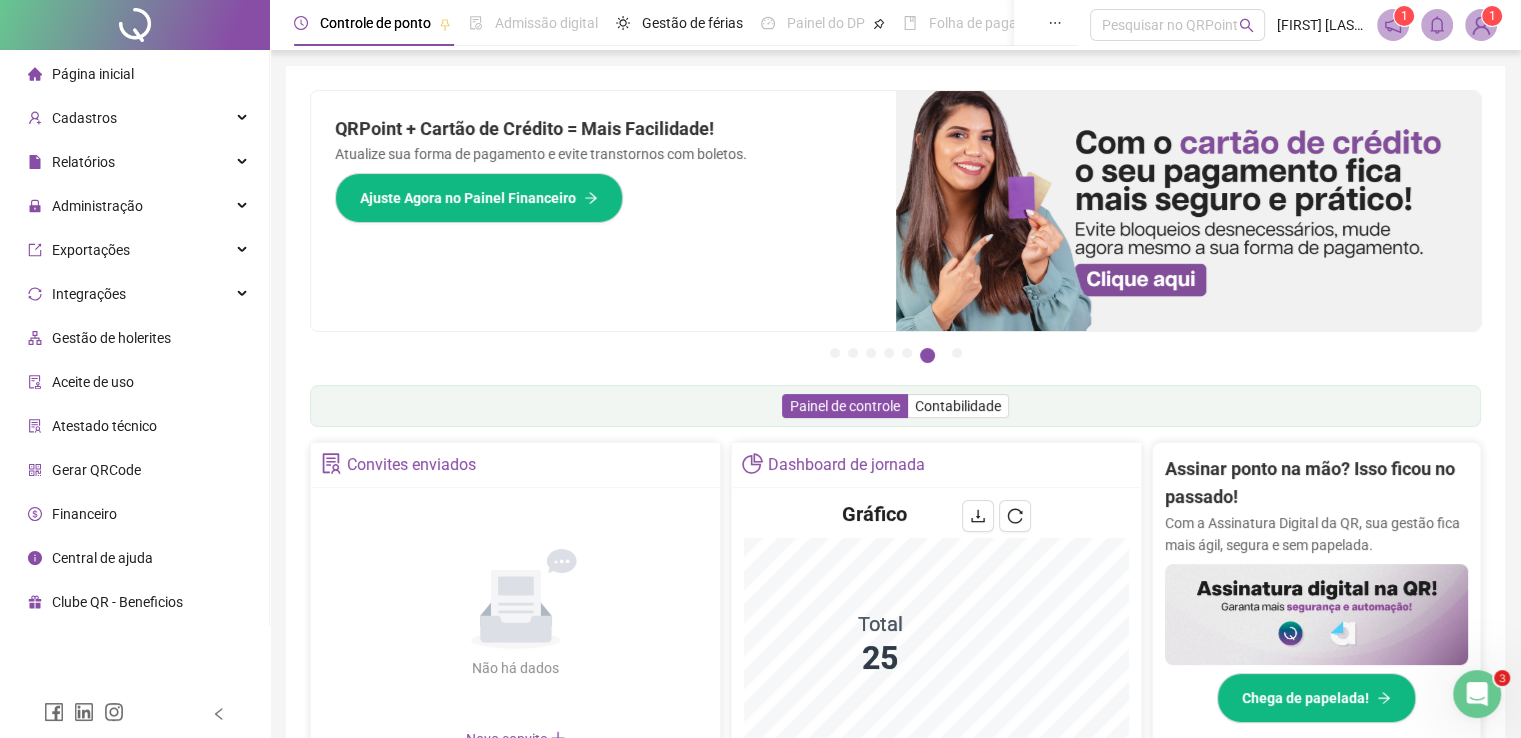 click on "Financeiro" at bounding box center (84, 514) 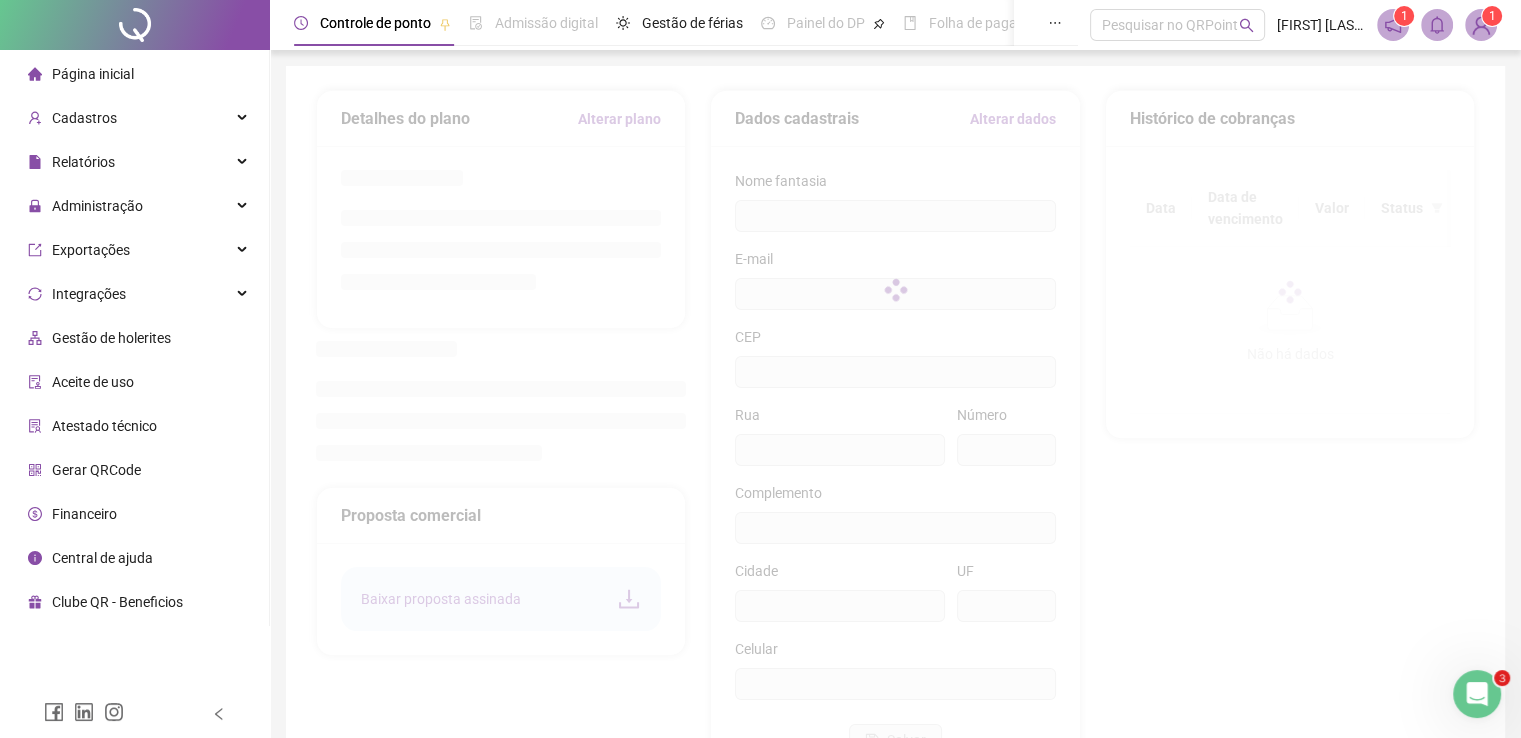 type on "**********" 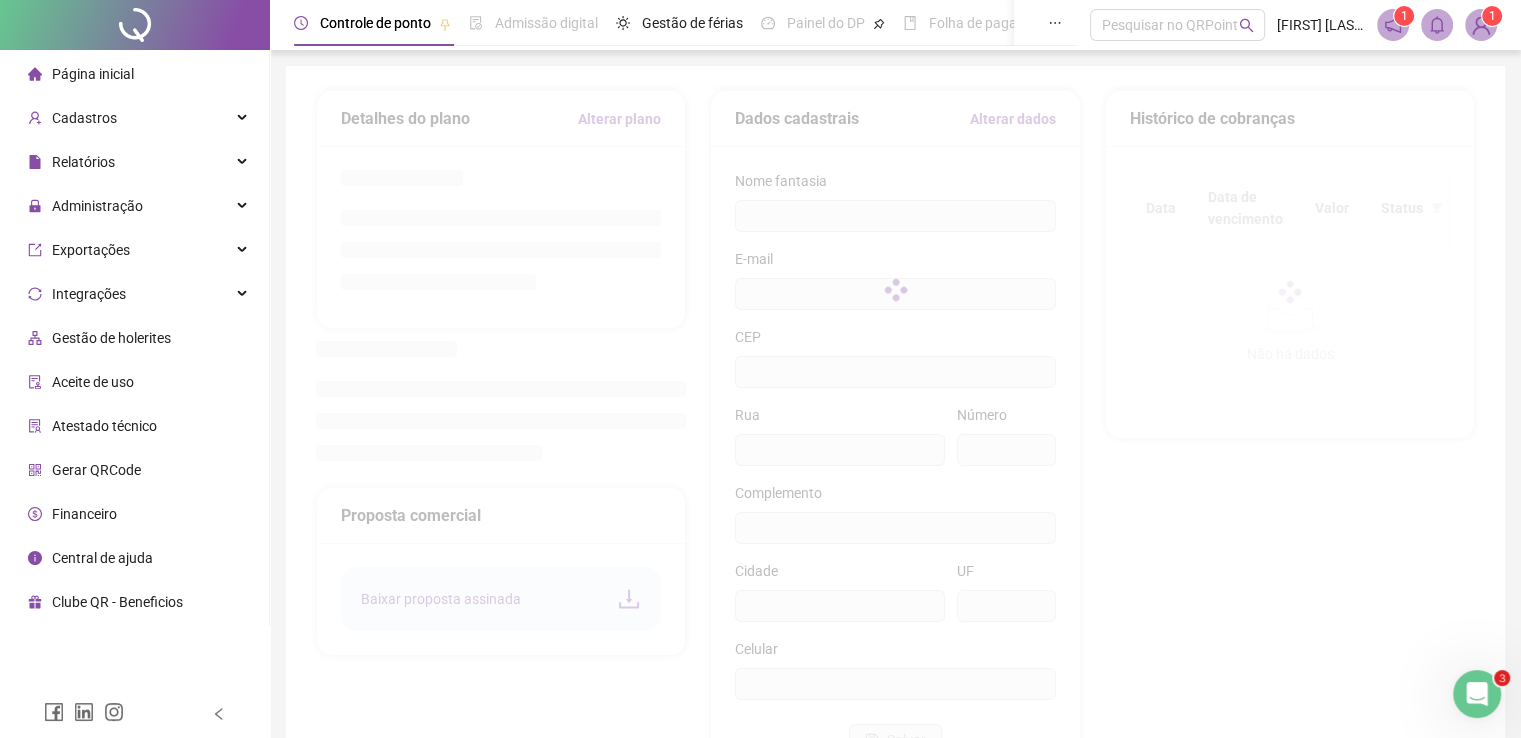 type on "**" 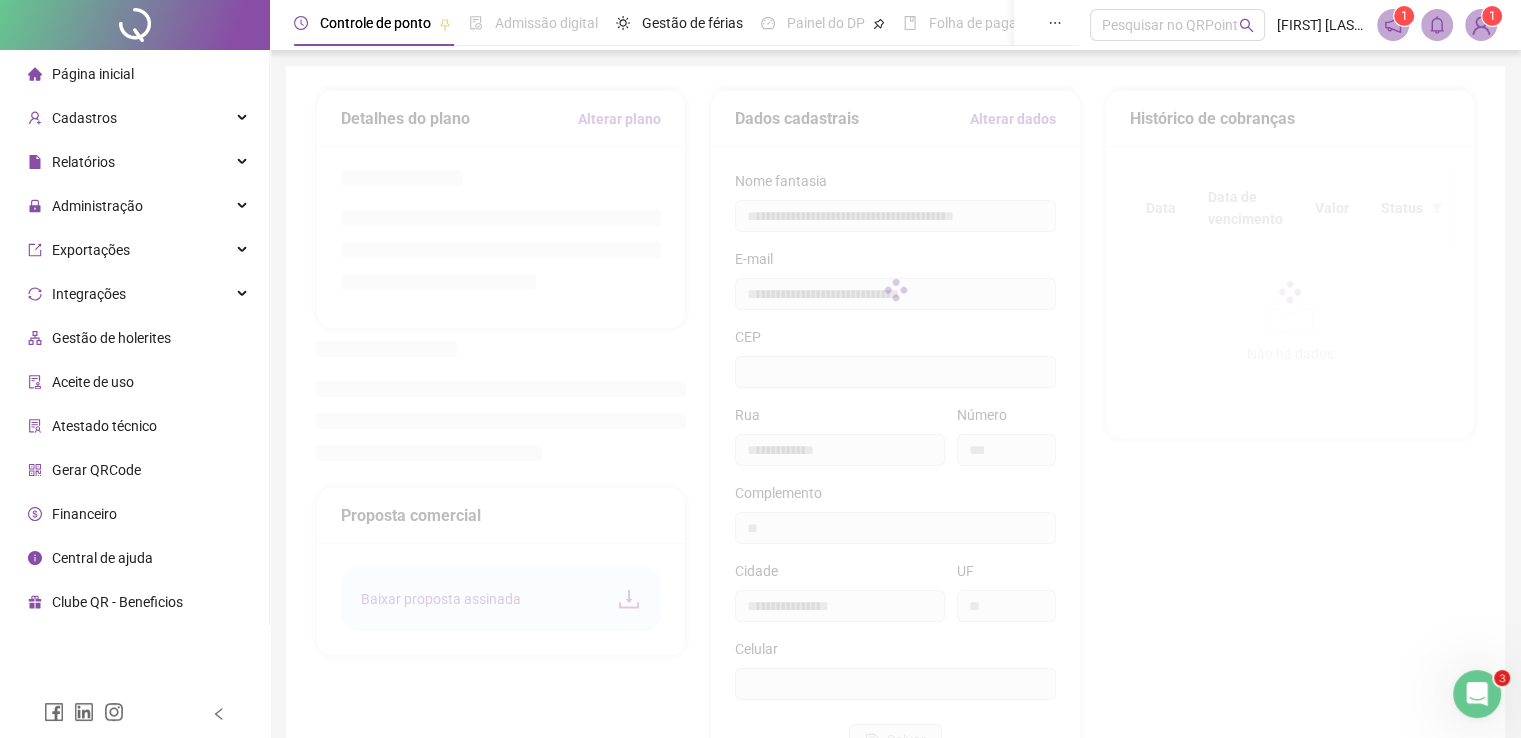 type on "*********" 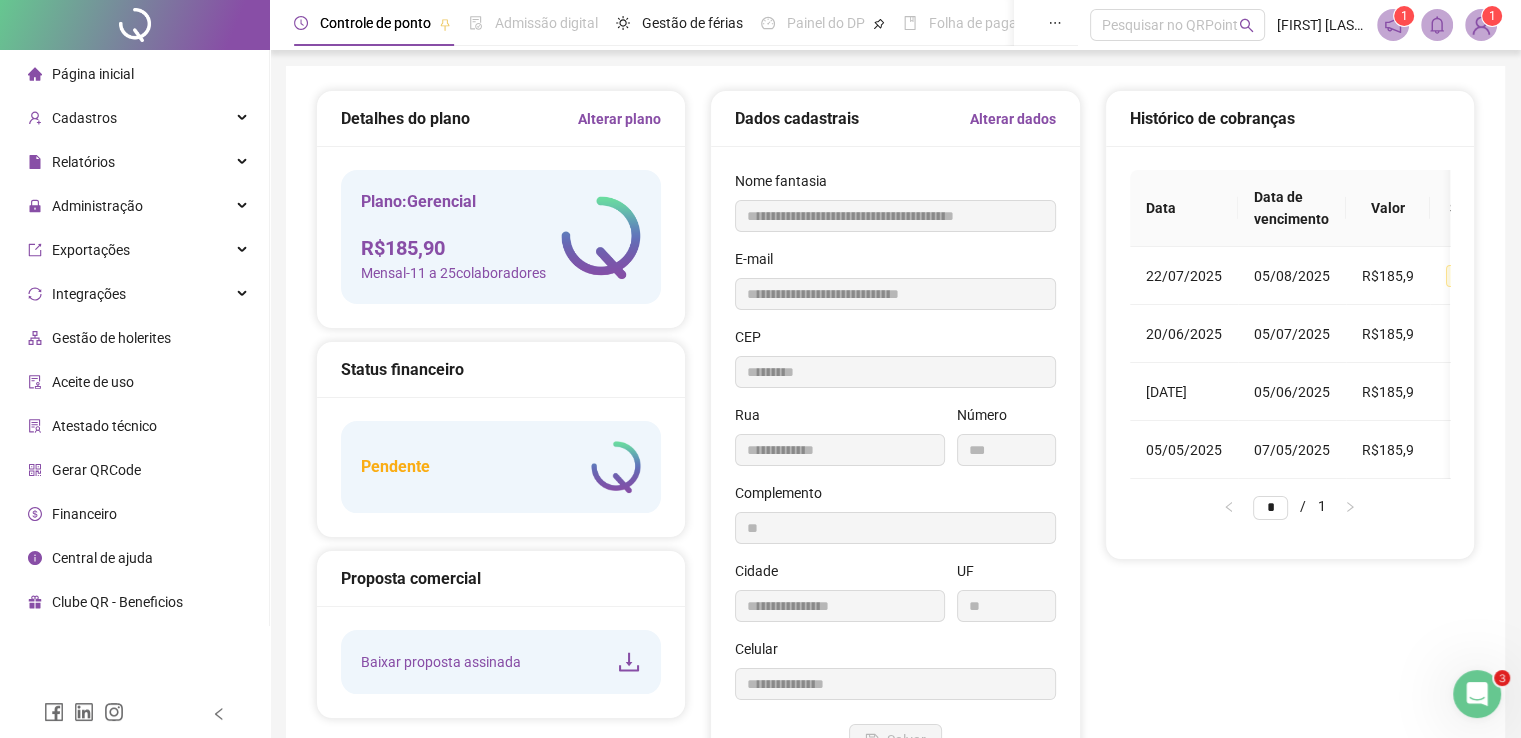 click on "Alterar plano" at bounding box center (619, 119) 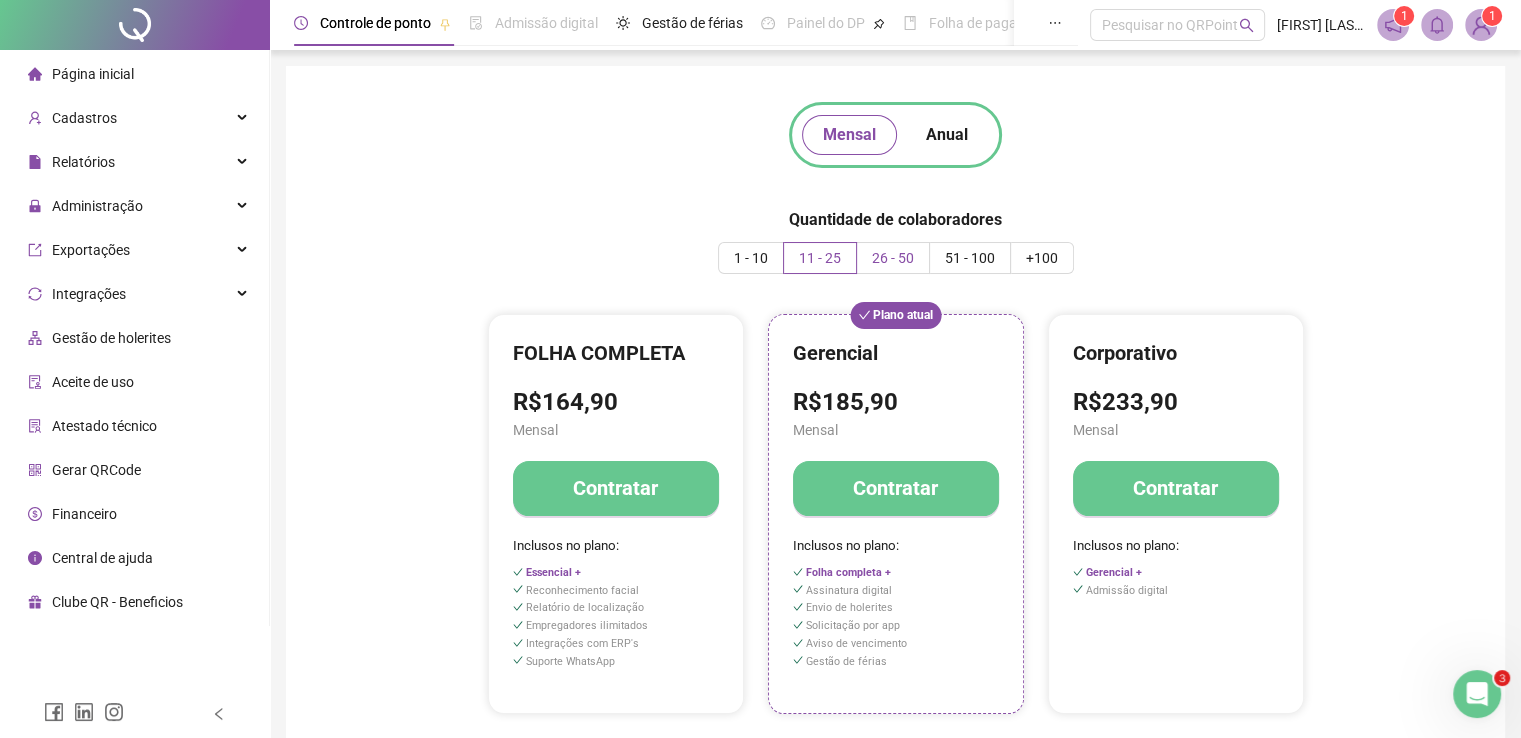 click on "26 - 50" at bounding box center [893, 258] 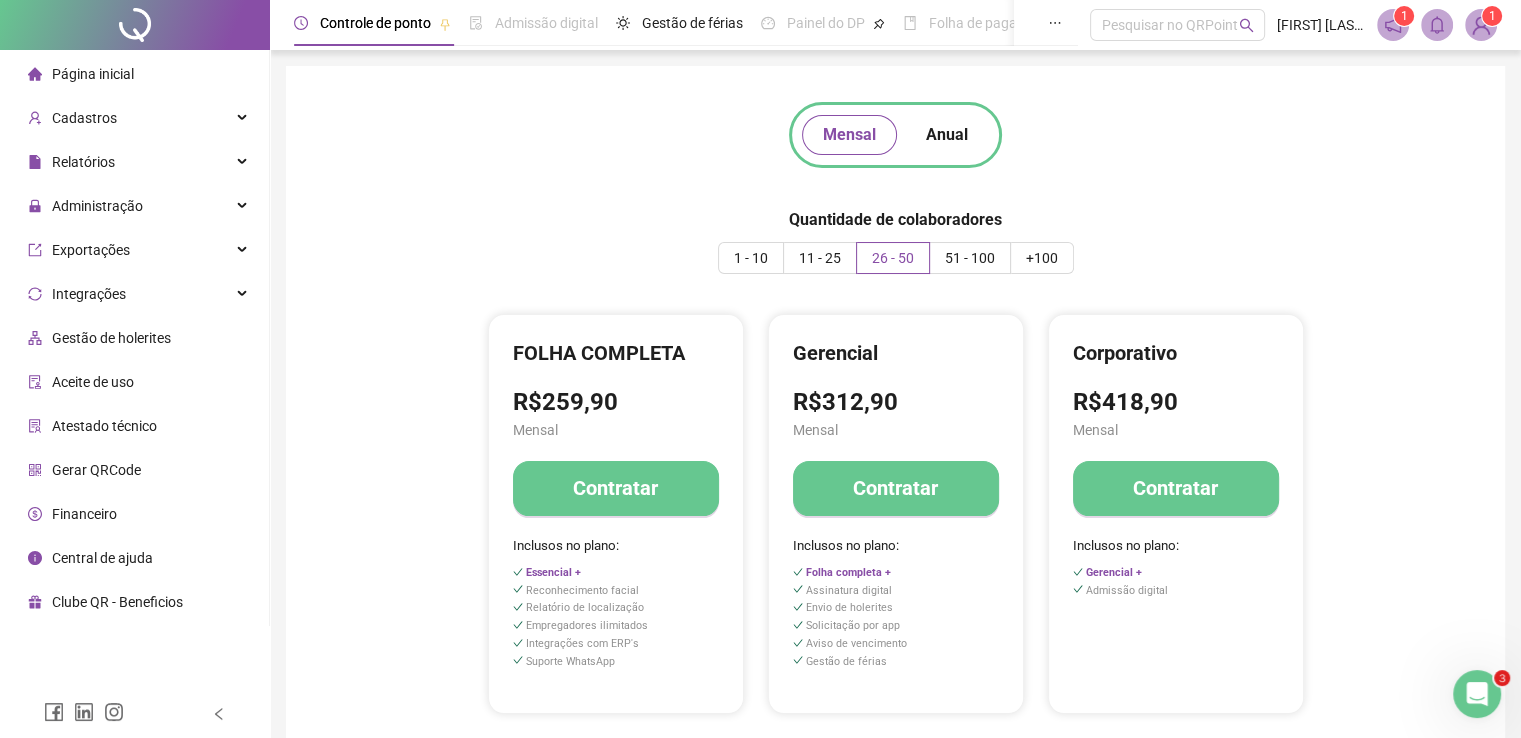 click on "Contratar" at bounding box center [895, 488] 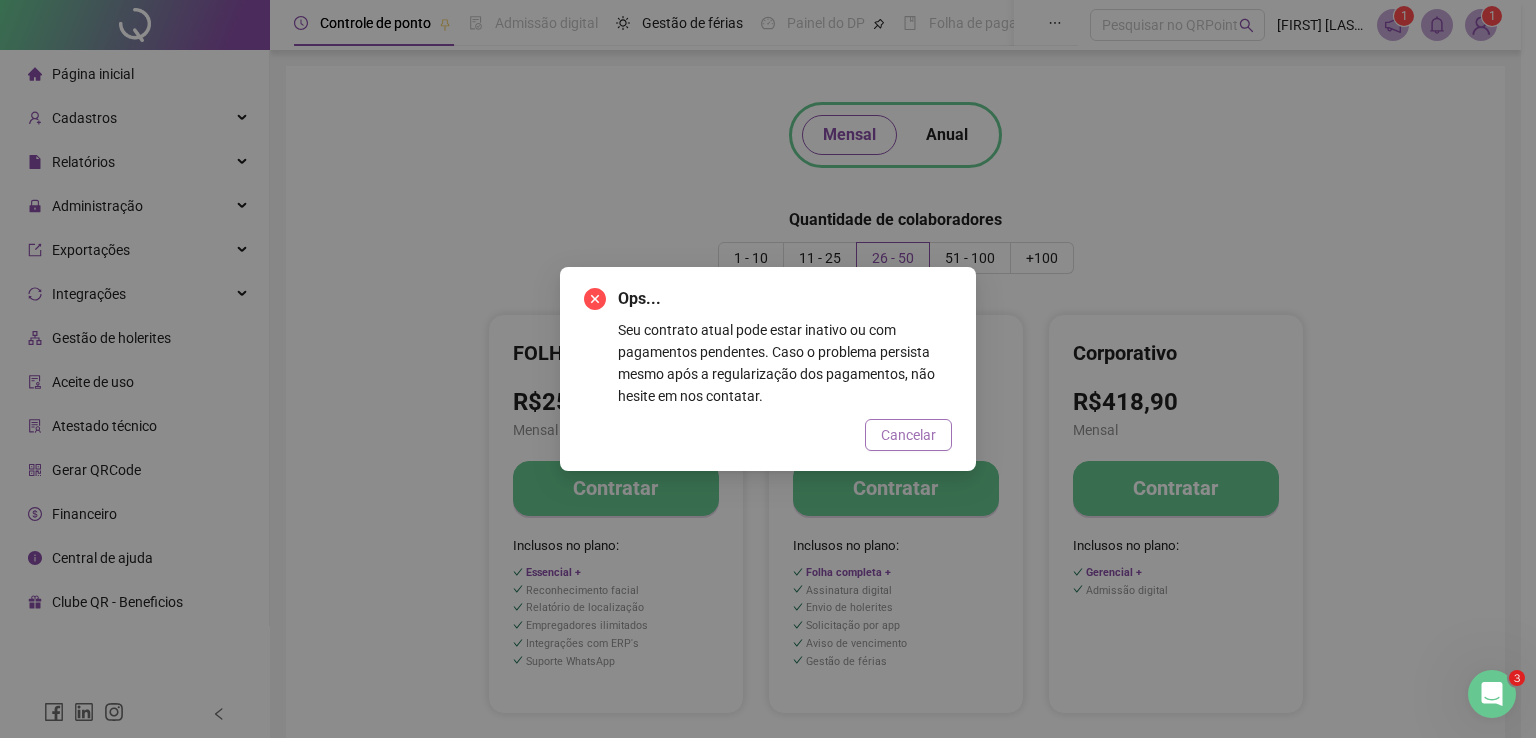 click on "Cancelar" at bounding box center (908, 435) 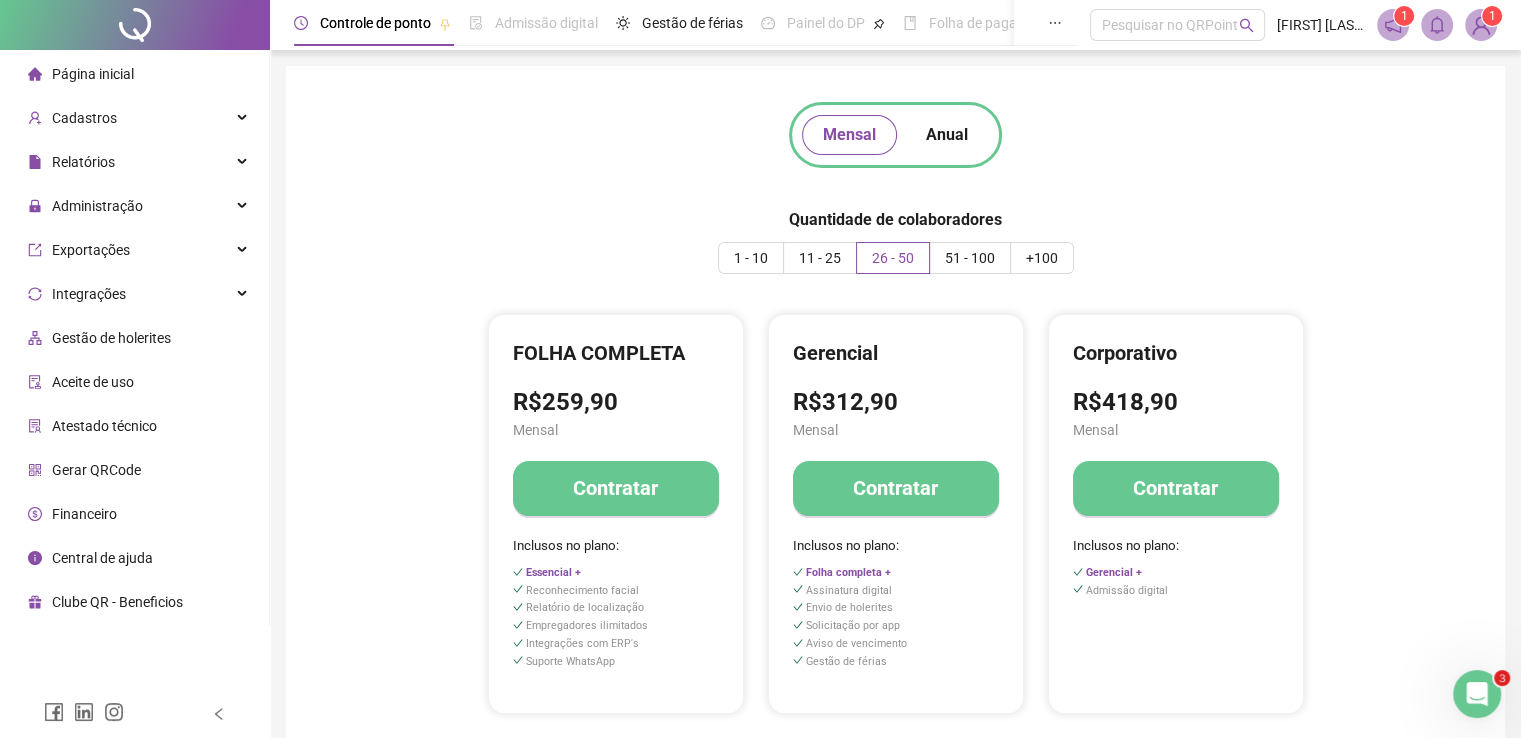 click on "Contratar" at bounding box center [895, 488] 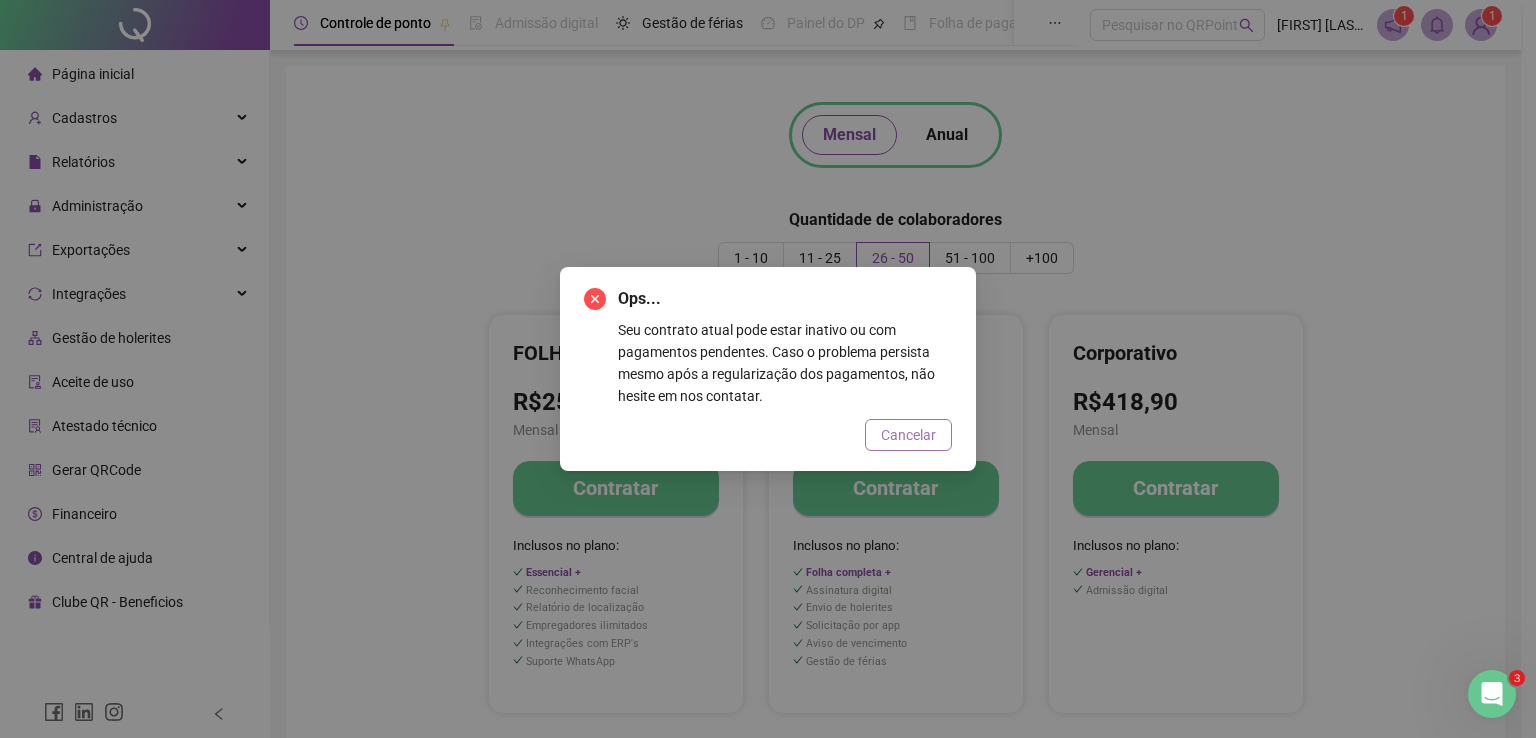 click on "Cancelar" at bounding box center [908, 435] 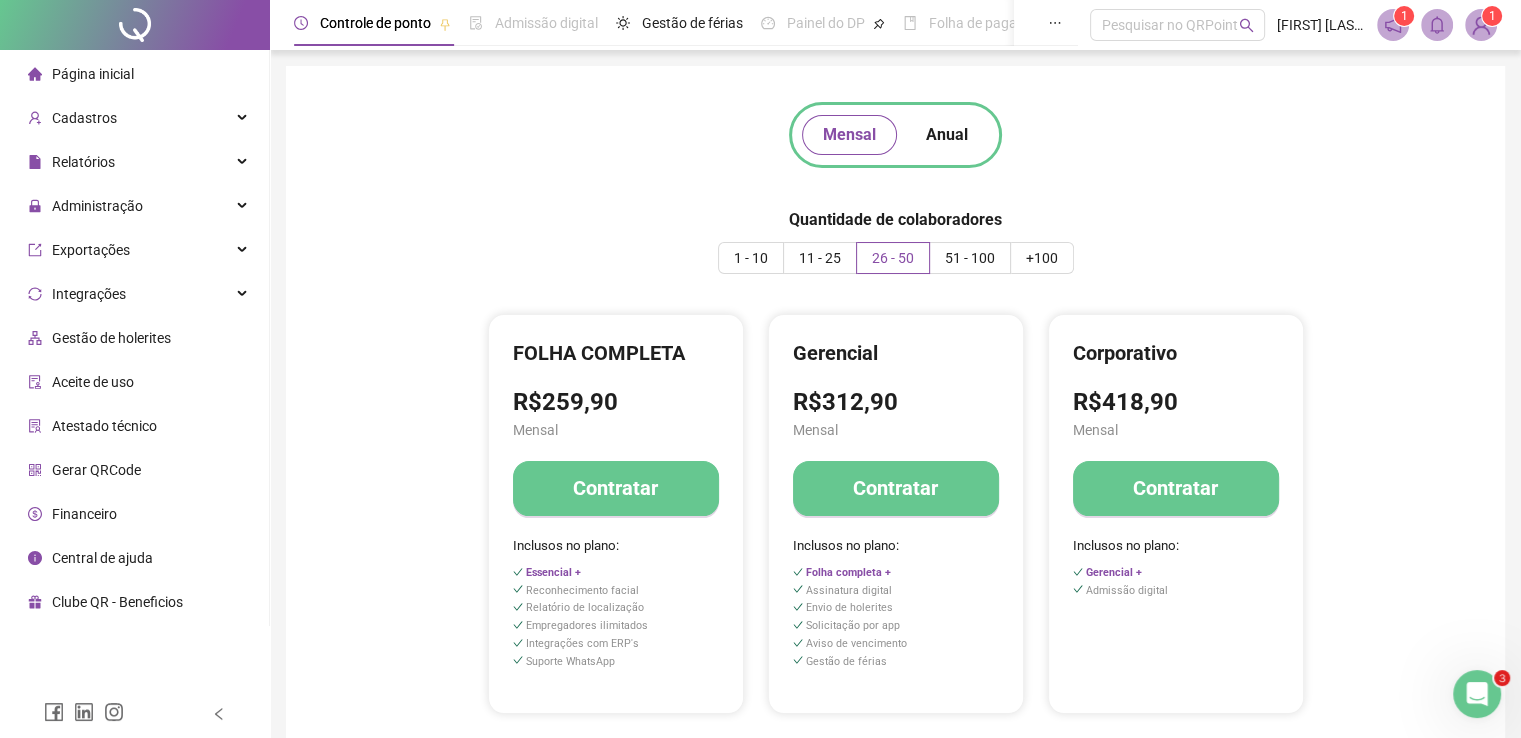 click on "Página inicial" at bounding box center (93, 74) 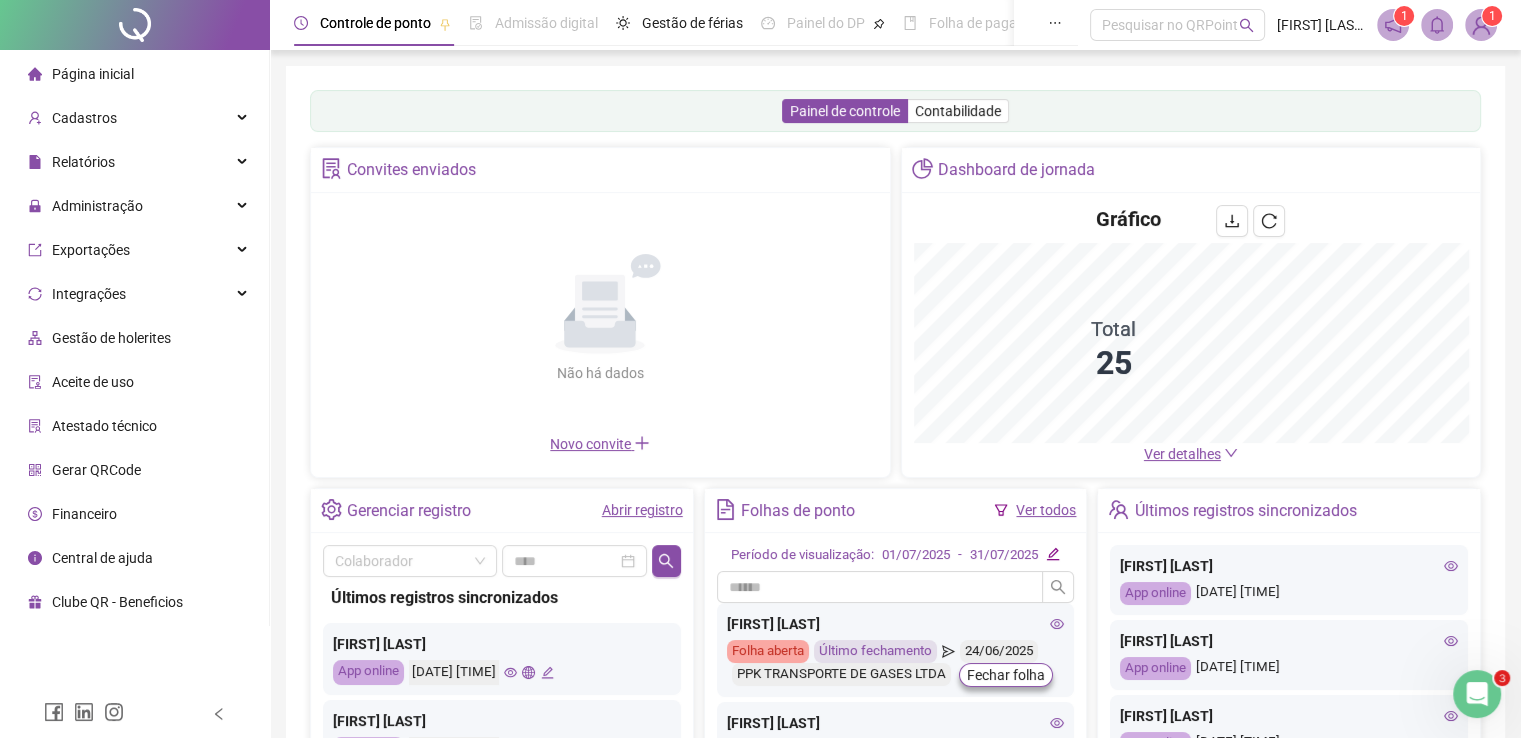 click on "Financeiro" at bounding box center [84, 514] 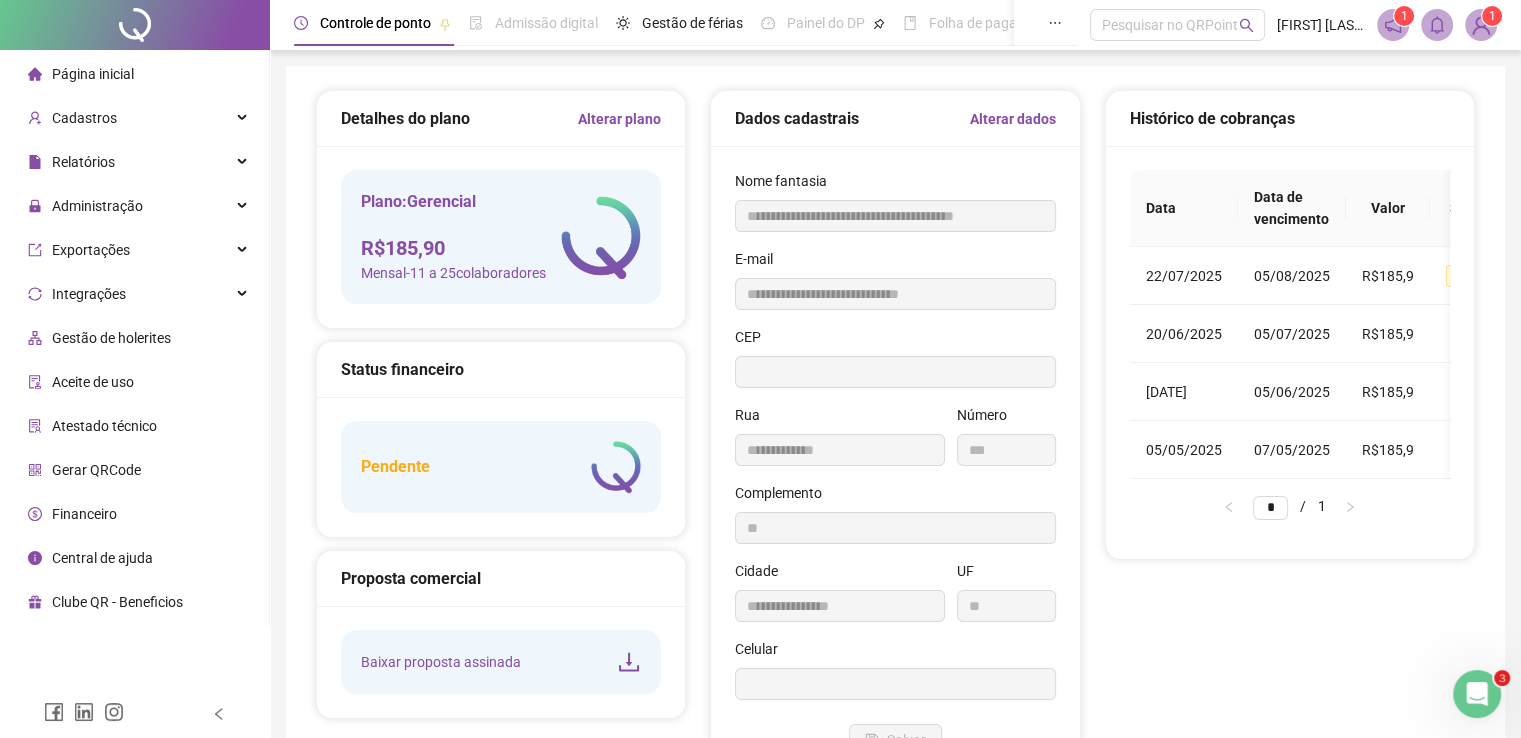 type on "**********" 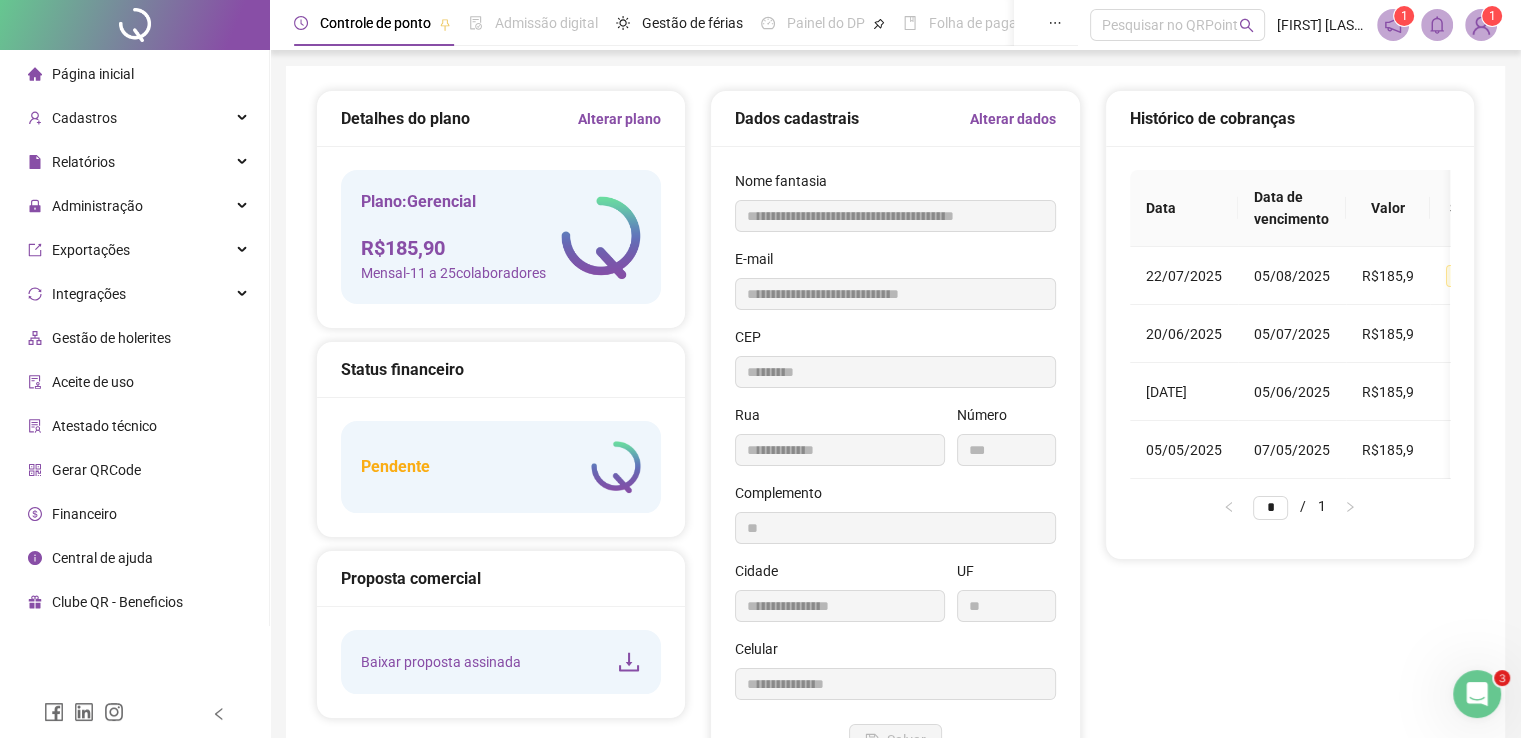 click on "Pendente" at bounding box center [501, 467] 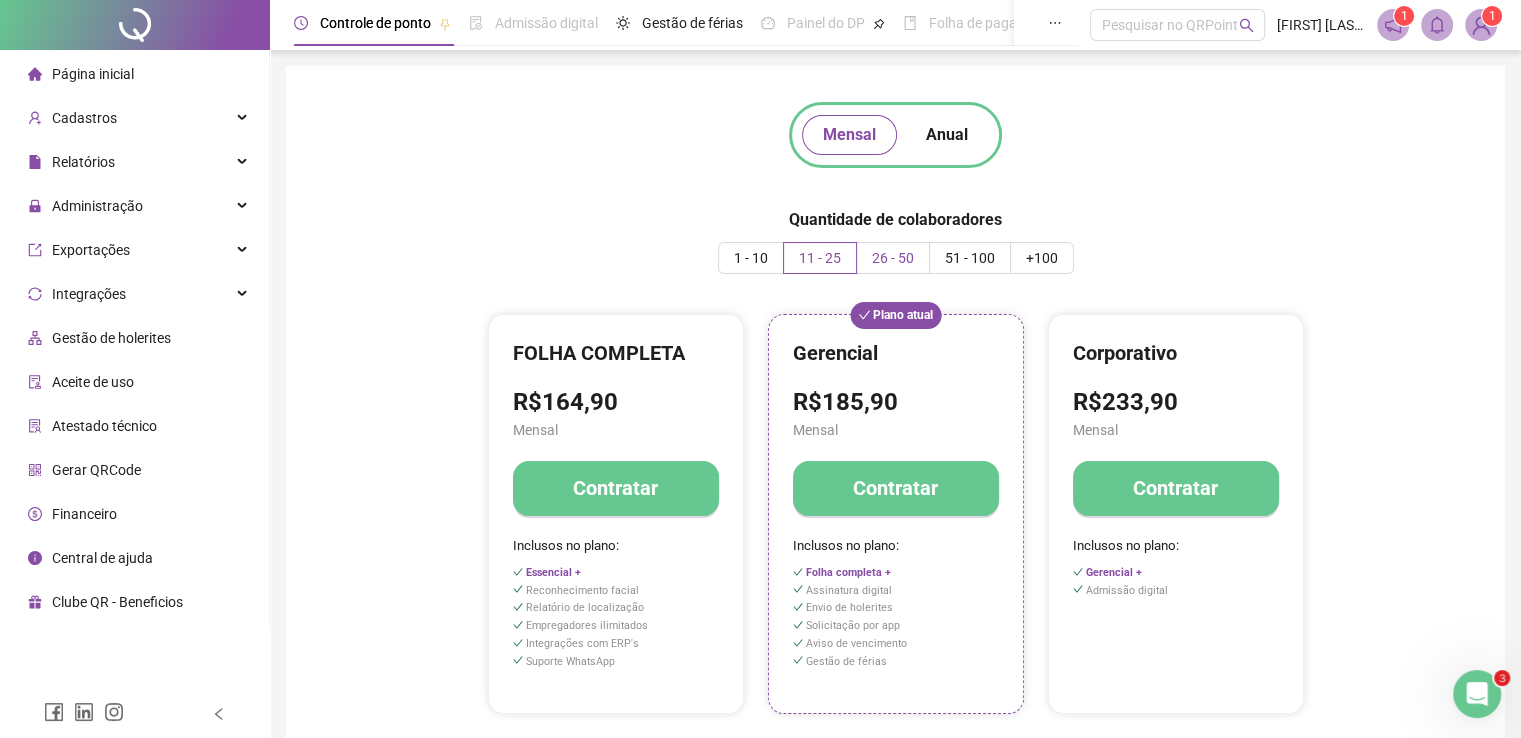 click on "26 - 50" at bounding box center (893, 258) 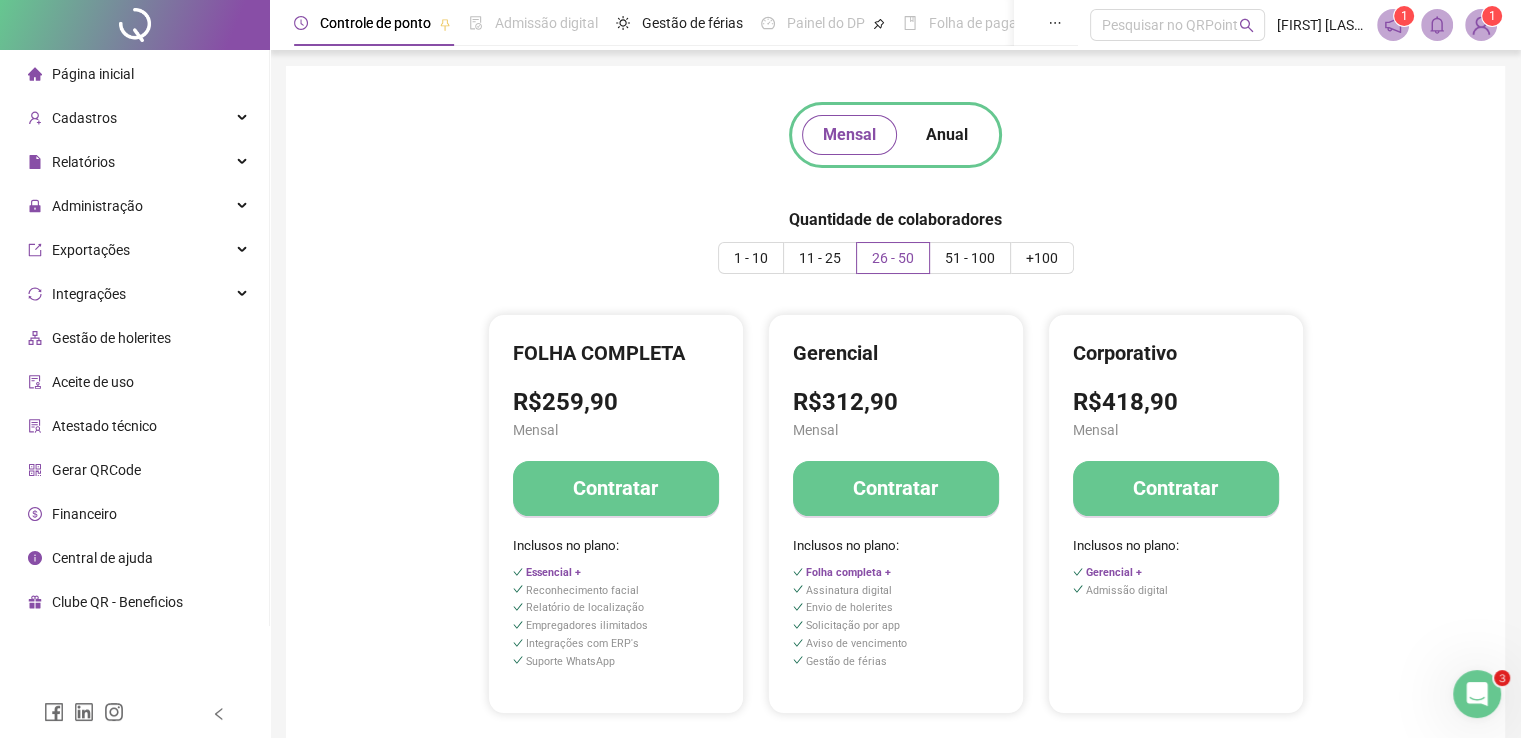 click on "Contratar" at bounding box center [895, 488] 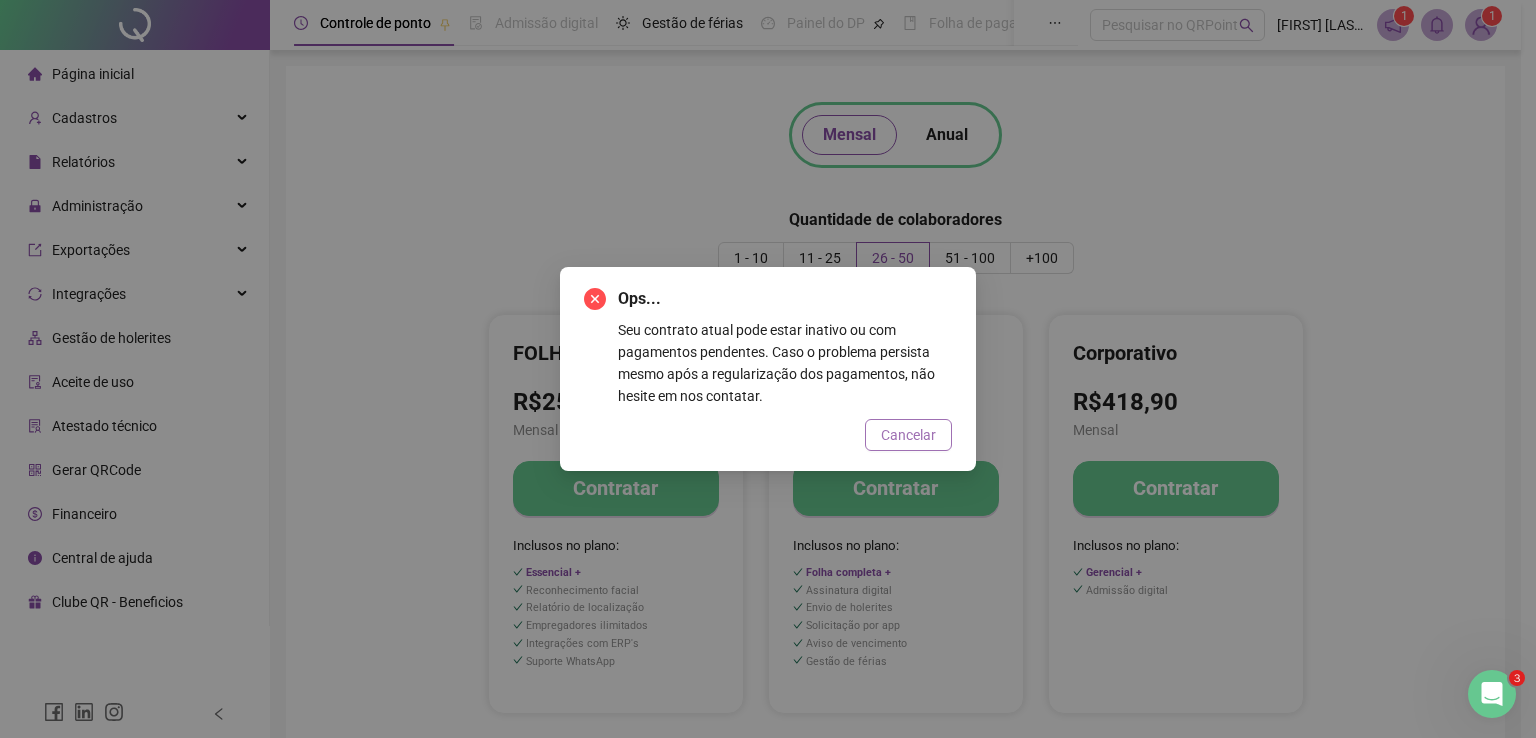 click on "Cancelar" at bounding box center (908, 435) 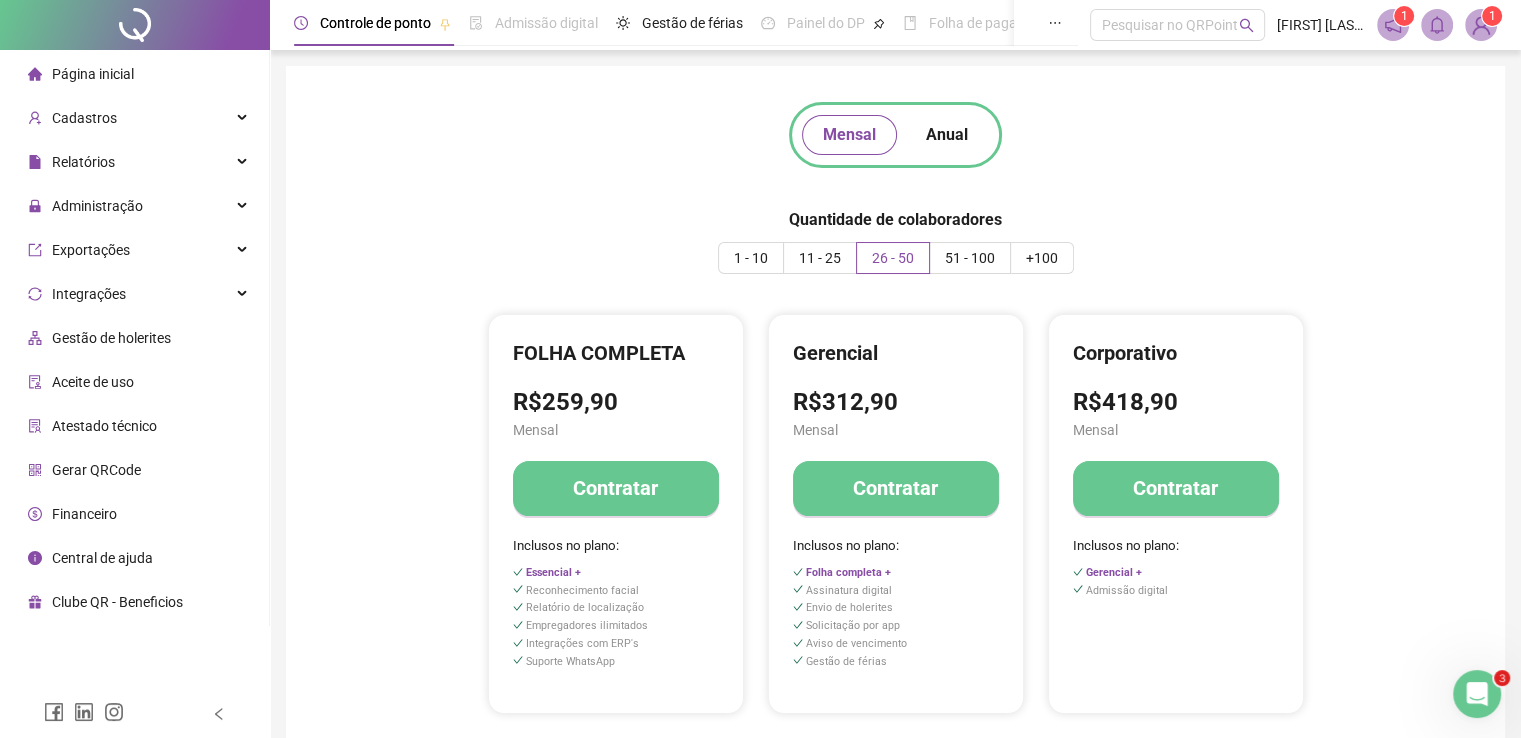 click 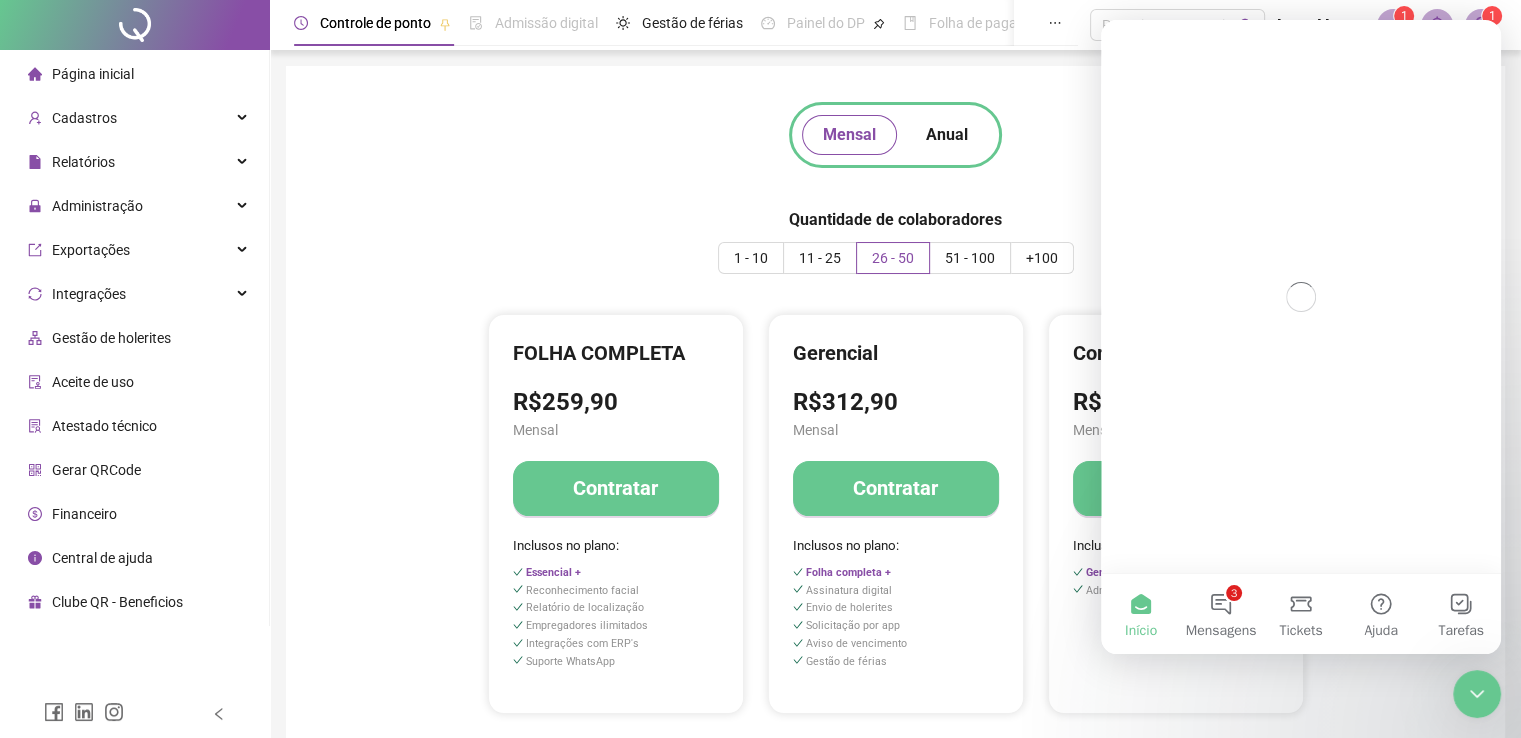 scroll, scrollTop: 0, scrollLeft: 0, axis: both 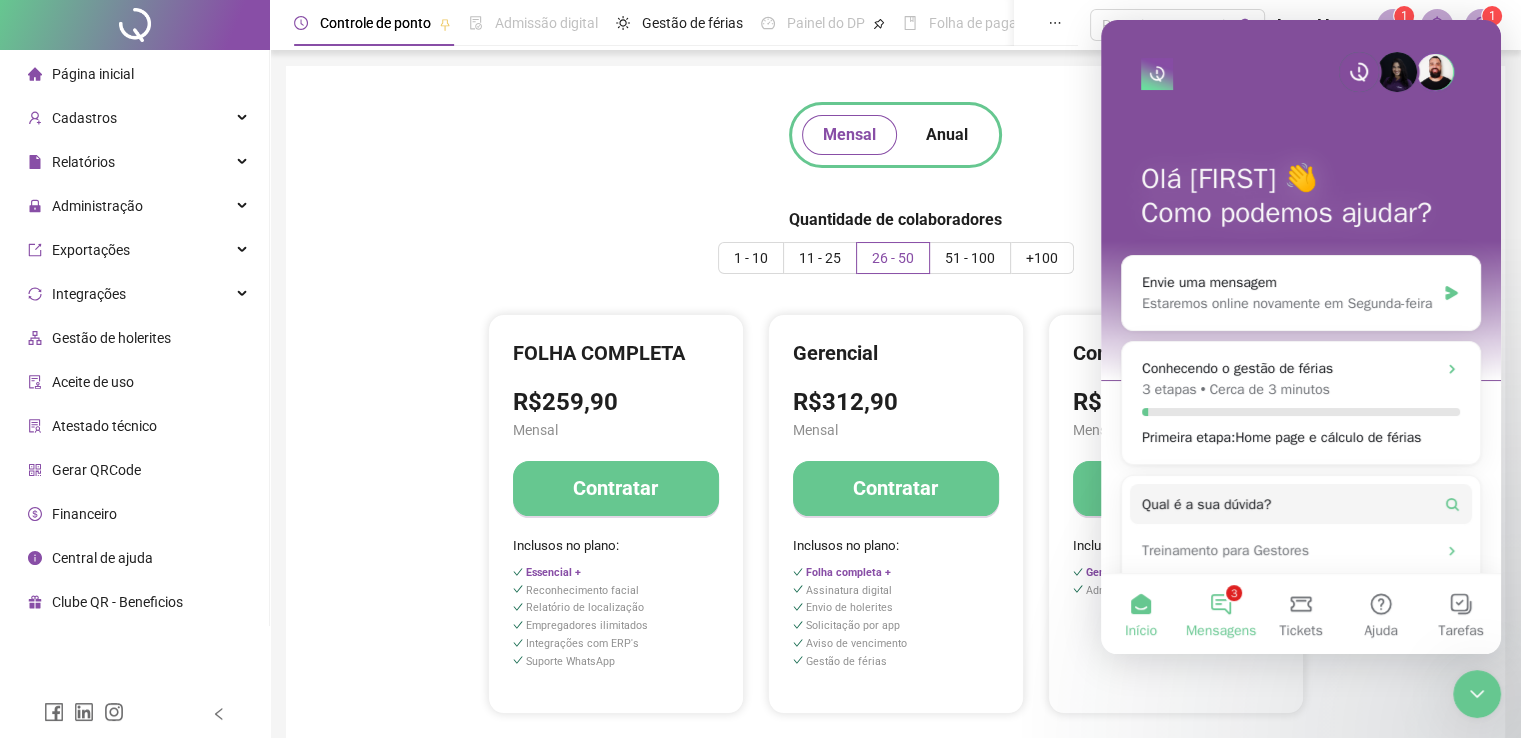 click on "Mensagens" at bounding box center [1221, 631] 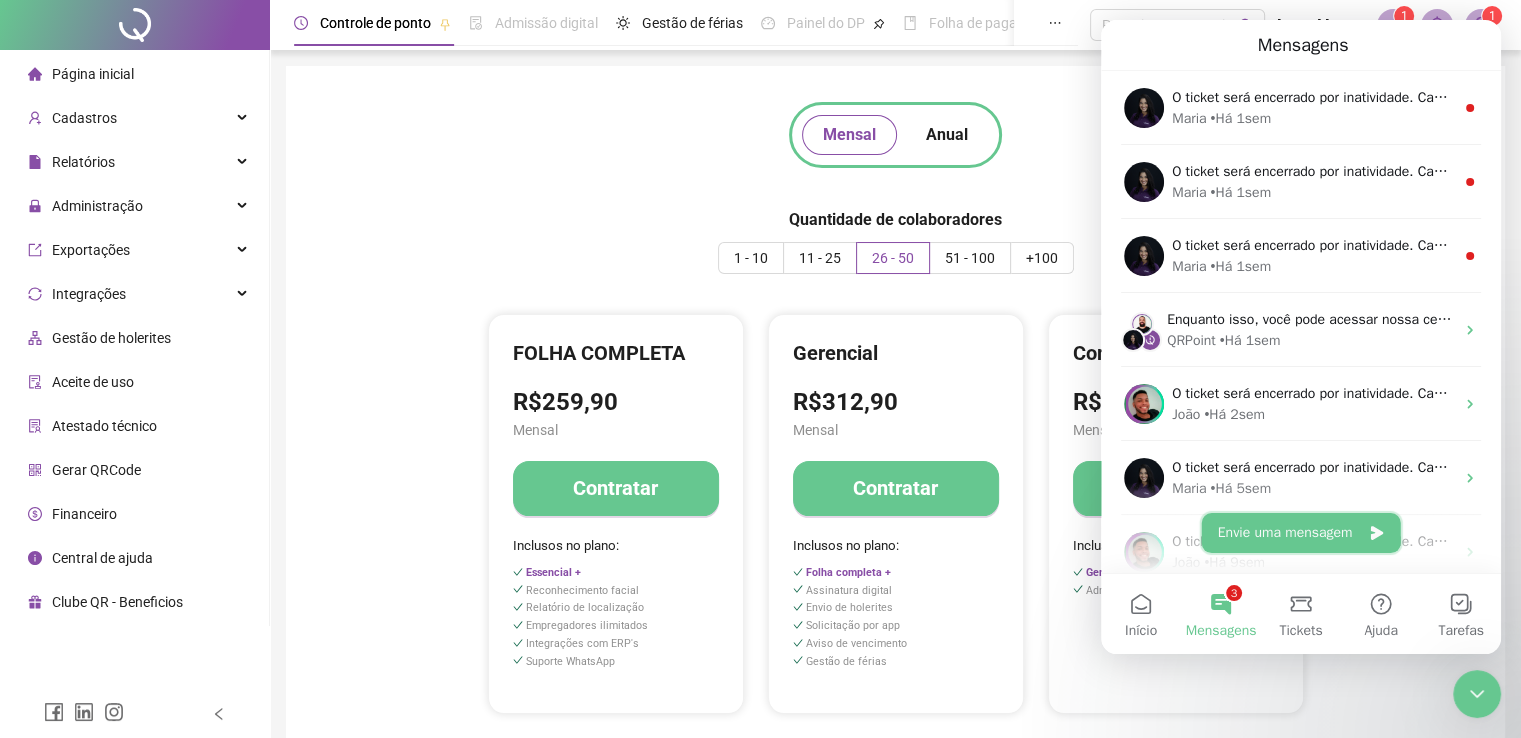 click on "Envie uma mensagem" at bounding box center [1301, 533] 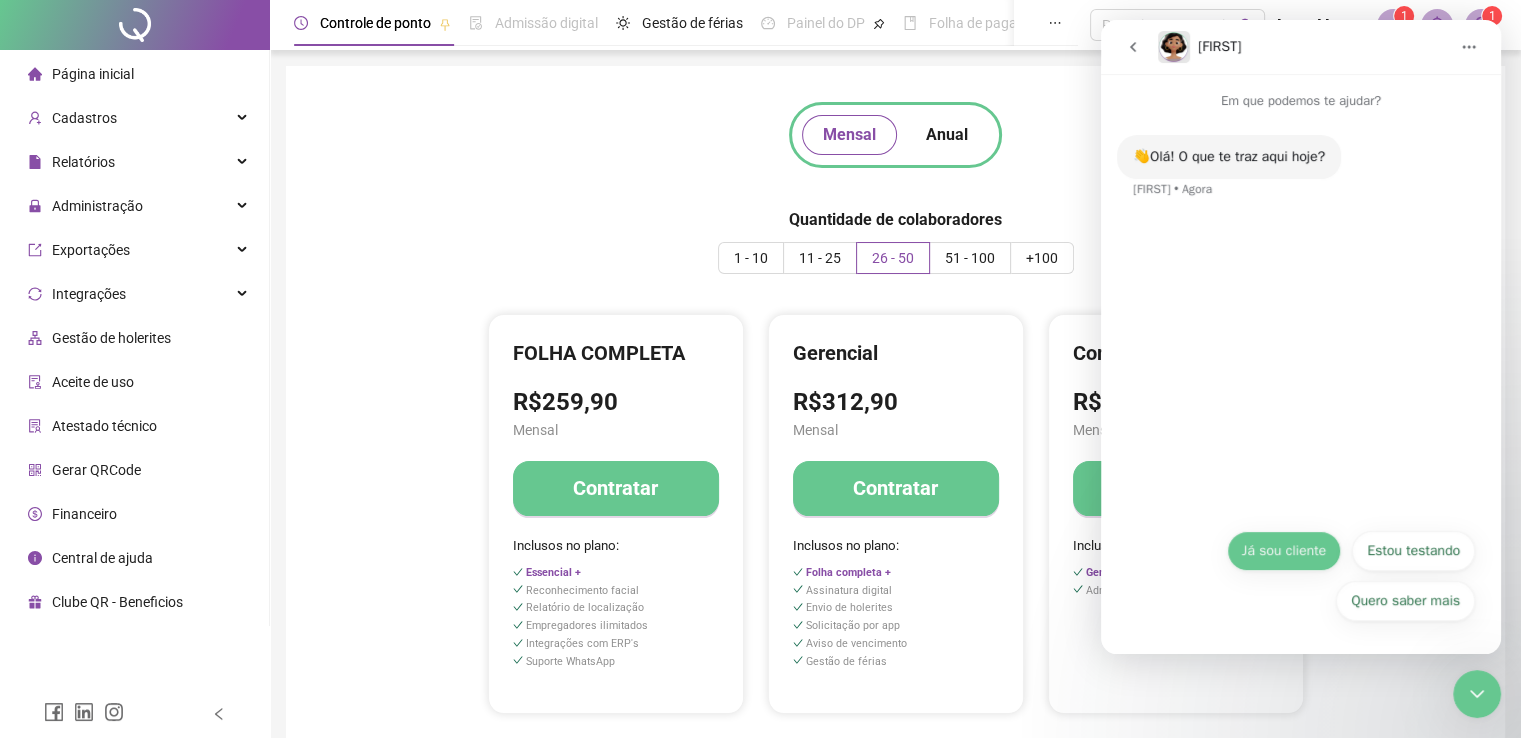 click on "Já sou cliente" at bounding box center [1284, 551] 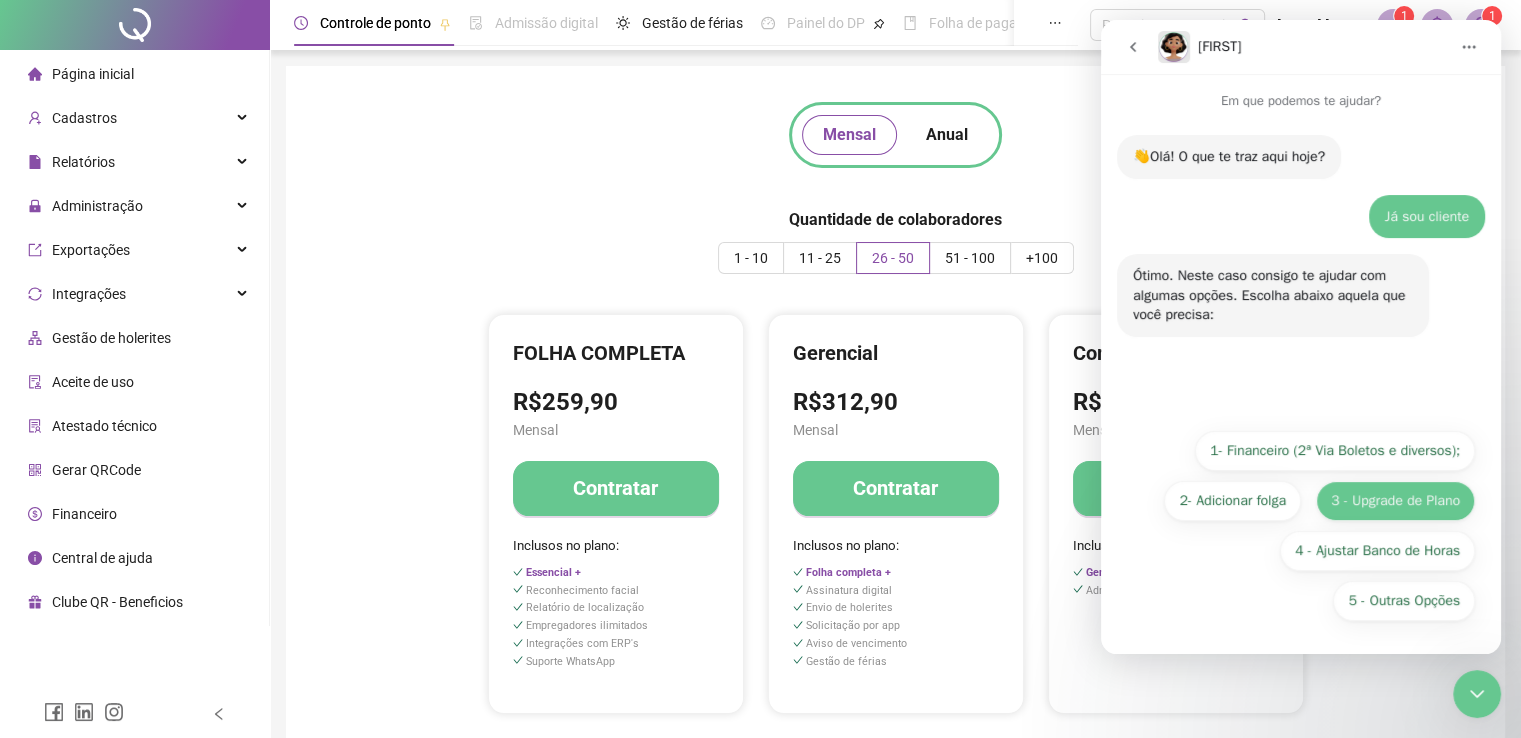 click on "3 - Upgrade de Plano" at bounding box center [1395, 501] 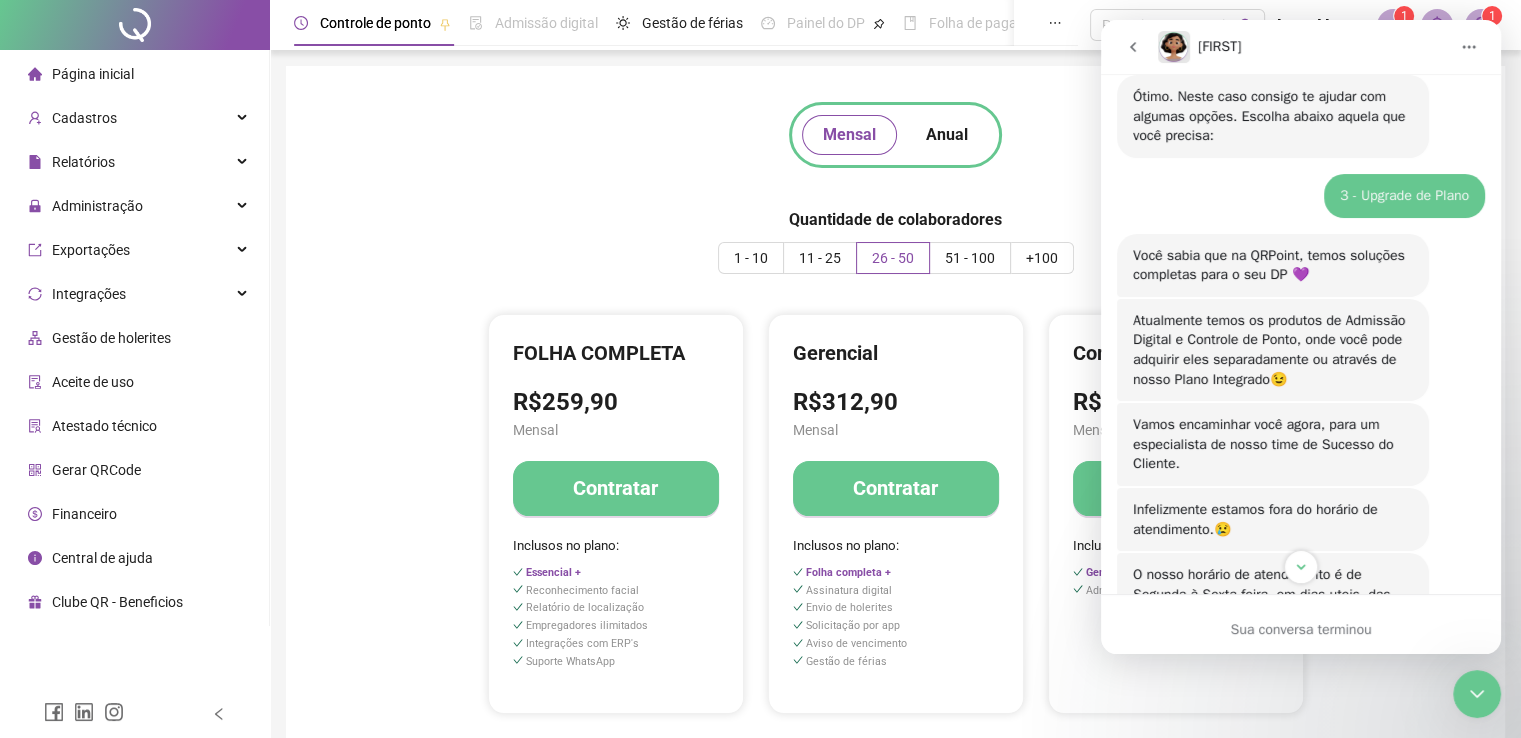 scroll, scrollTop: 4, scrollLeft: 0, axis: vertical 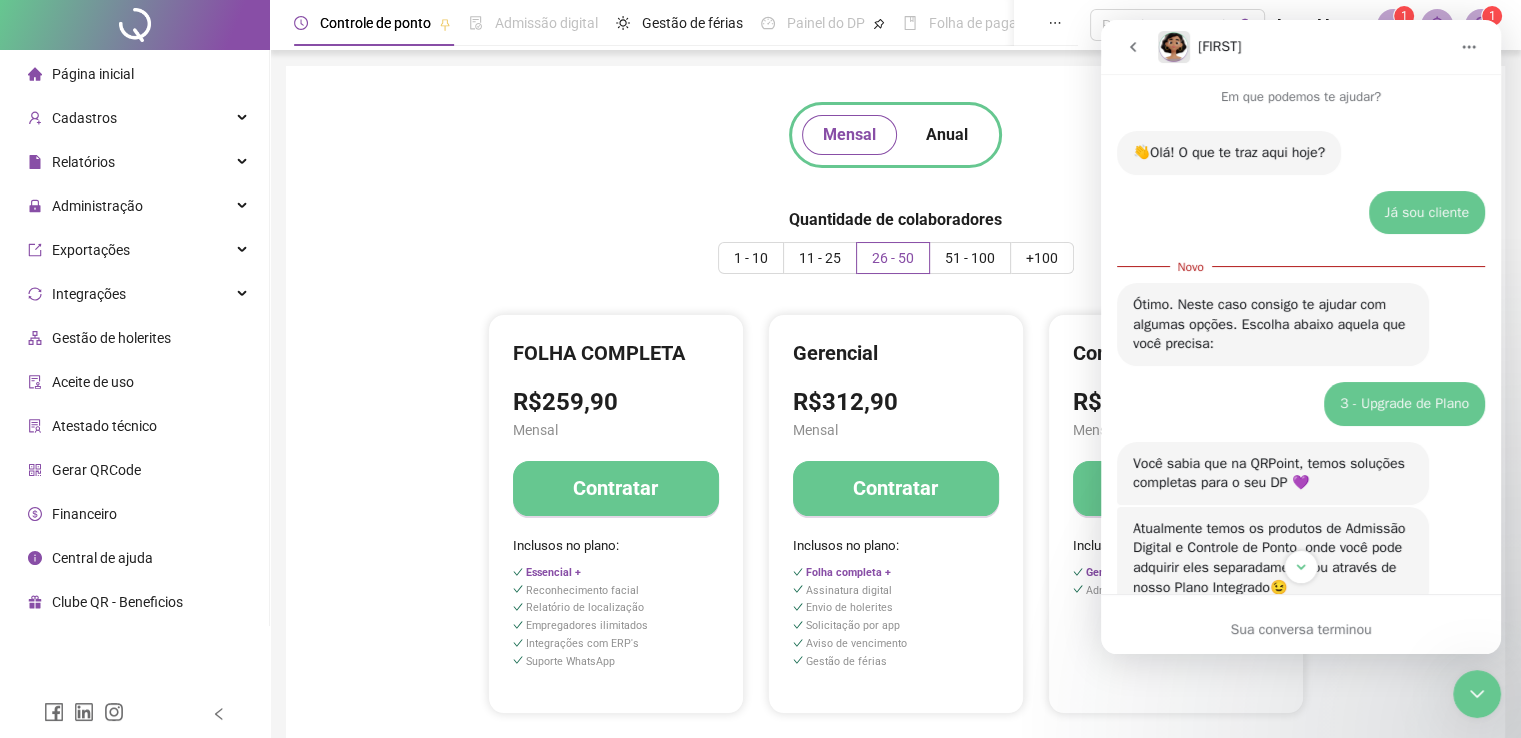 click at bounding box center [1133, 47] 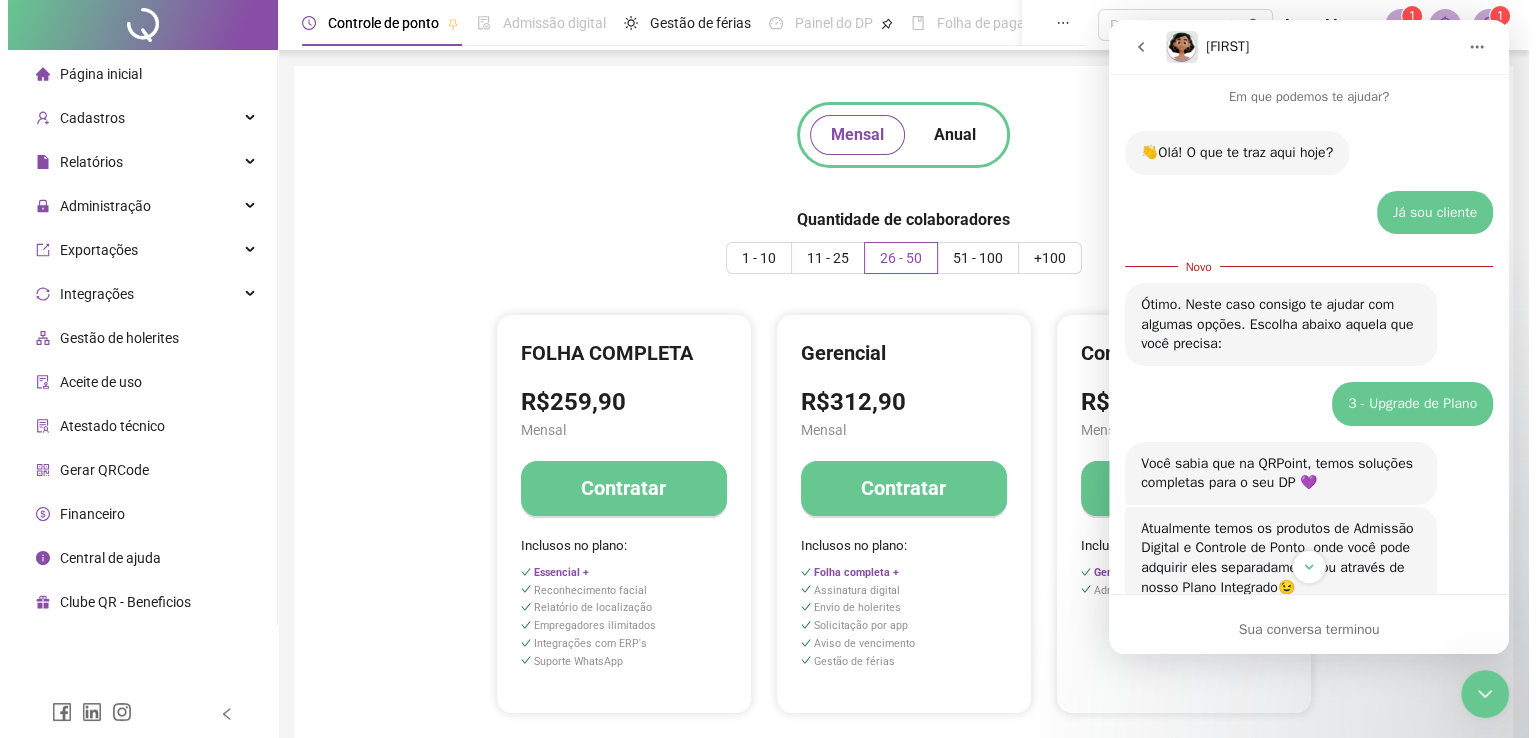 scroll, scrollTop: 0, scrollLeft: 0, axis: both 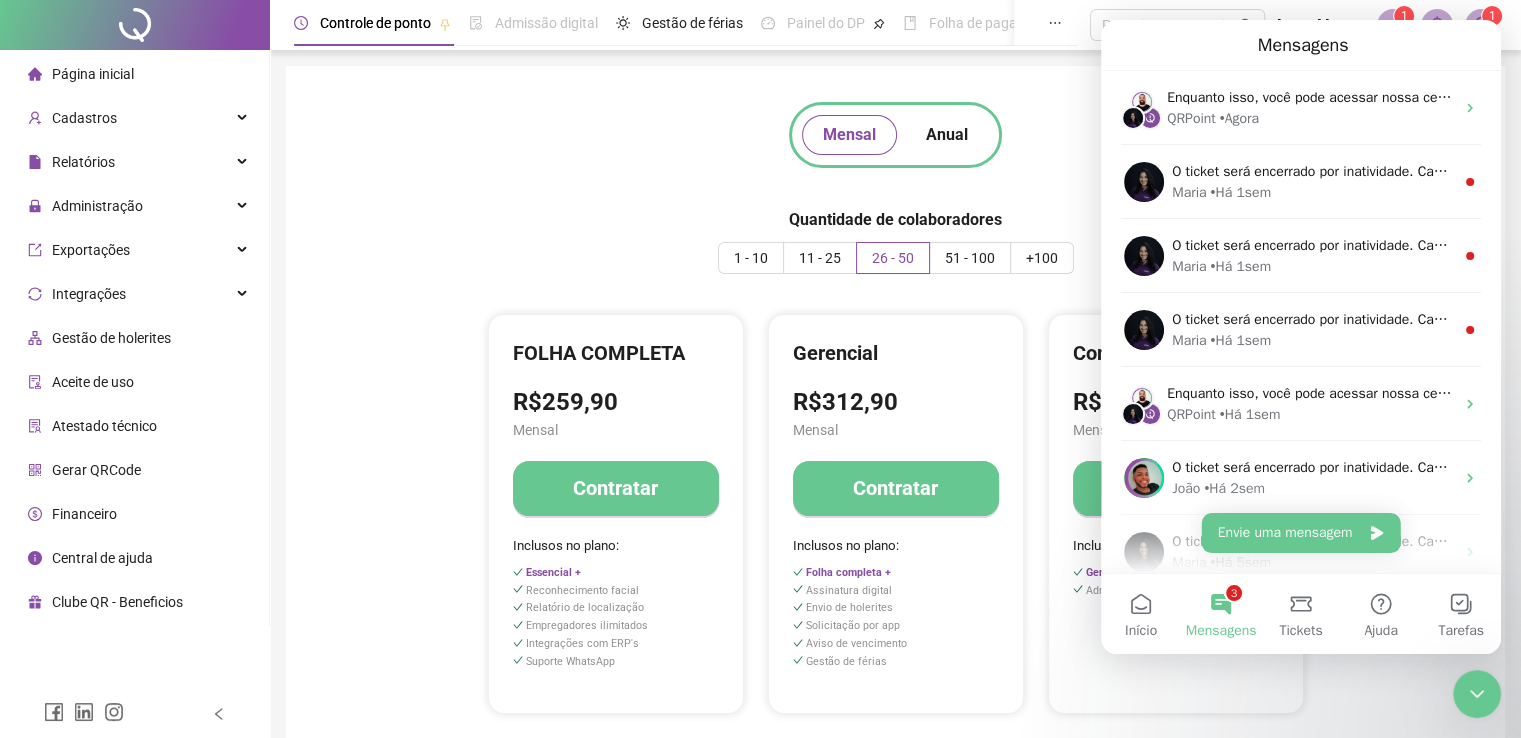 click on "Mensal Anual Quantidade de colaboradores 1 - 10 11 - 25 26 - 50 51 - 100 +100 ESSENCIAL R$66,90 Mensal Contratar Inclusos no plano: FOLHA COMPLETA R$259,90 Mensal Contratar Inclusos no plano:   Essencial +   Reconhecimento facial   Relatório de localização   Empregadores ilimitados   Integrações com ERP's   Suporte WhatsApp Gerencial R$312,90 Mensal Contratar Inclusos no plano:   Folha completa +   Assinatura digital   Envio de holerites   Solicitação por app   Aviso de vencimento   Gestão de férias Corporativo R$418,90 Mensal Contratar Inclusos no plano:   Gerencial +   Admissão digital Ver termos de uso" at bounding box center [895, 444] 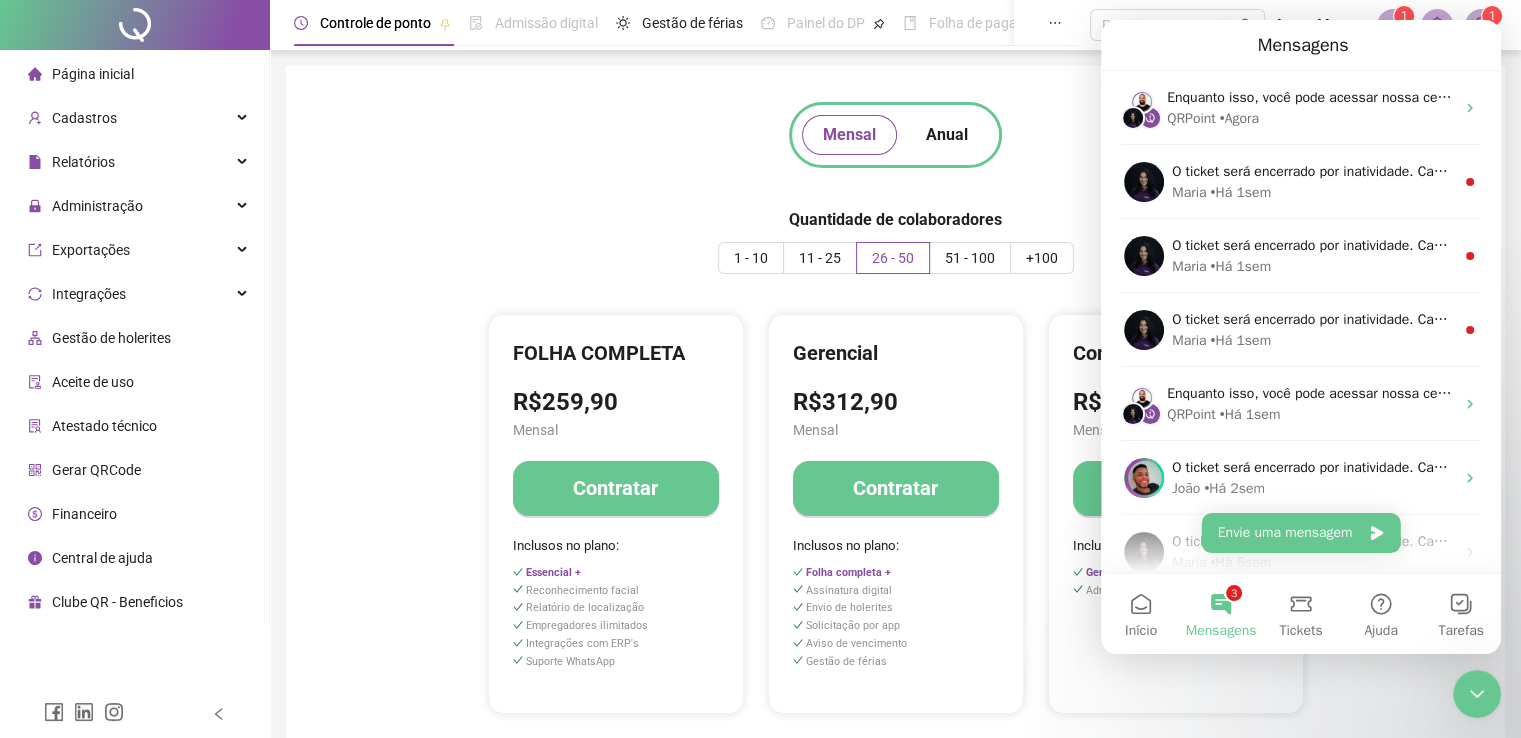 click on "Controle de ponto Admissão digital Gestão de férias Painel do DP Folha de pagamento   Pesquisar no QRPoint [FIRST] [LAST] 1 1 Mensal Anual Quantidade de colaboradores 1 - 10 11 - 25 26 - 50 51 - 100 +100 ESSENCIAL R$66,90 Mensal Contratar Inclusos no plano: FOLHA COMPLETA R$259,90 Mensal Contratar Inclusos no plano:   Essencial +   Reconhecimento facial   Relatório de localização   Empregadores ilimitados   Integrações com ERP's   Suporte WhatsApp Gerencial R$312,90 Mensal Contratar Inclusos no plano:   Folha completa +   Assinatura digital   Envio de holerites   Solicitação por app   Aviso de vencimento   Gestão de férias Corporativo R$418,90 Mensal Contratar Inclusos no plano:   Gerencial +   Admissão digital Ver termos de uso QRPoint © 2025  -  Versão   2.89.3   -  Reportar bug e/ou melhoria" at bounding box center [895, 454] 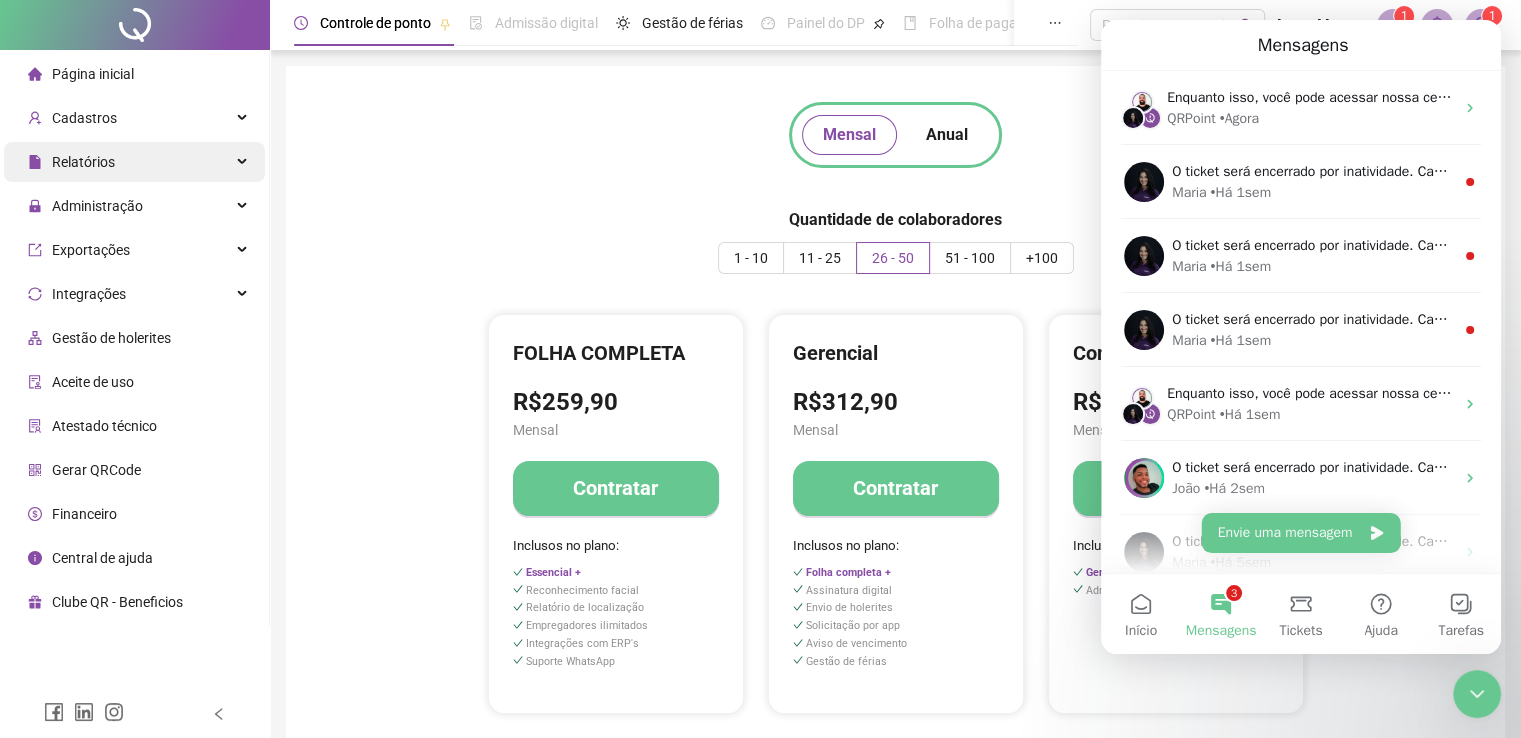 click on "Relatórios" at bounding box center [83, 162] 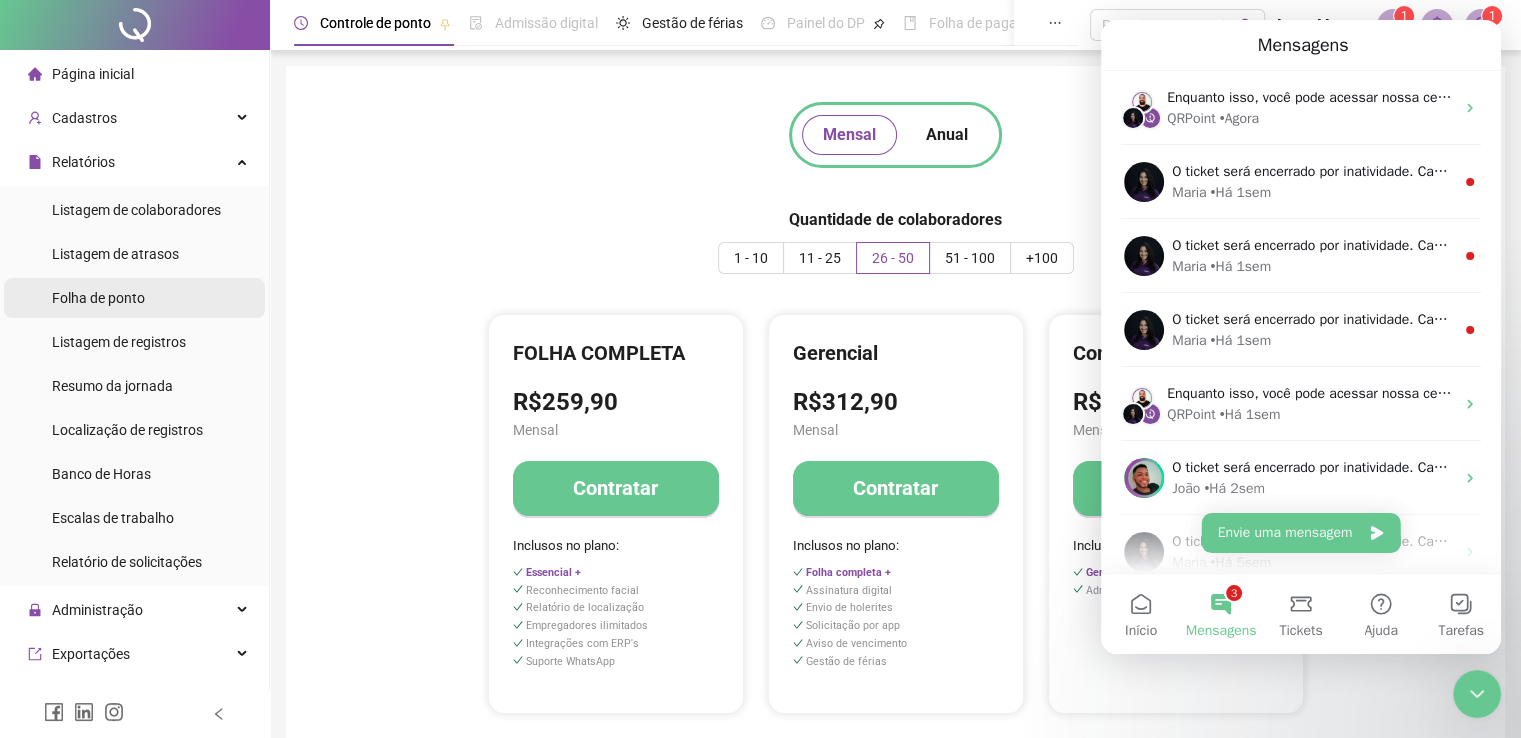 click on "Folha de ponto" at bounding box center (134, 298) 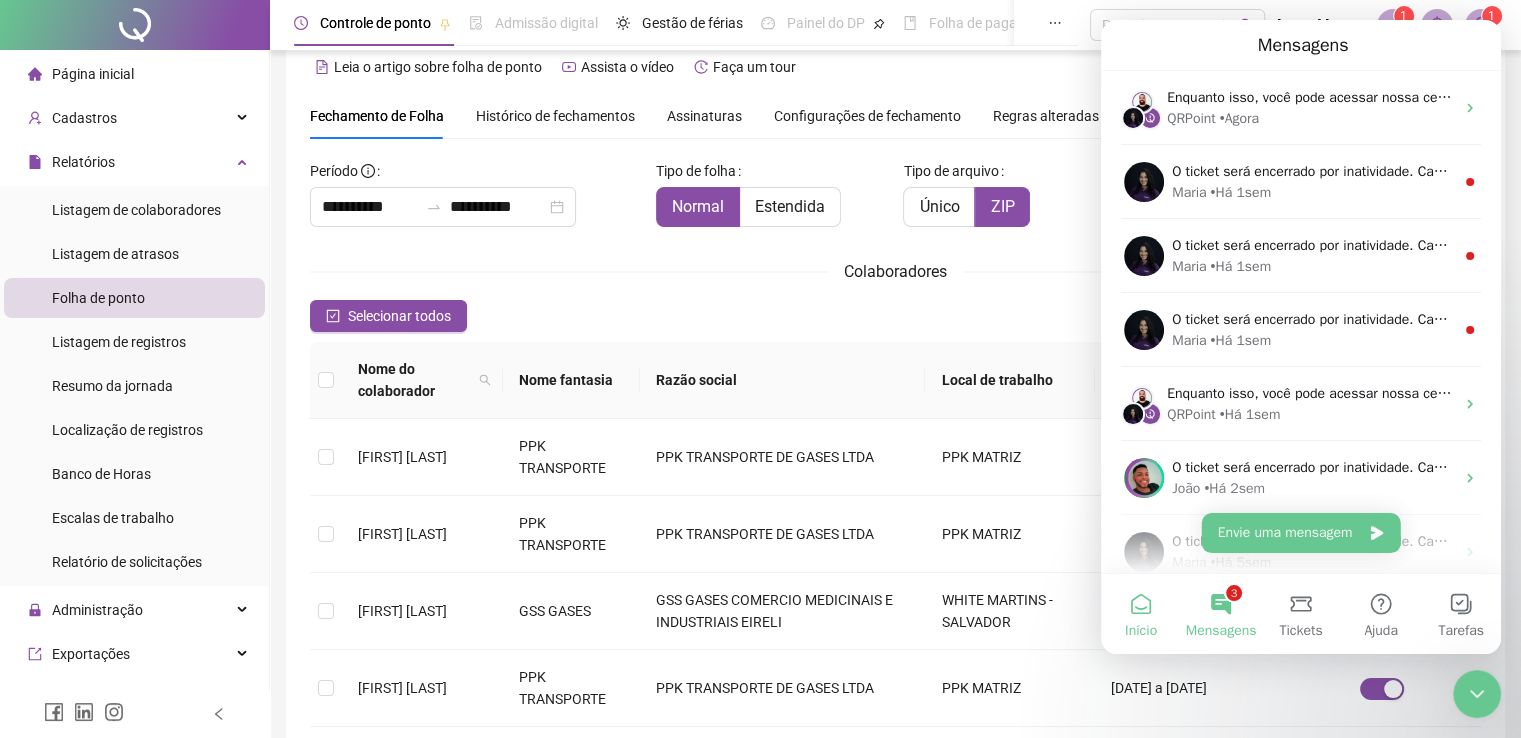scroll, scrollTop: 40, scrollLeft: 0, axis: vertical 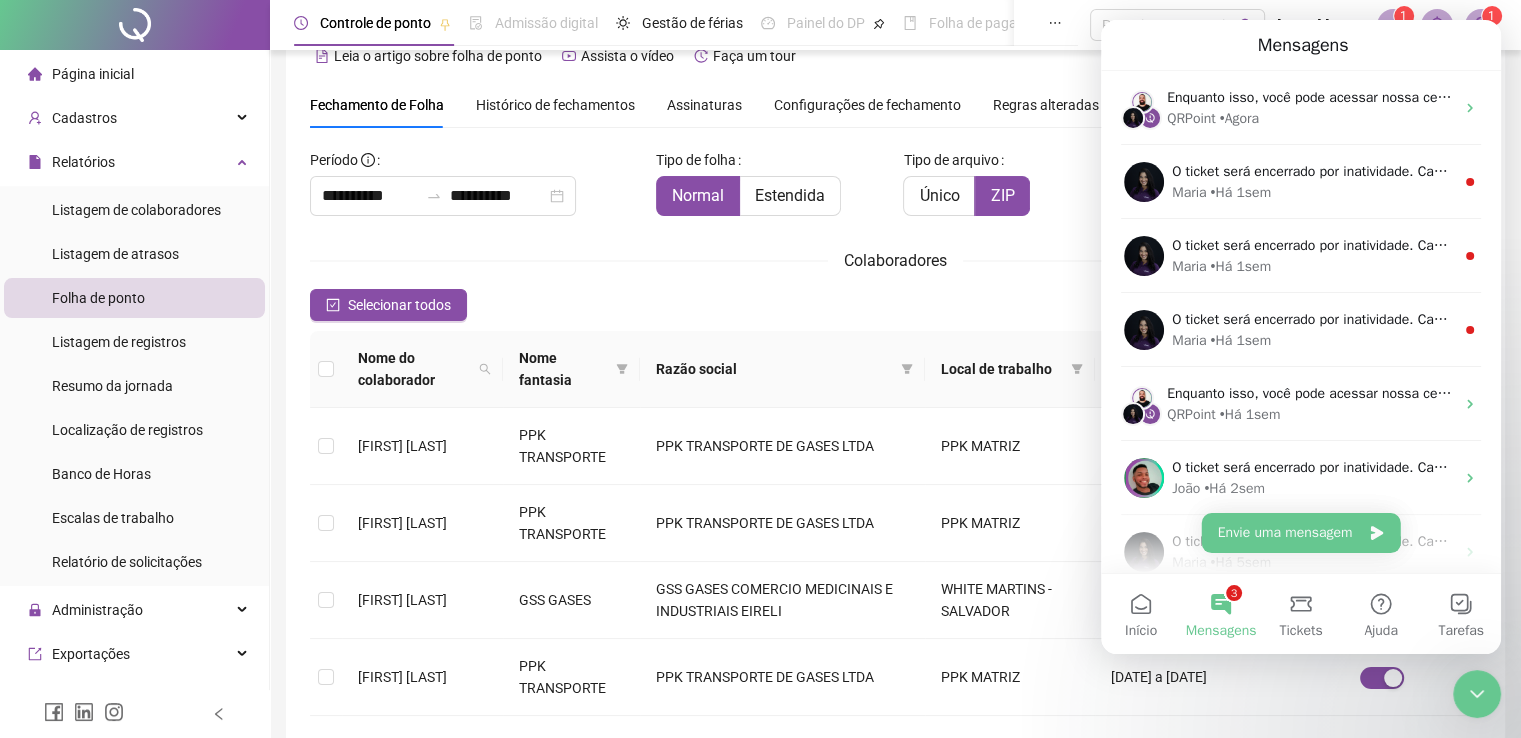 click 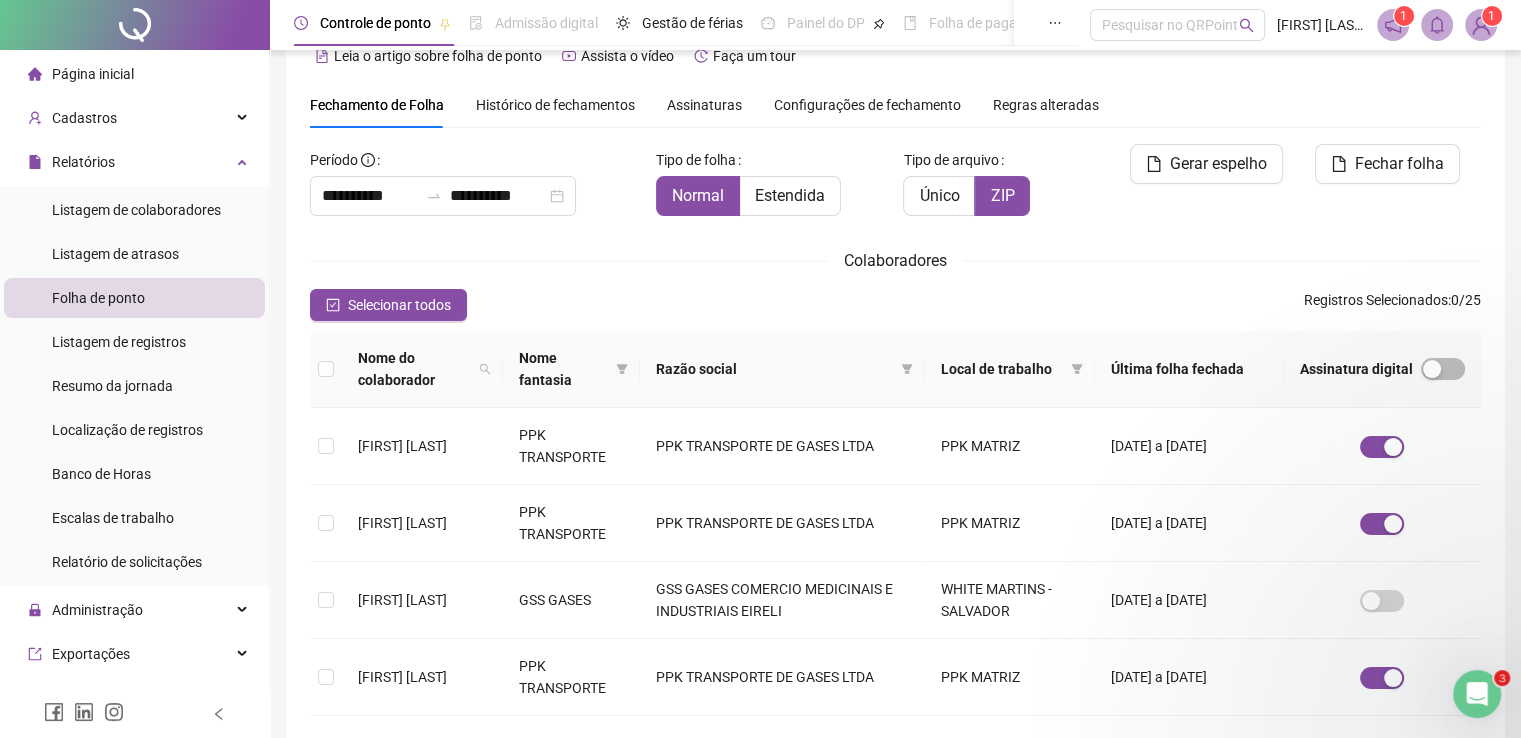 scroll, scrollTop: 0, scrollLeft: 0, axis: both 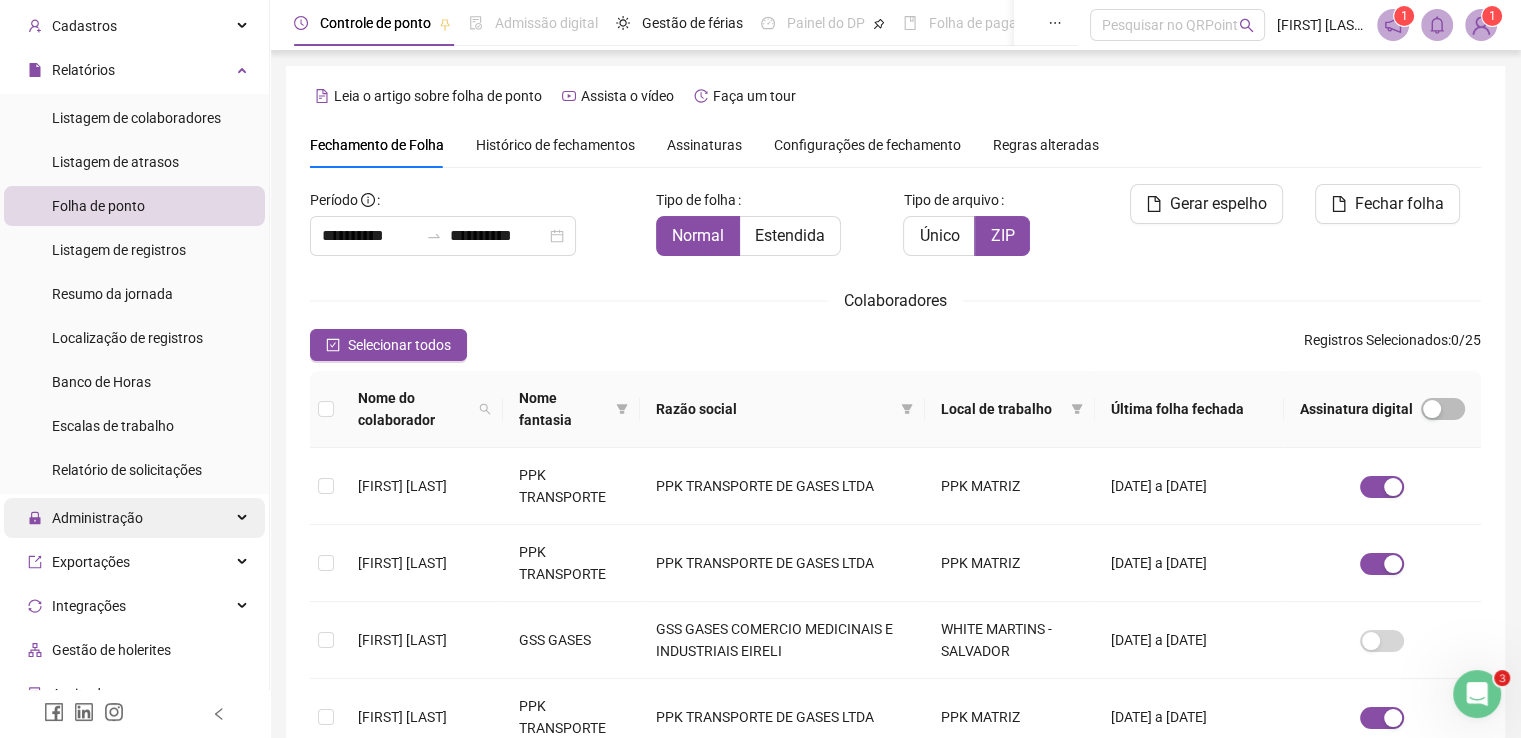 drag, startPoint x: 113, startPoint y: 517, endPoint x: 121, endPoint y: 497, distance: 21.540659 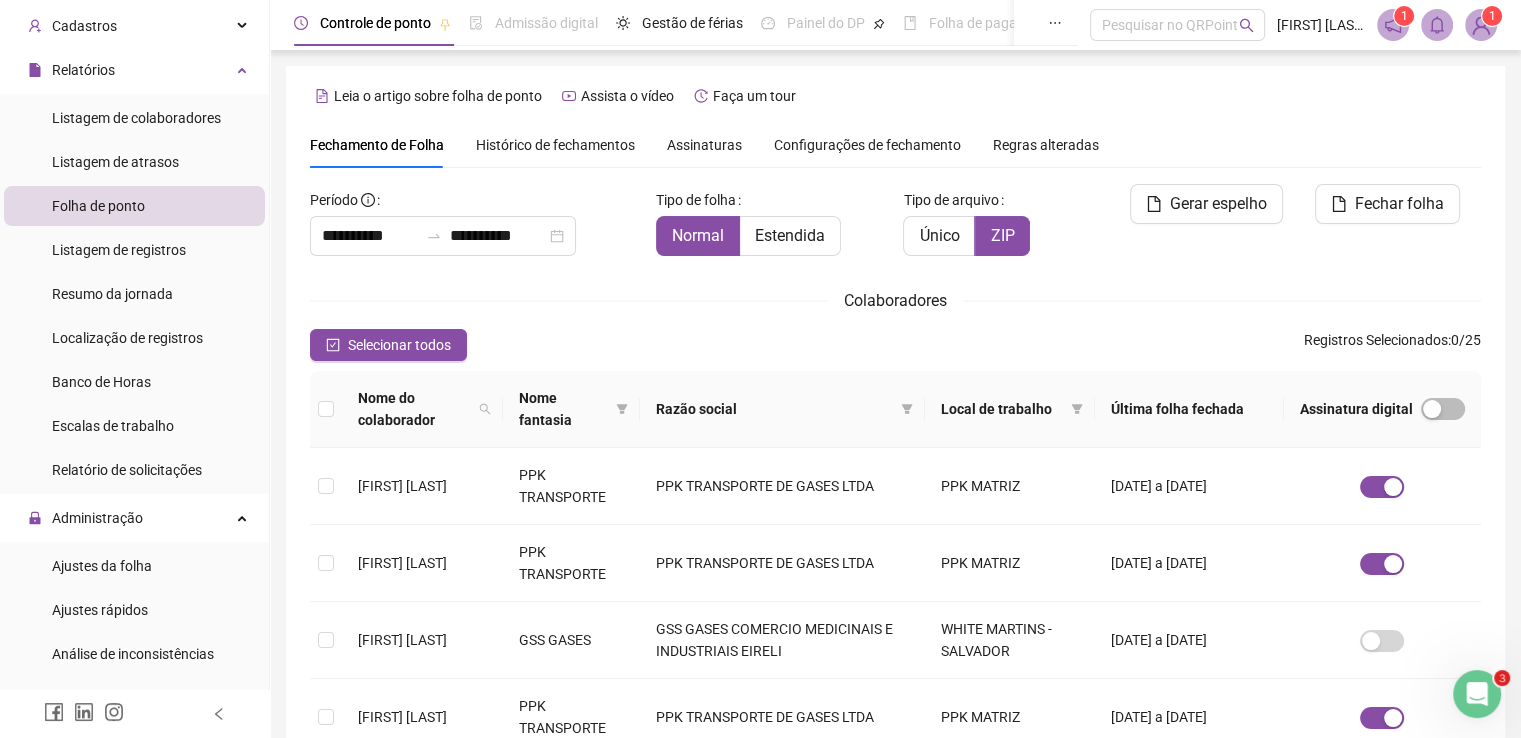 click on "Ajustes da folha" at bounding box center (102, 566) 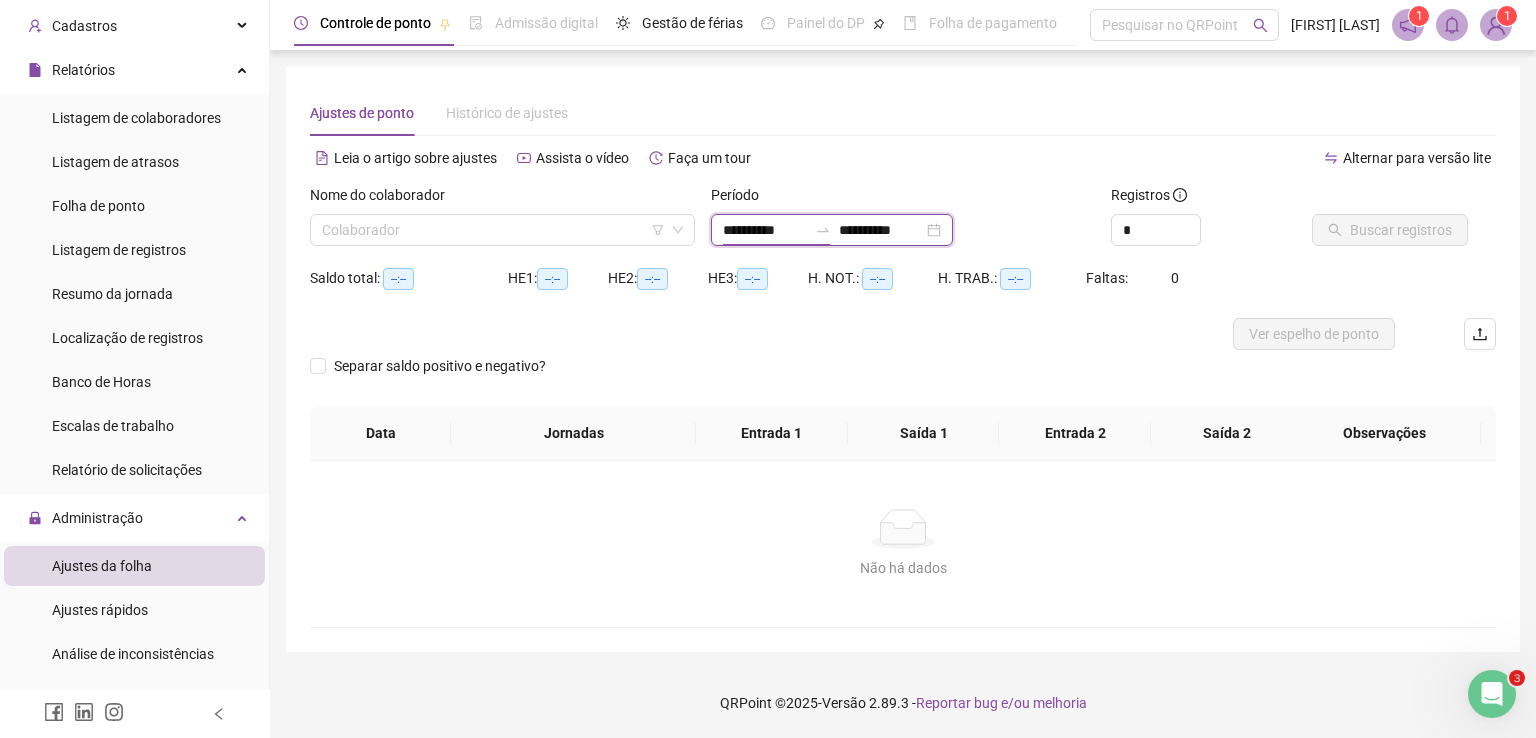 click on "**********" at bounding box center [765, 230] 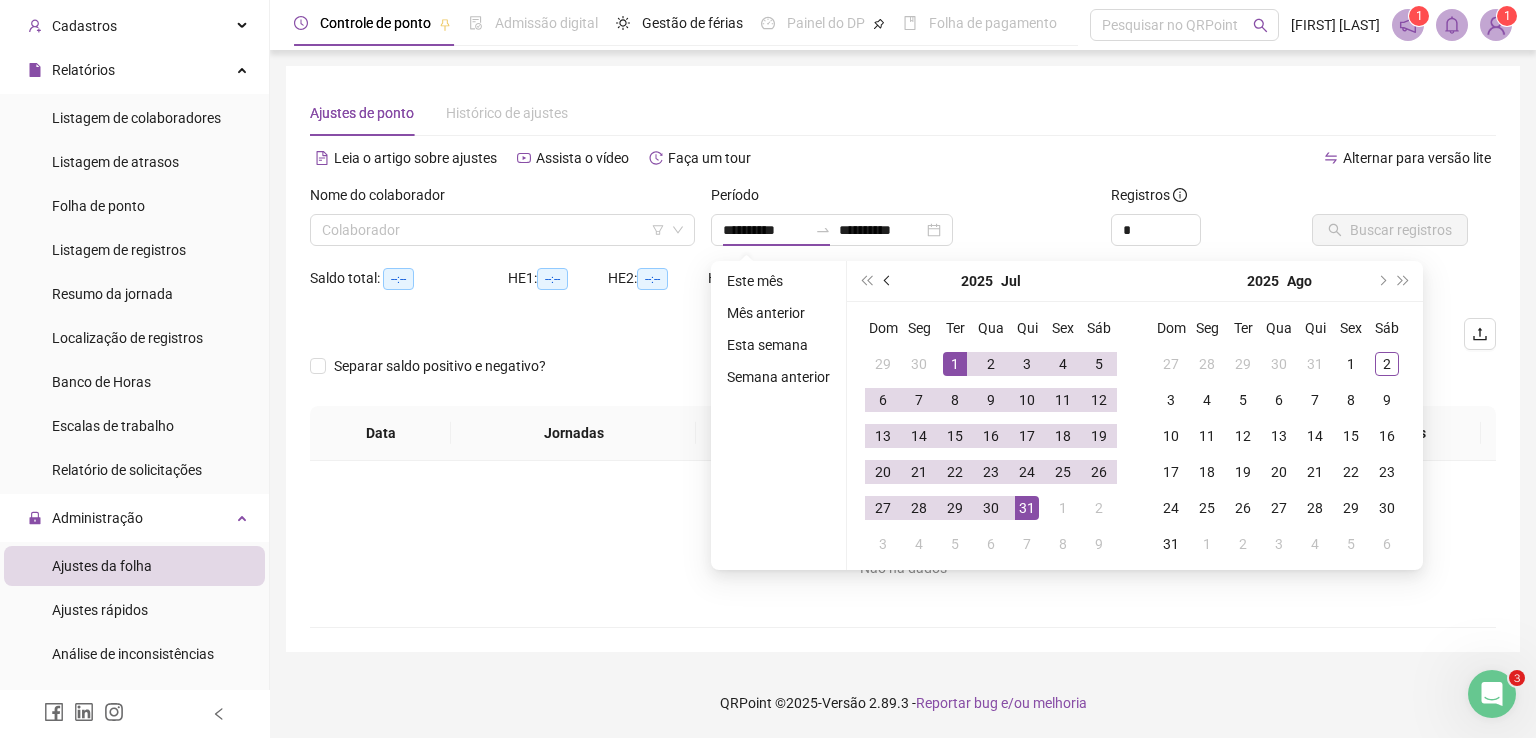 click at bounding box center (888, 281) 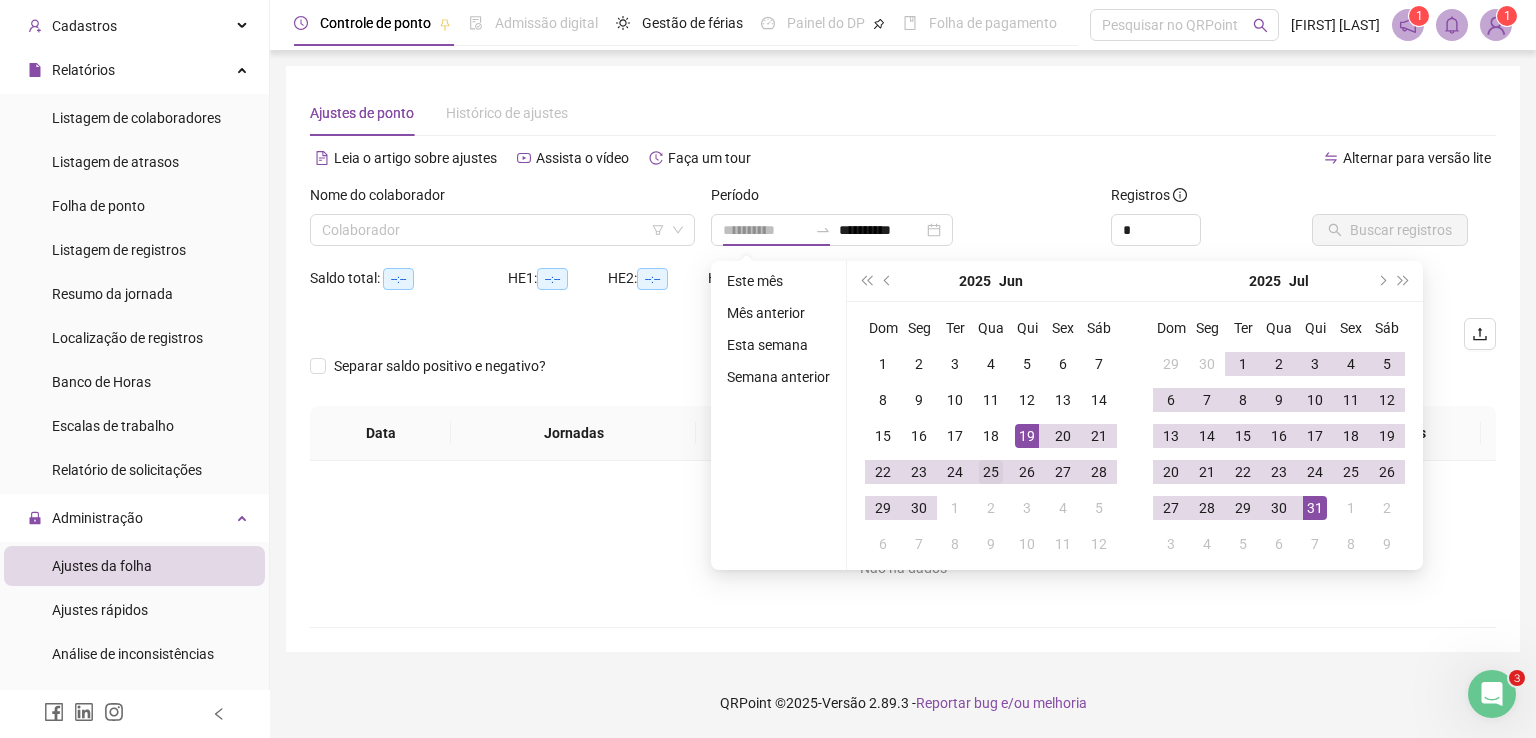type on "**********" 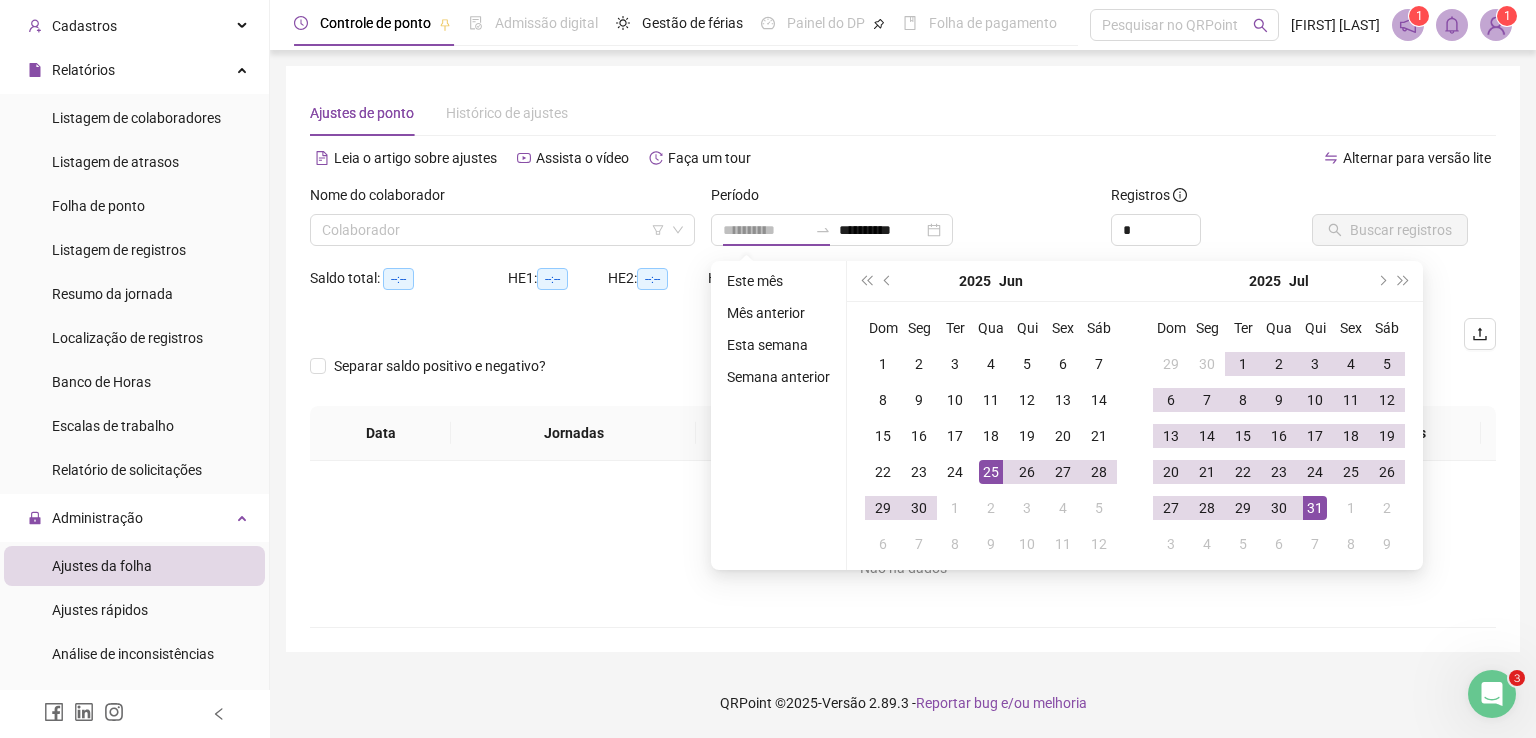 click on "25" at bounding box center [991, 472] 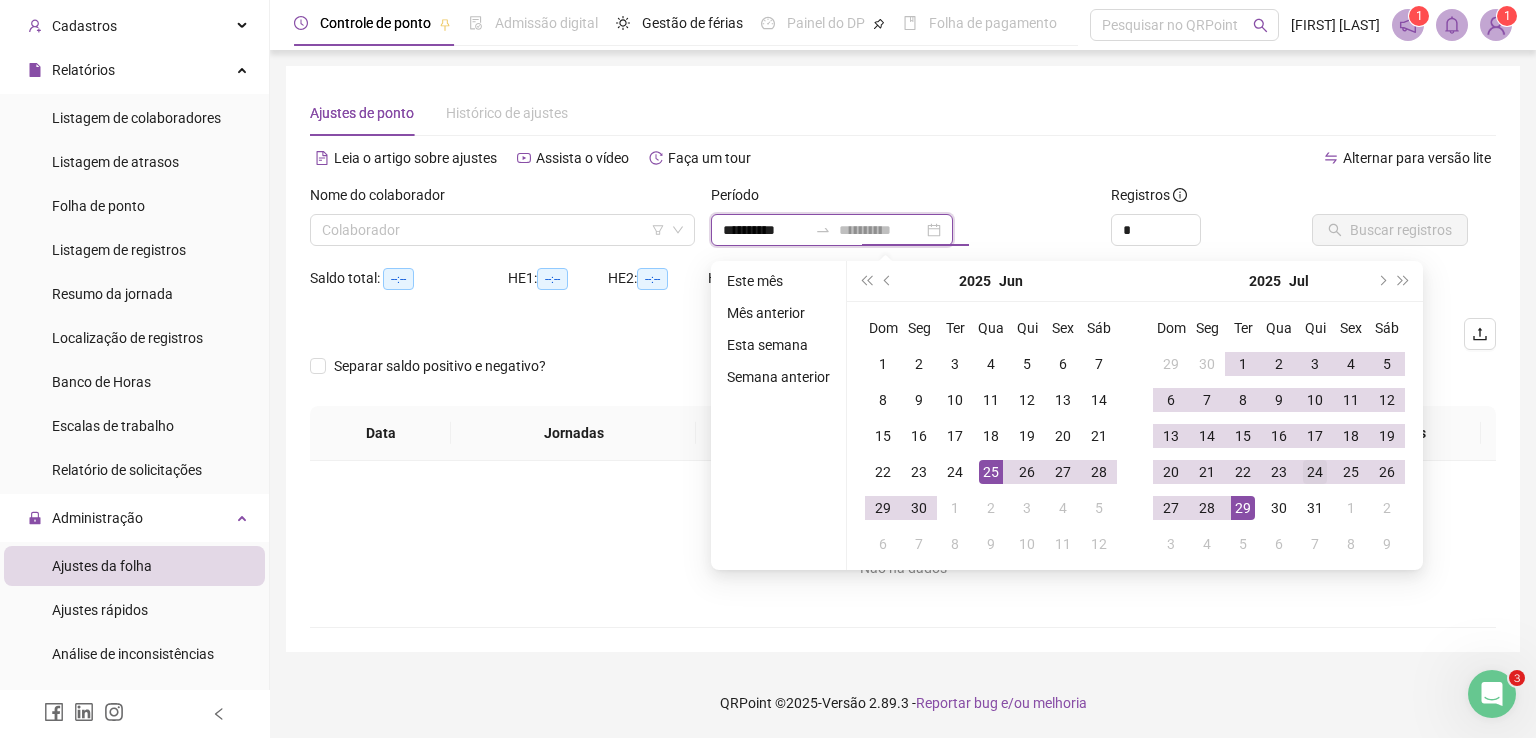 type on "**********" 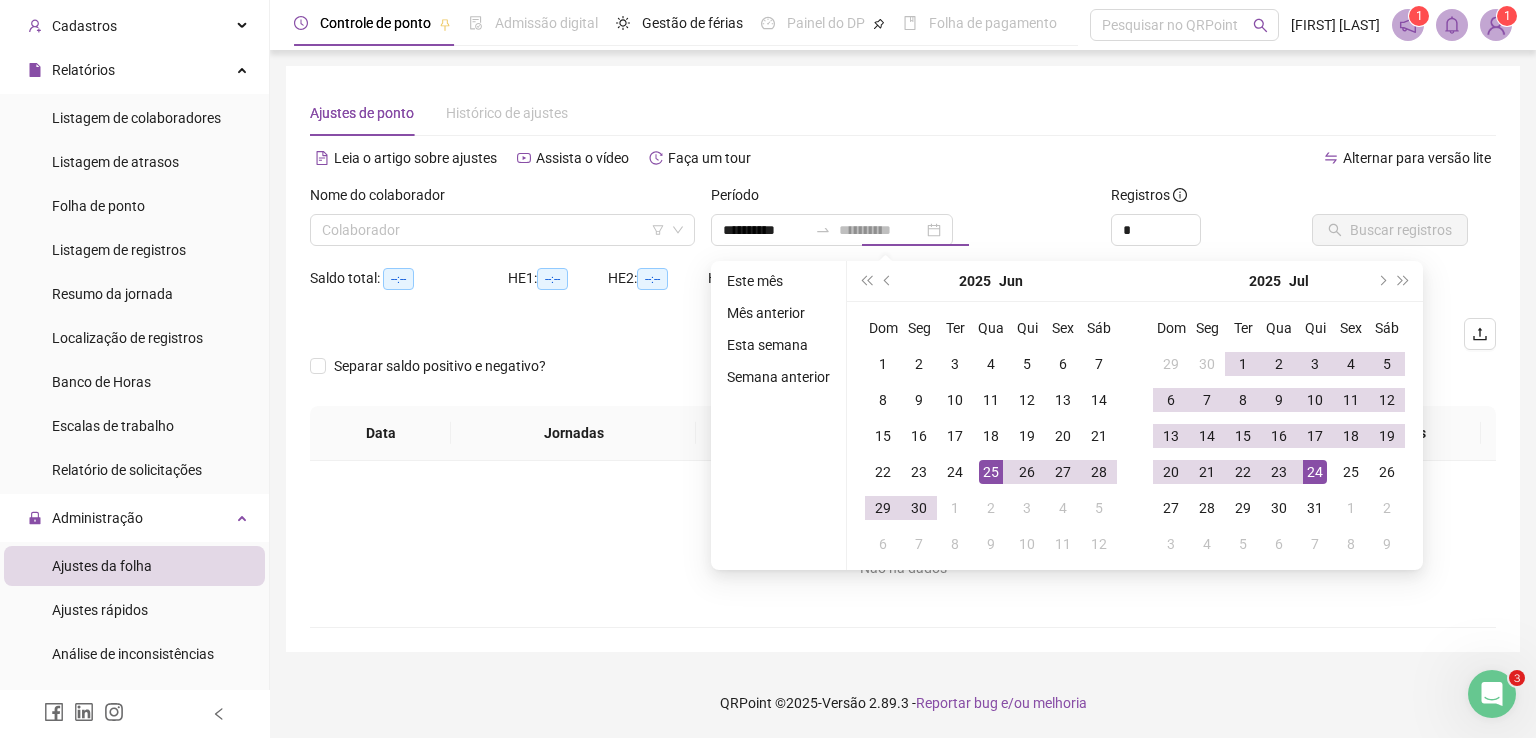 click on "24" at bounding box center [1315, 472] 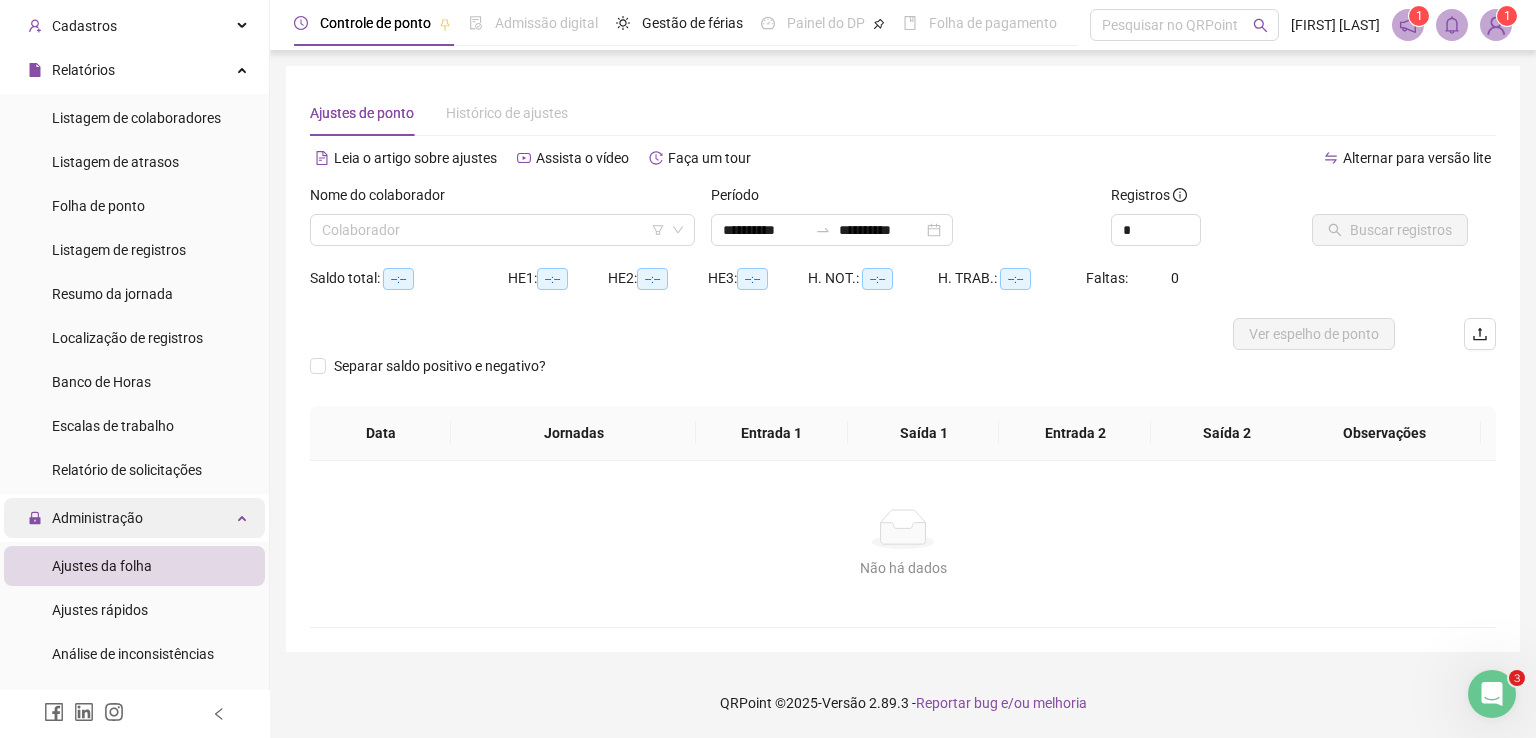click on "Administração" at bounding box center [97, 518] 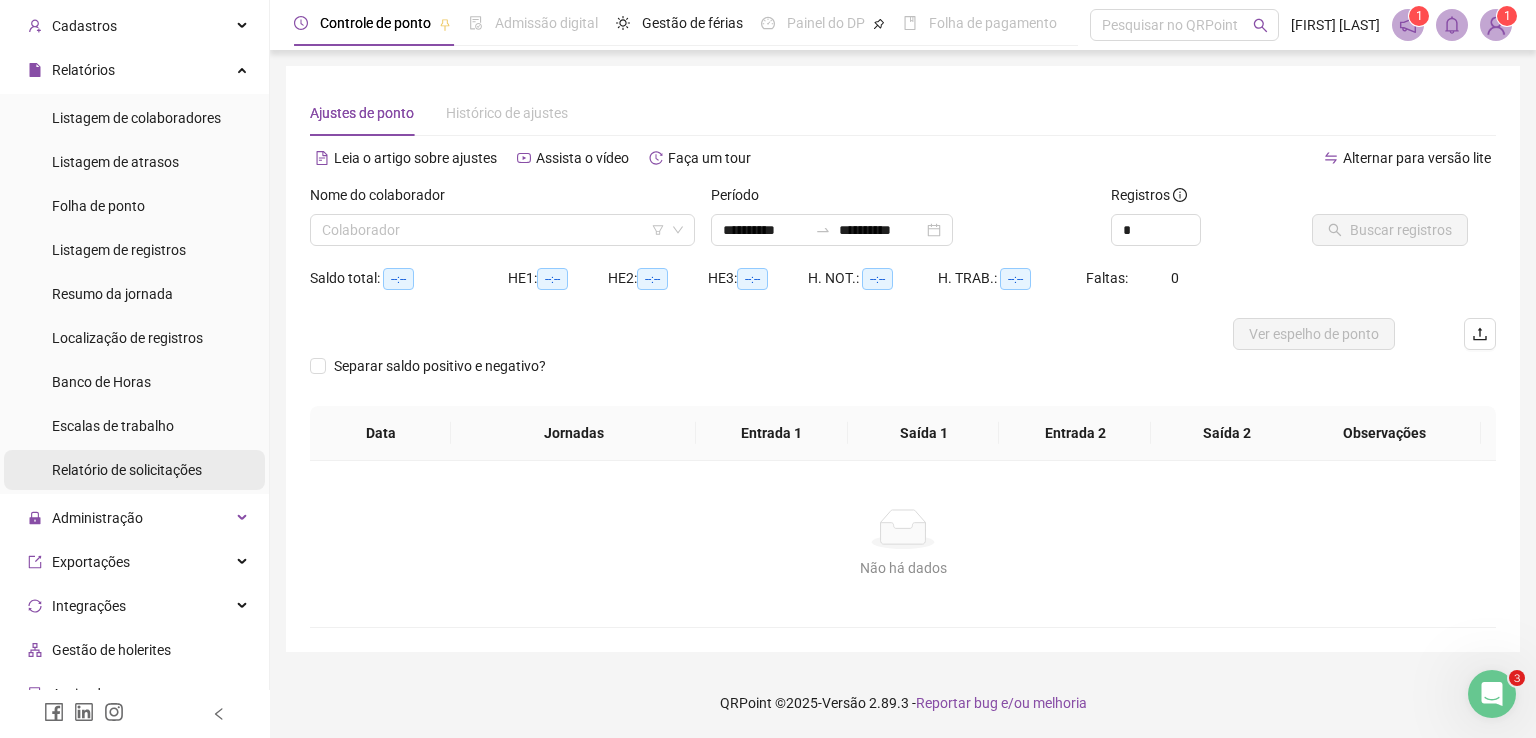 click on "Relatório de solicitações" at bounding box center (127, 470) 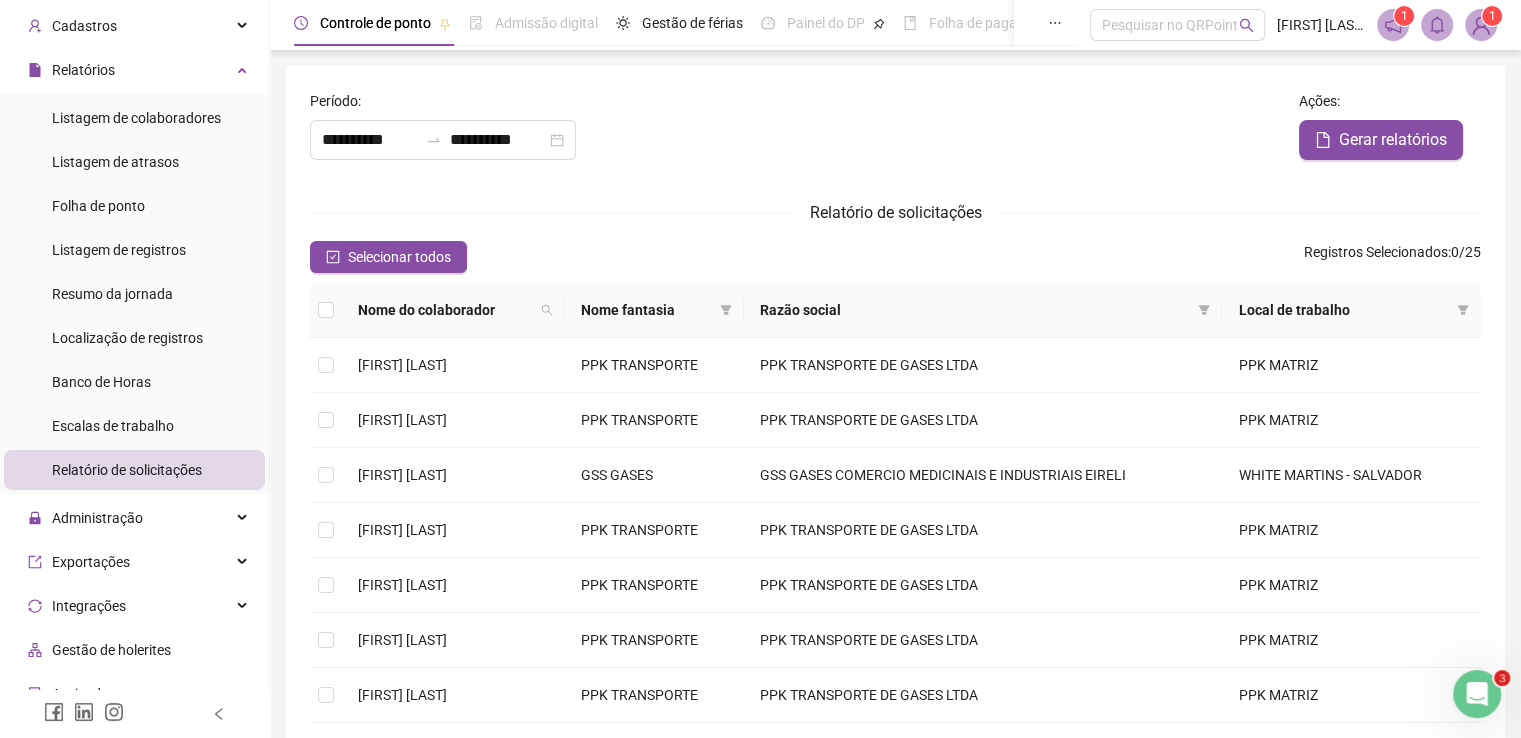 click on "Relatório de solicitações" at bounding box center (127, 470) 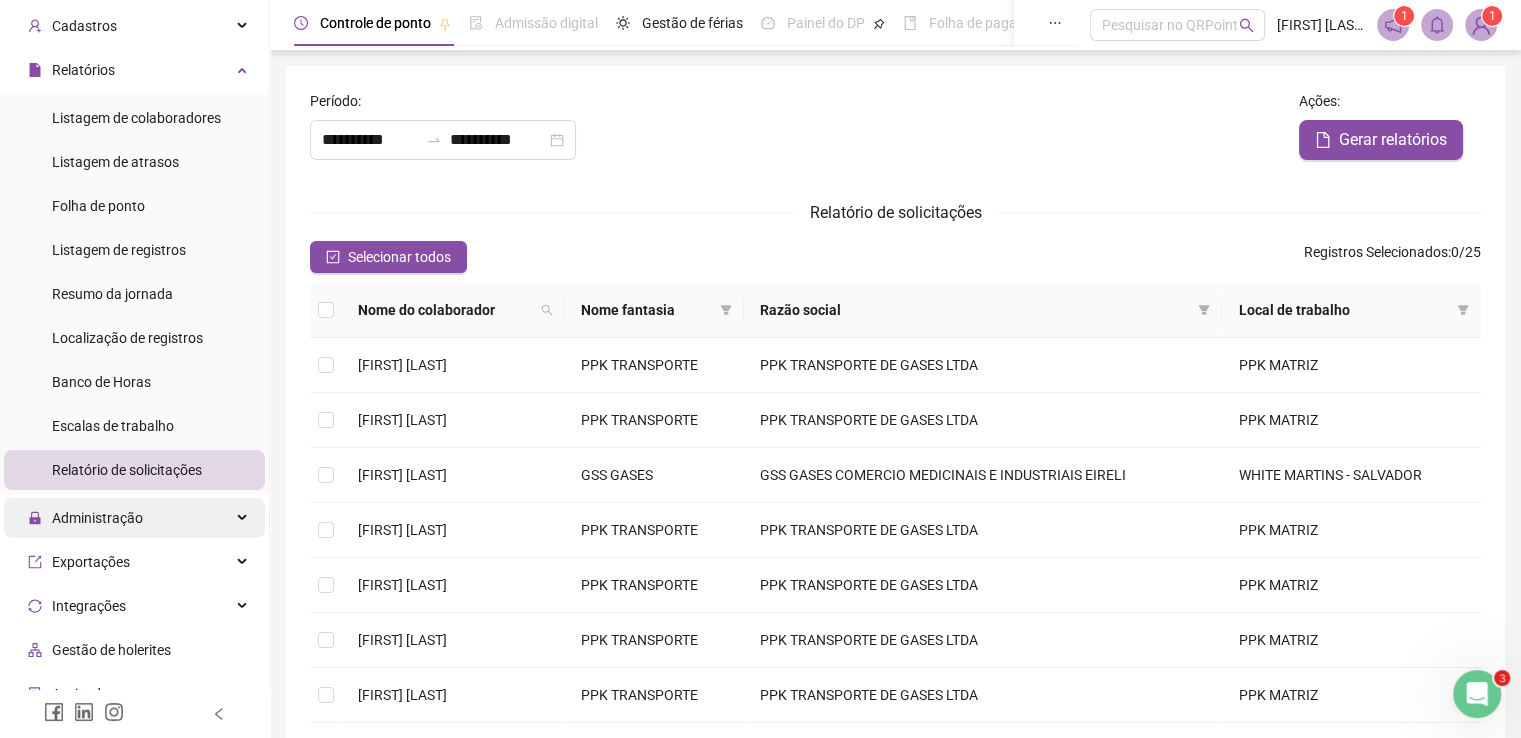 click on "Administração" at bounding box center [97, 518] 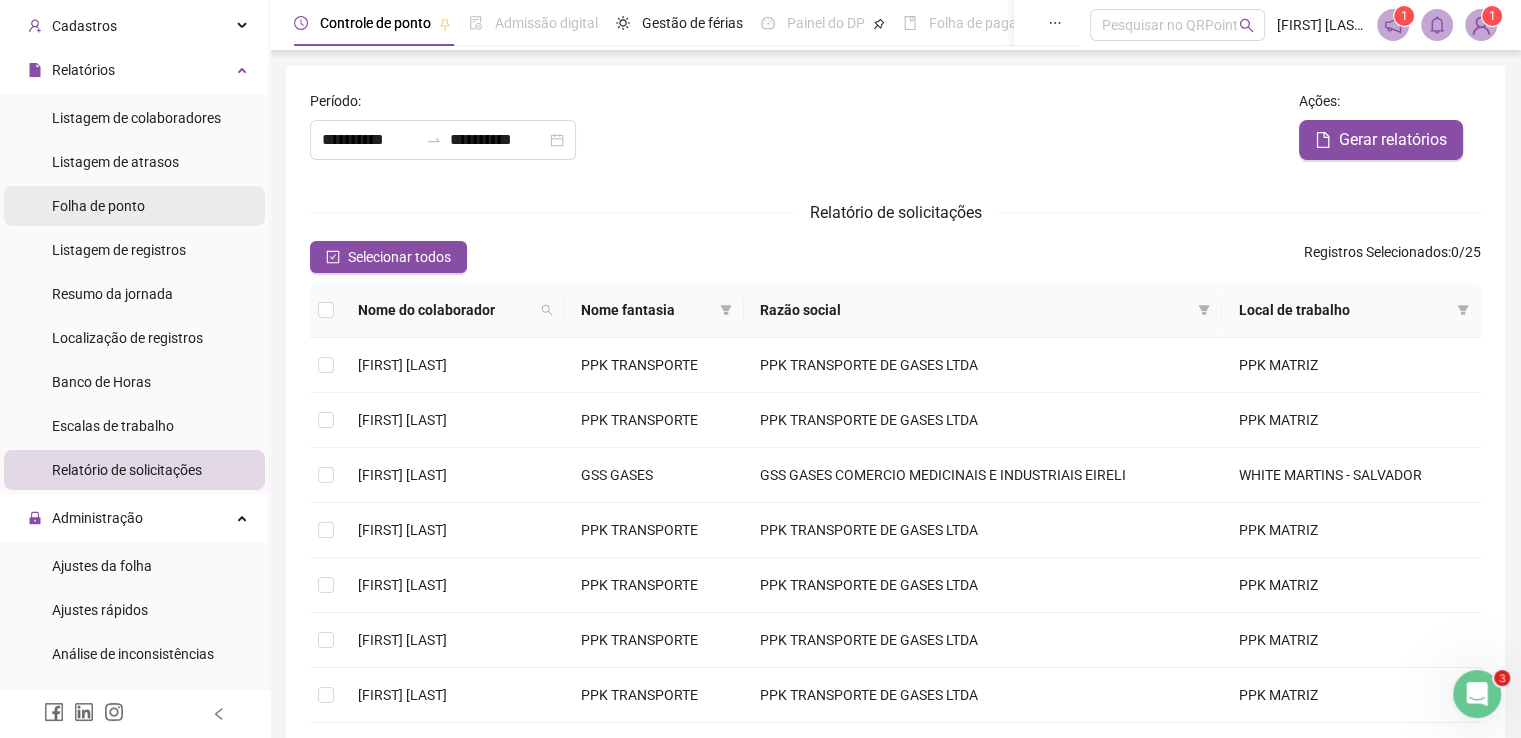 click on "Folha de ponto" at bounding box center (134, 206) 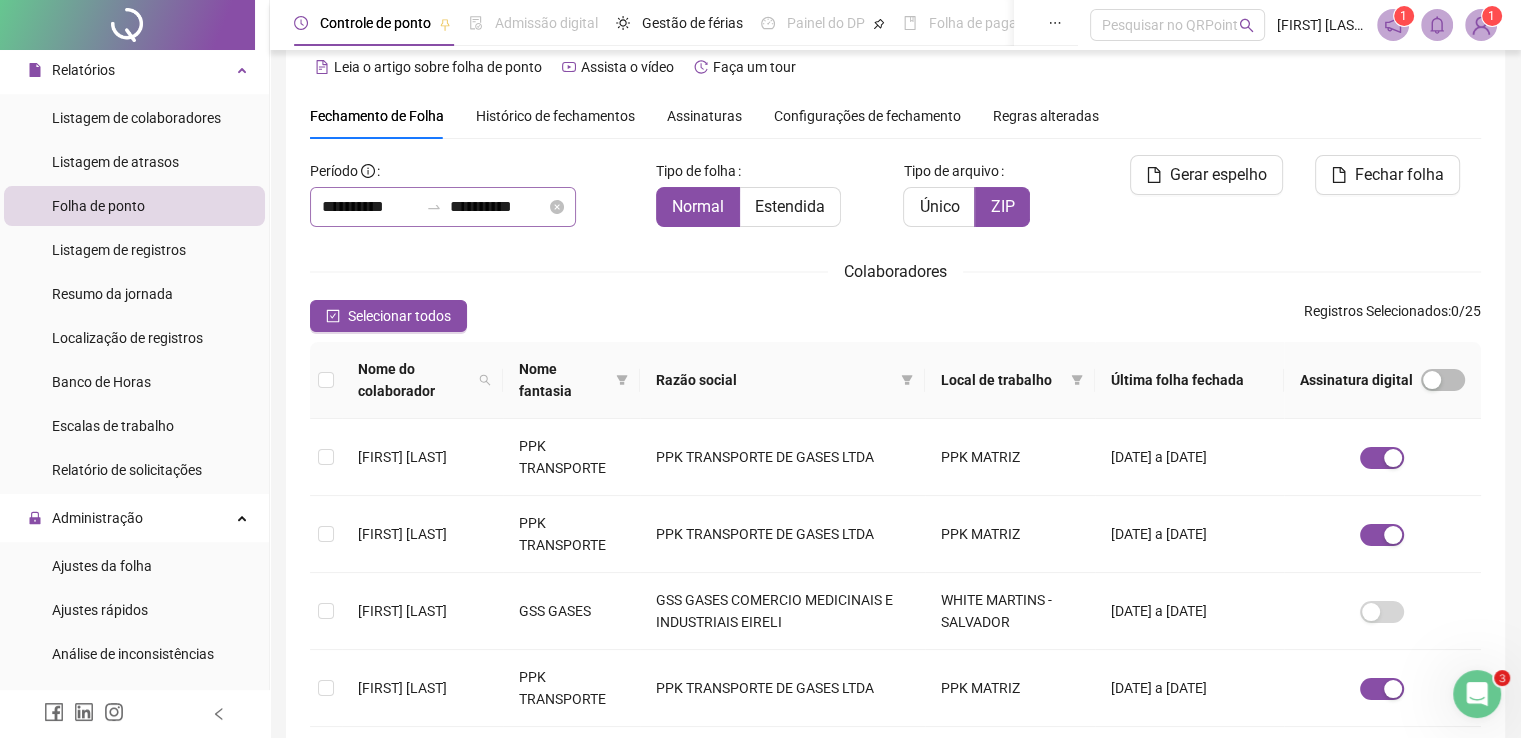 scroll, scrollTop: 40, scrollLeft: 0, axis: vertical 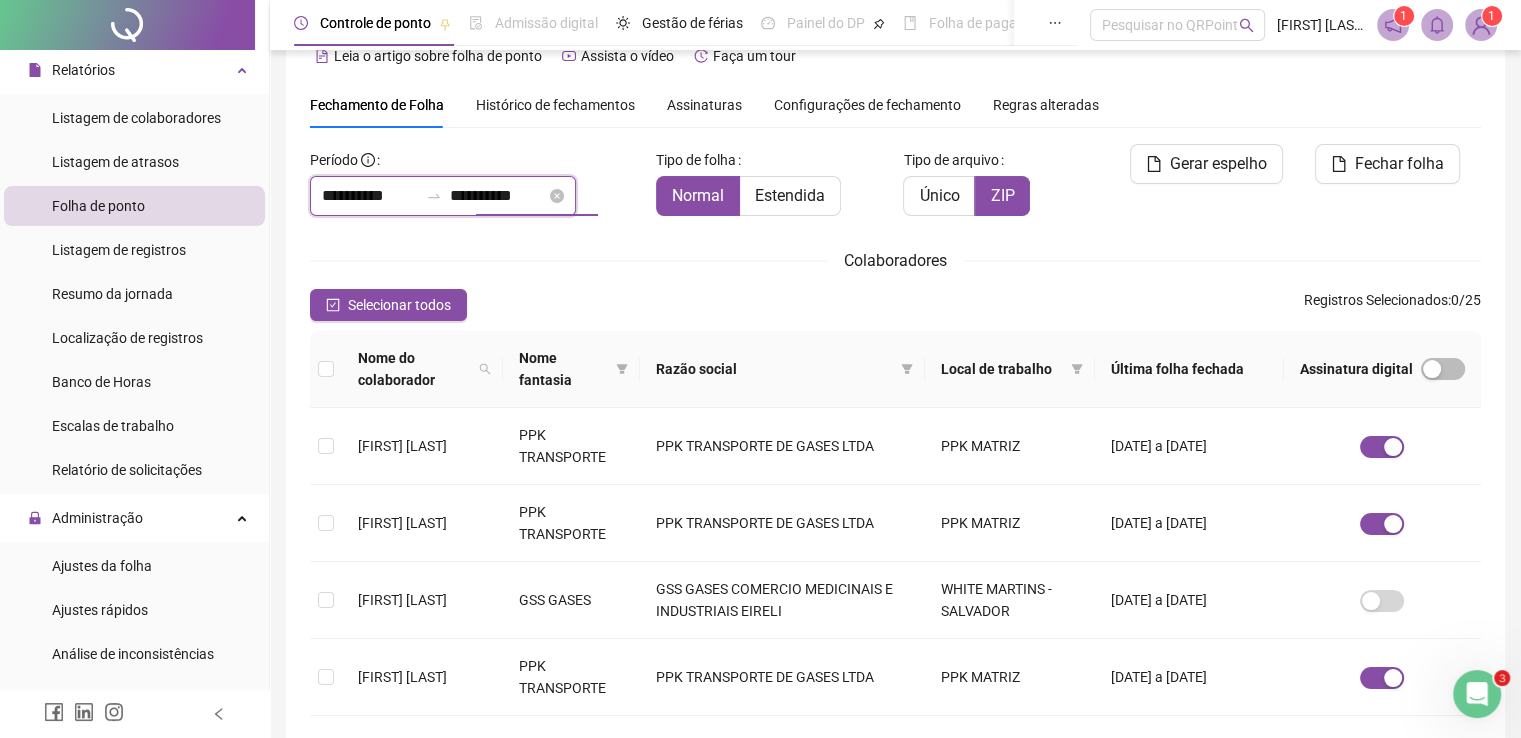 click on "**********" at bounding box center [498, 196] 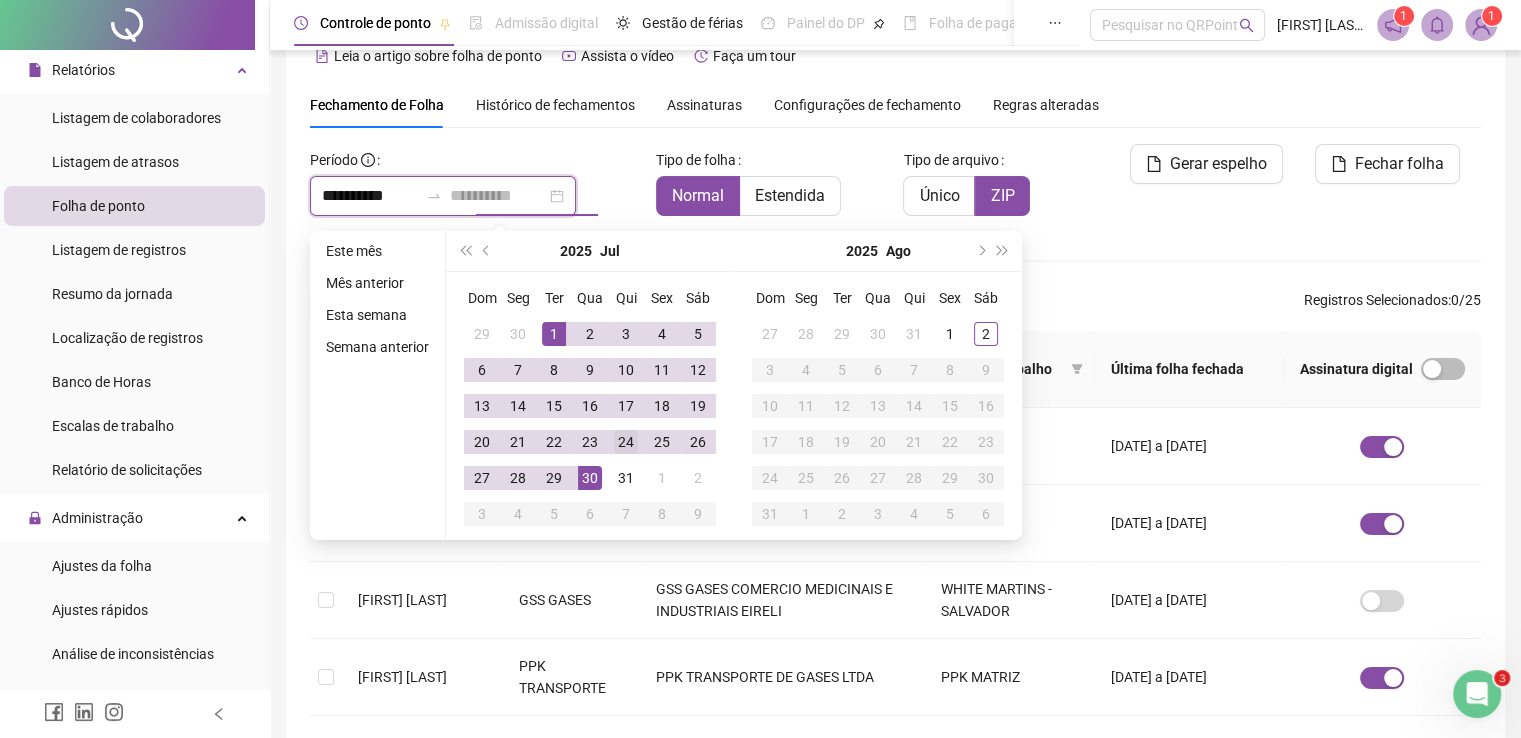 type on "**********" 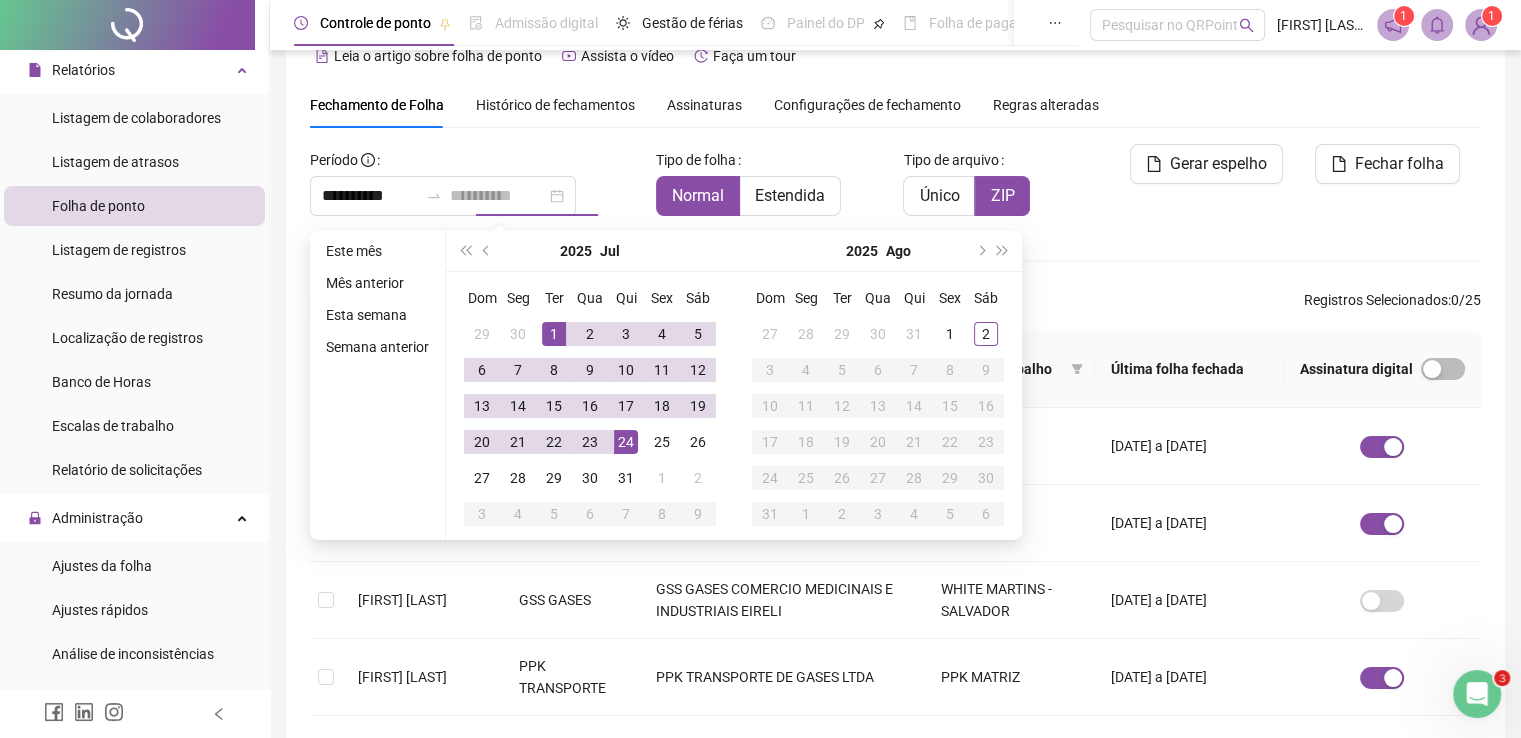 click on "24" at bounding box center (626, 442) 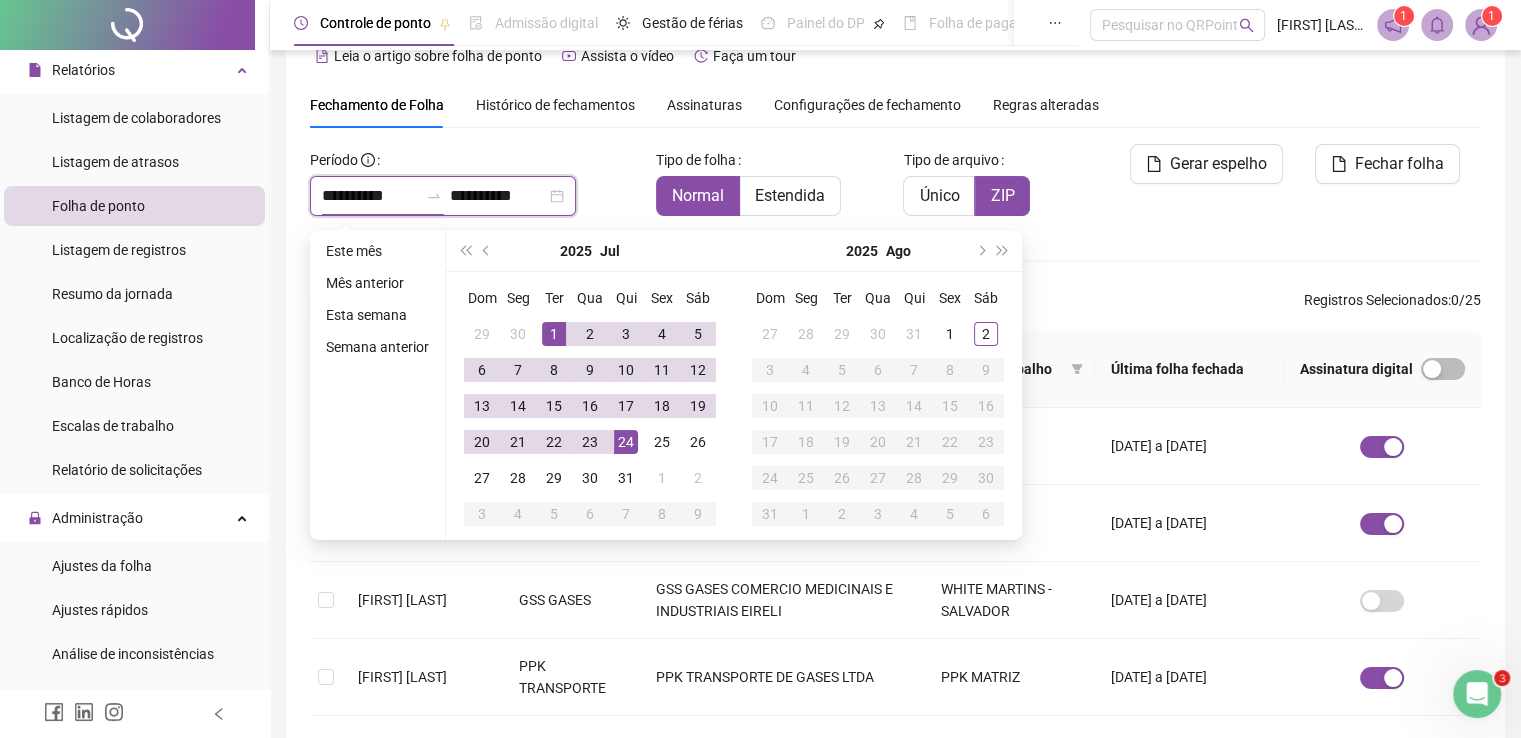 type on "**********" 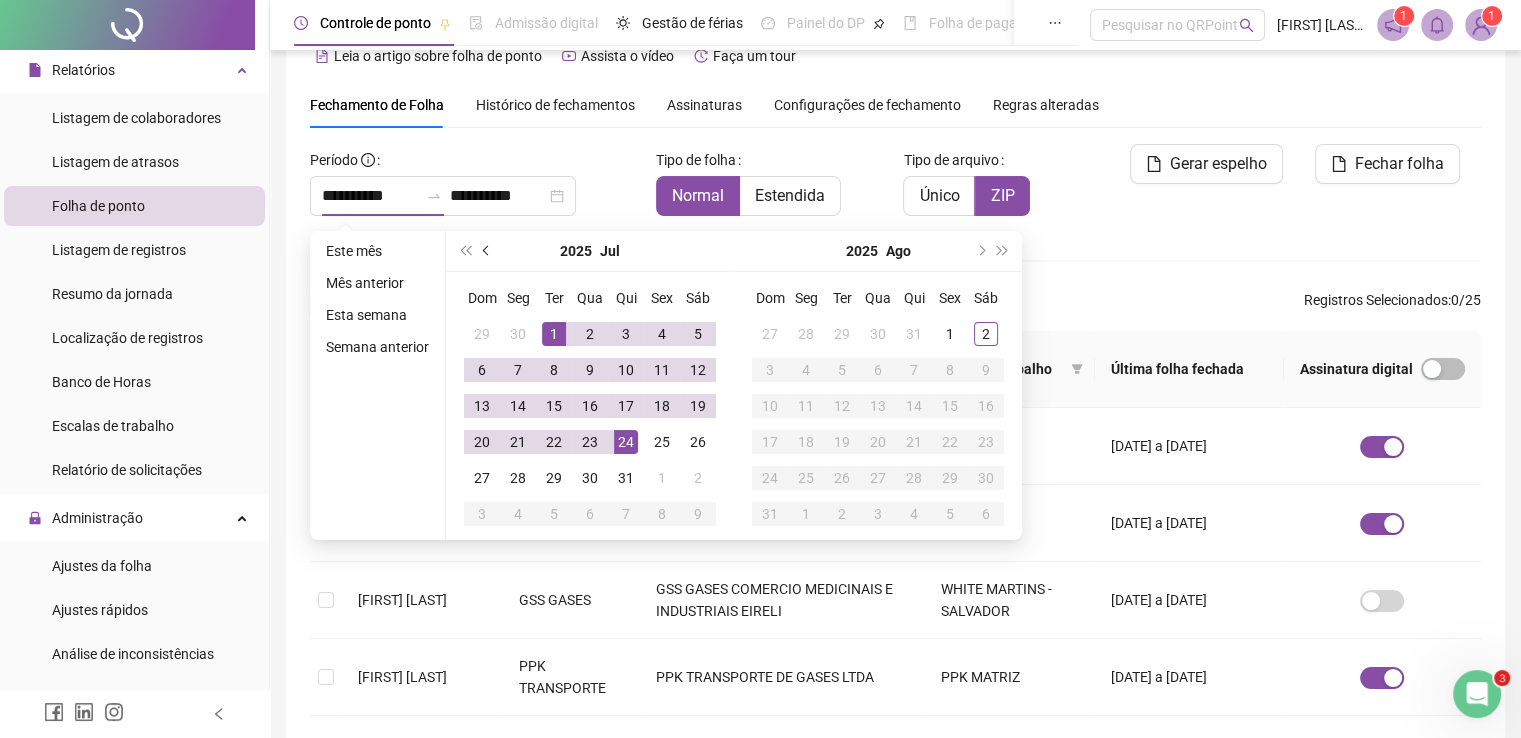 click at bounding box center (488, 251) 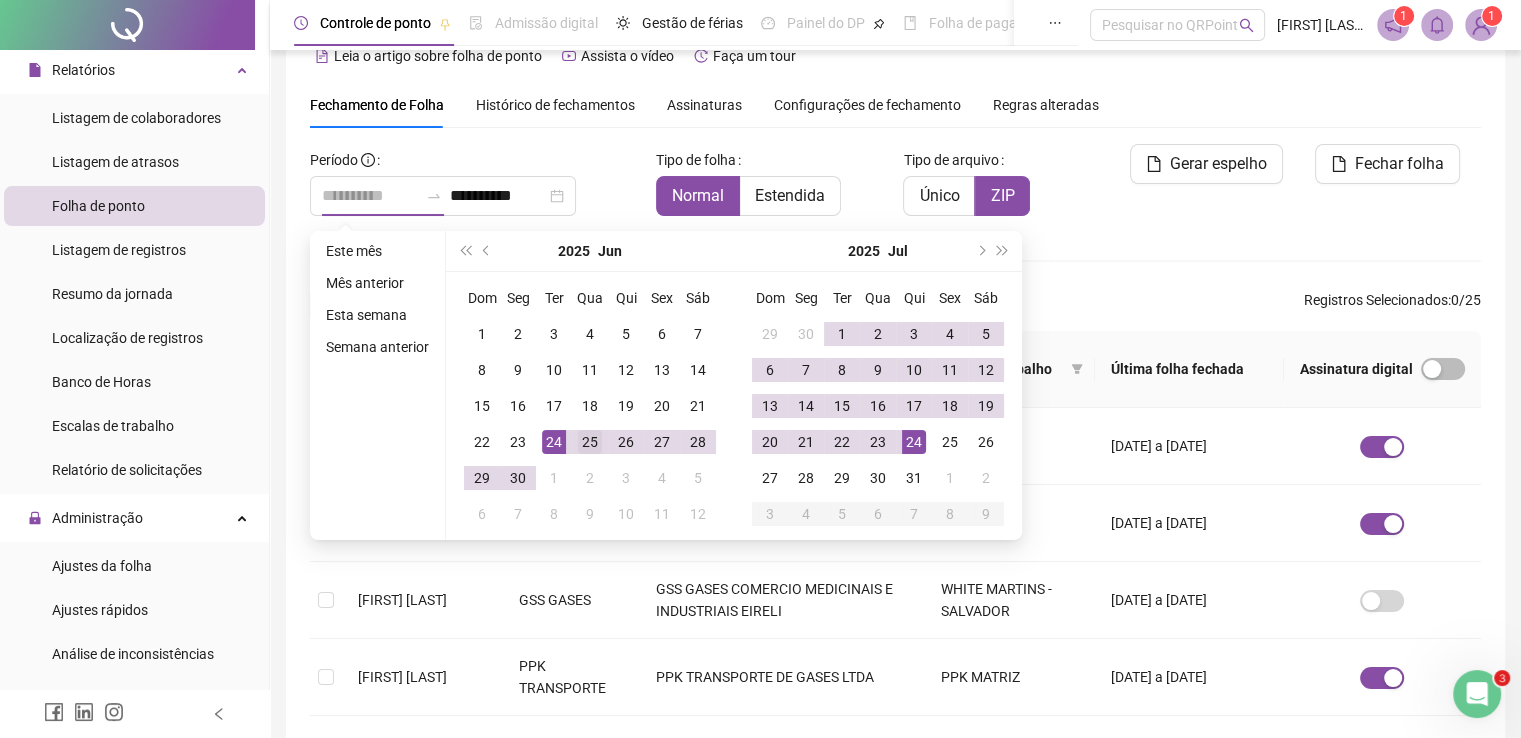 type on "**********" 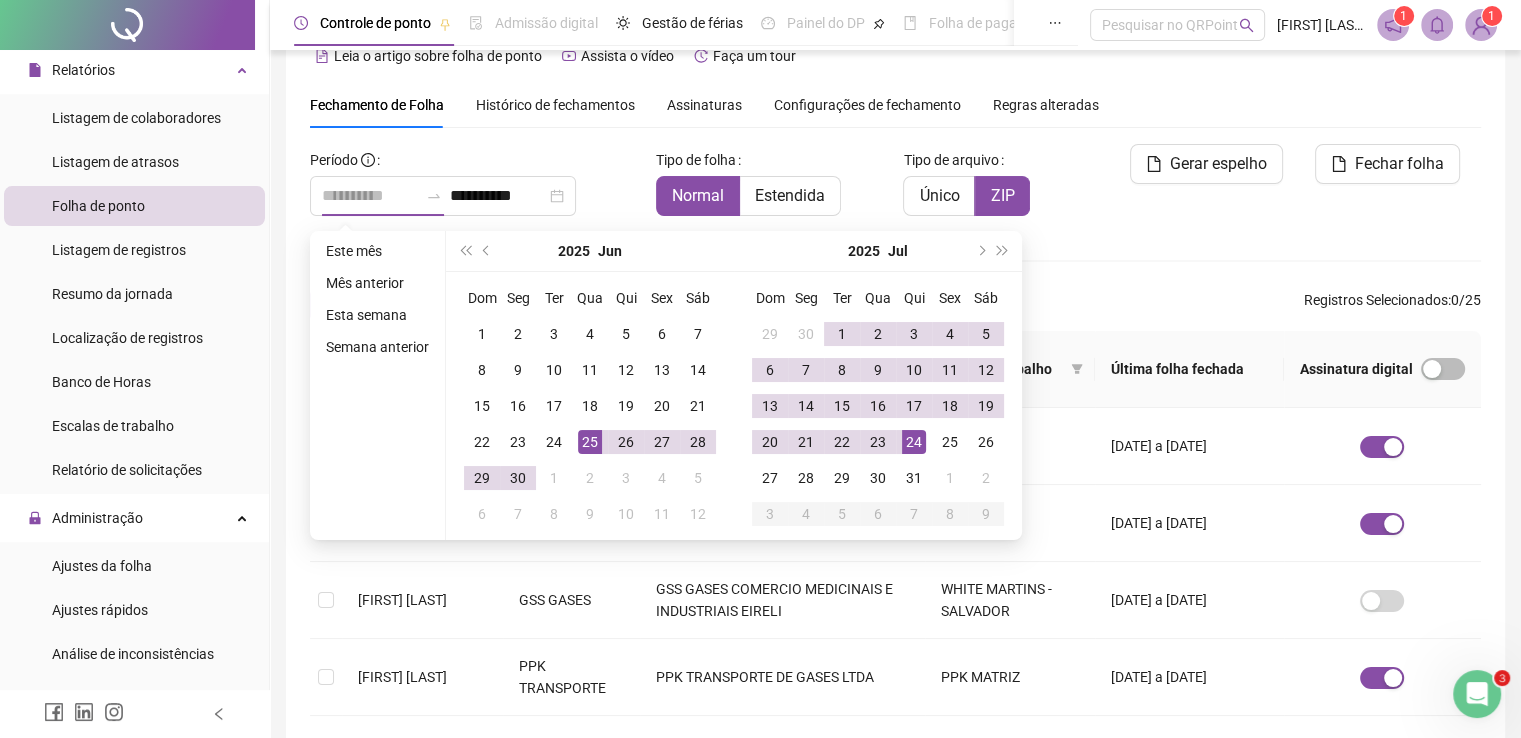 click on "25" at bounding box center (590, 442) 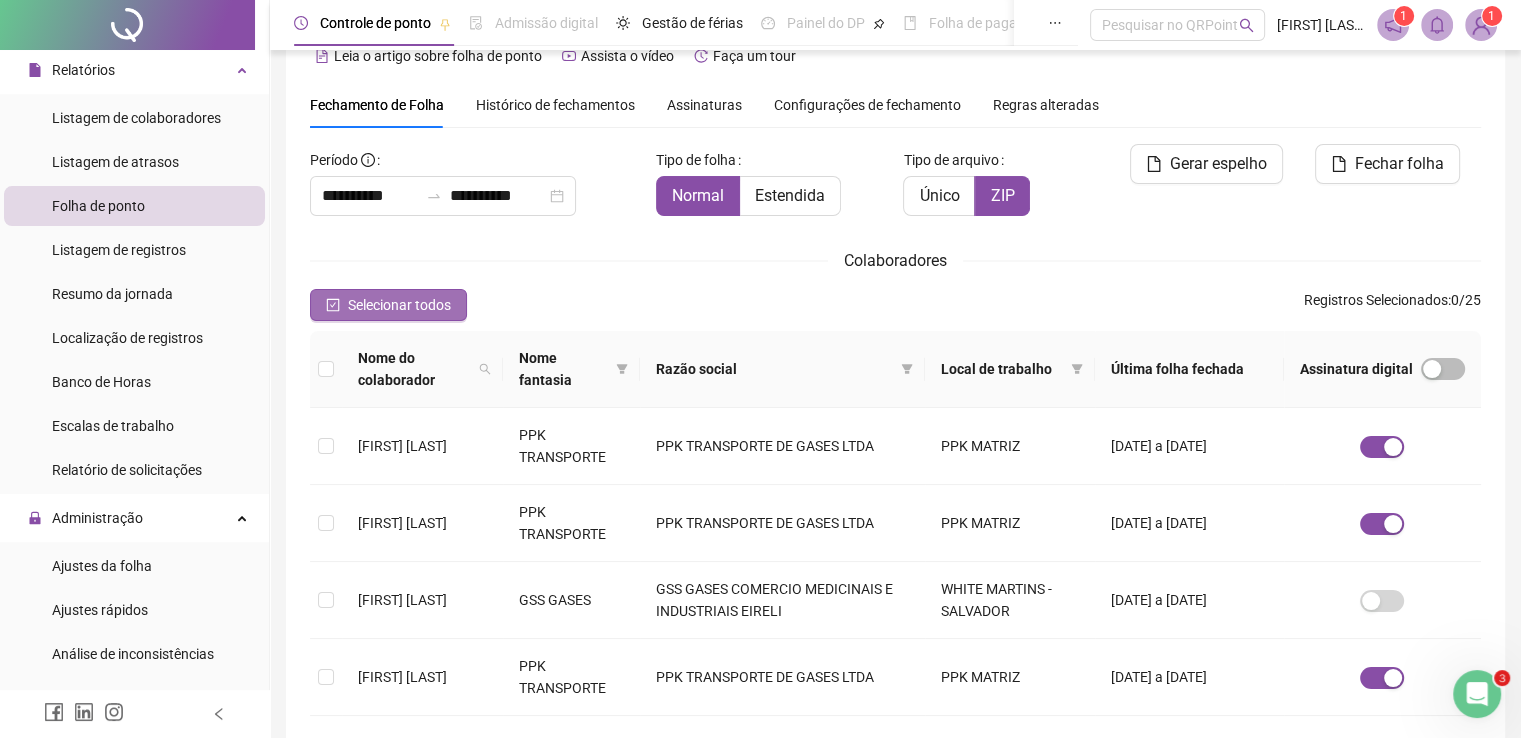 click 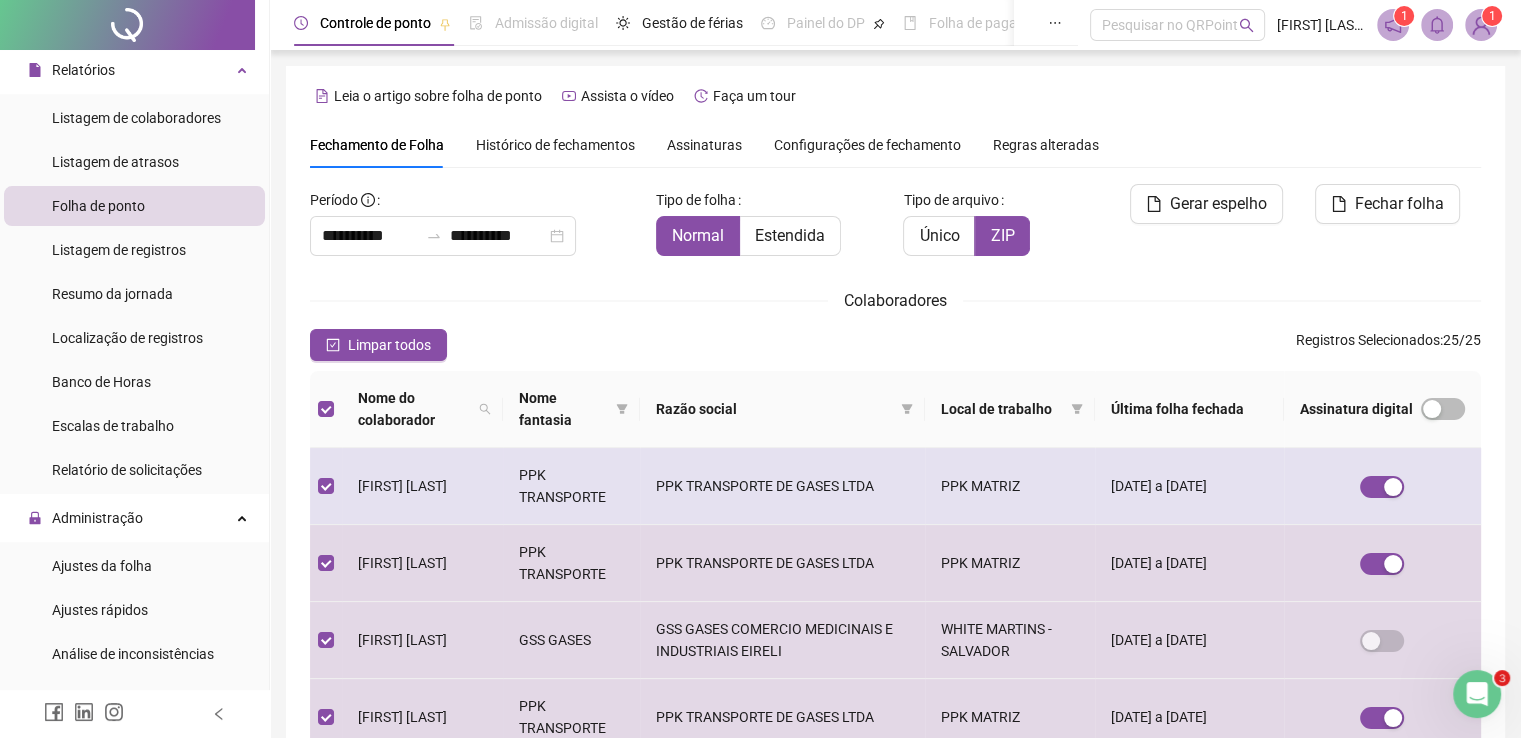 scroll, scrollTop: 0, scrollLeft: 0, axis: both 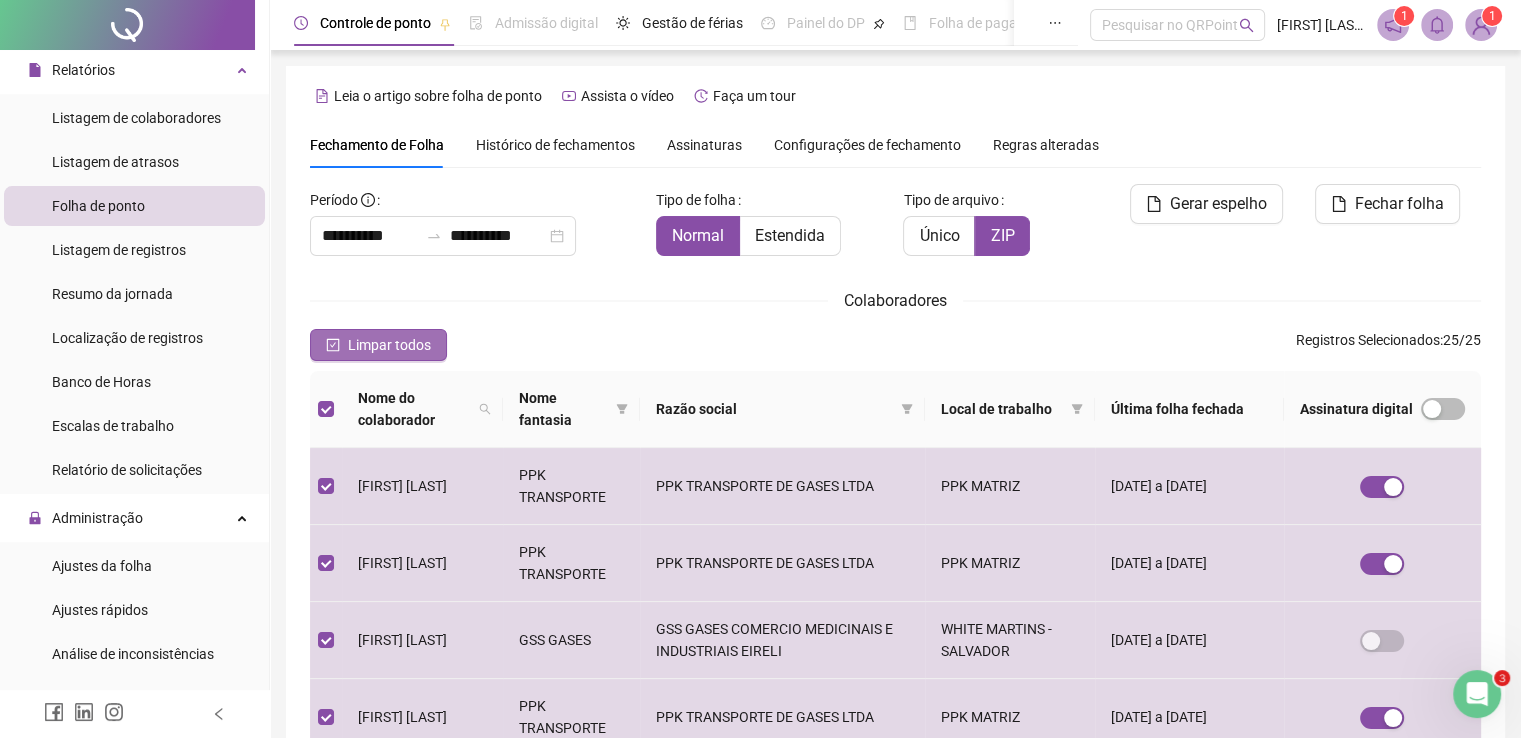 click on "Limpar todos" at bounding box center (378, 345) 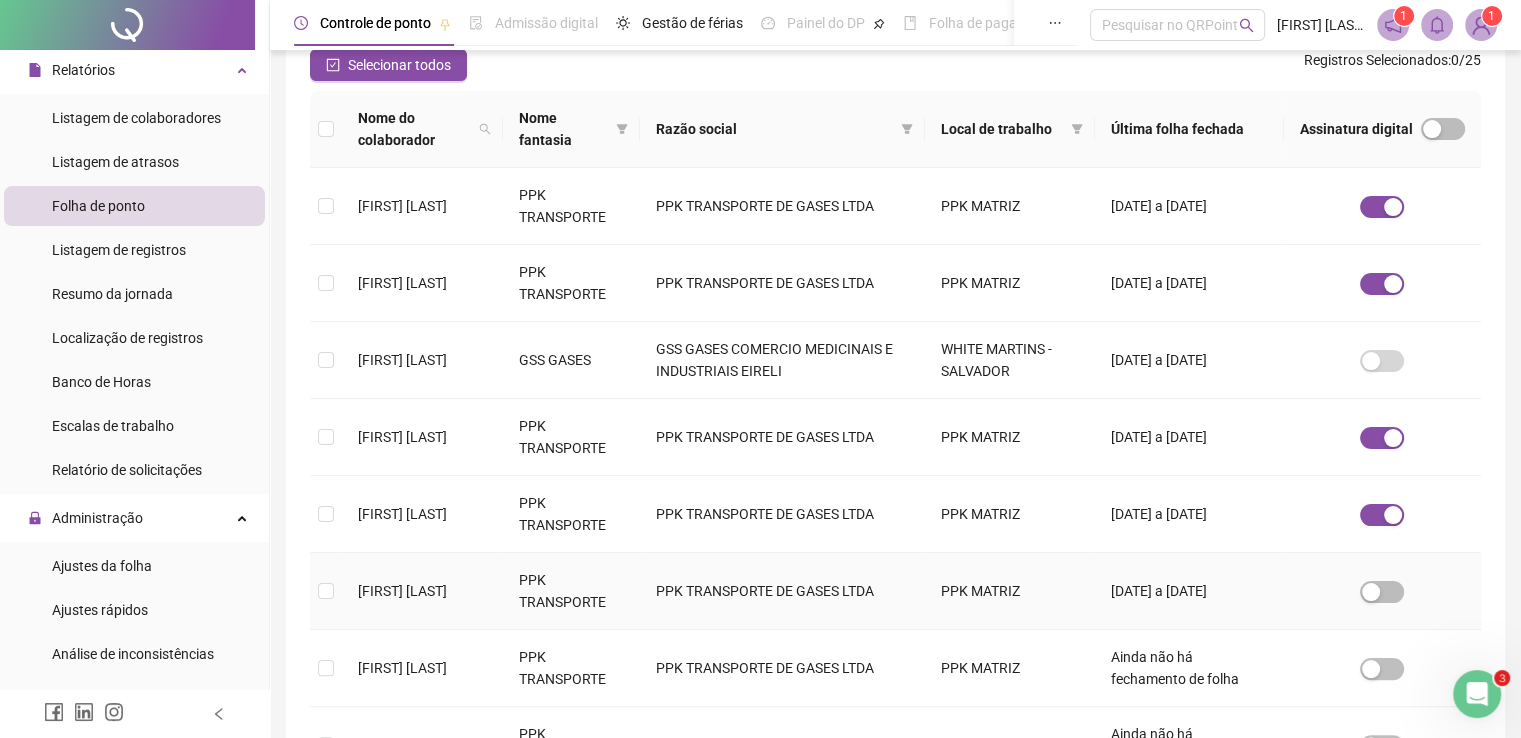 scroll, scrollTop: 340, scrollLeft: 0, axis: vertical 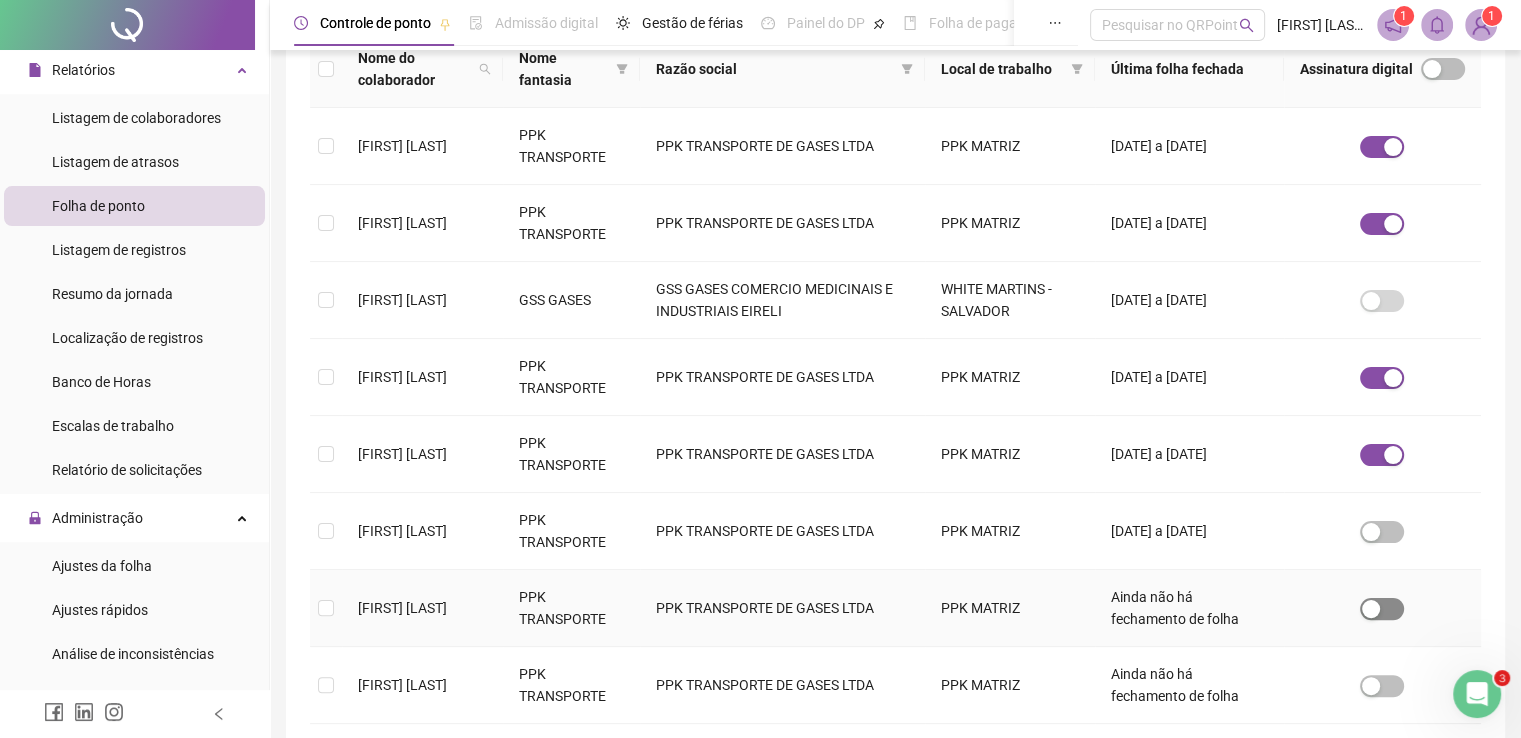 click at bounding box center (1382, 609) 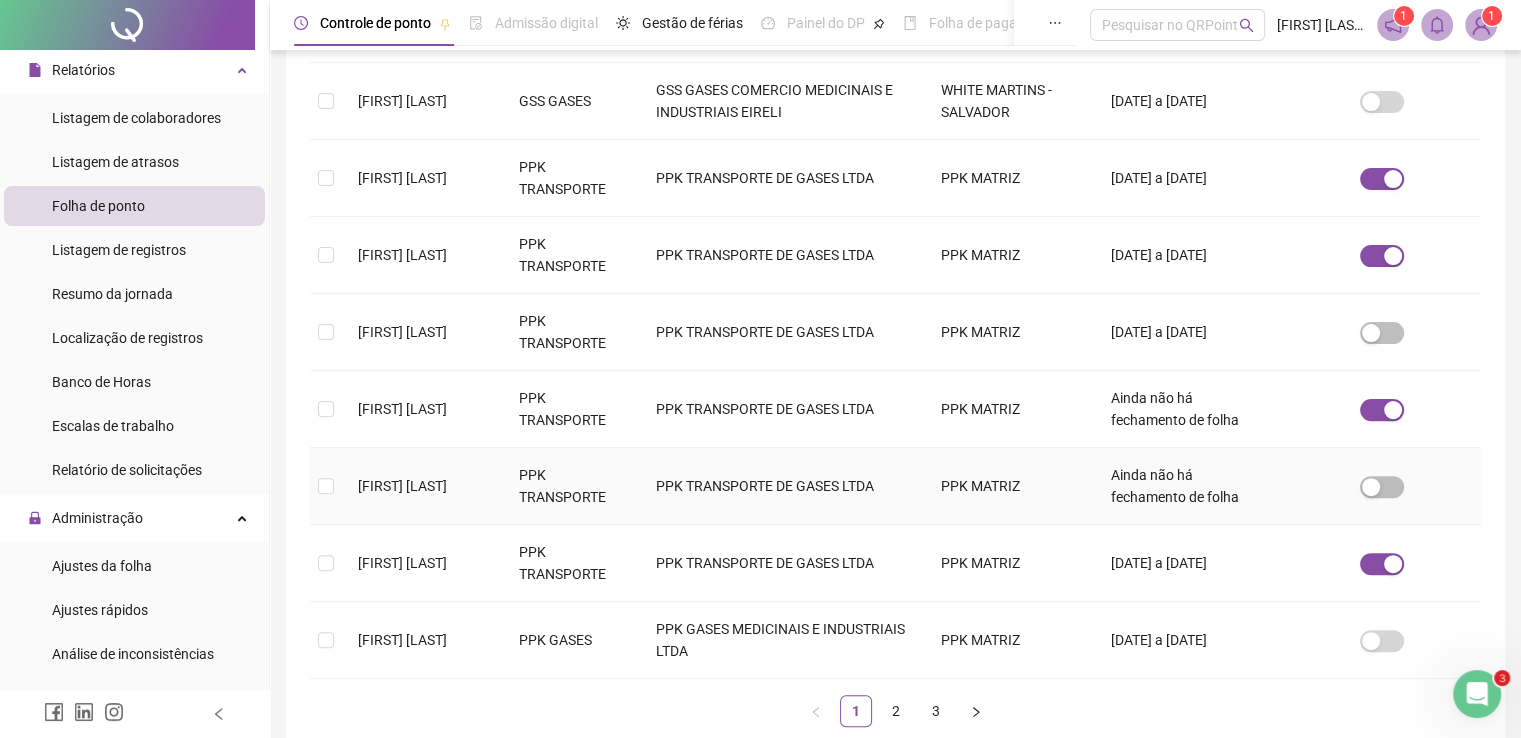 scroll, scrollTop: 540, scrollLeft: 0, axis: vertical 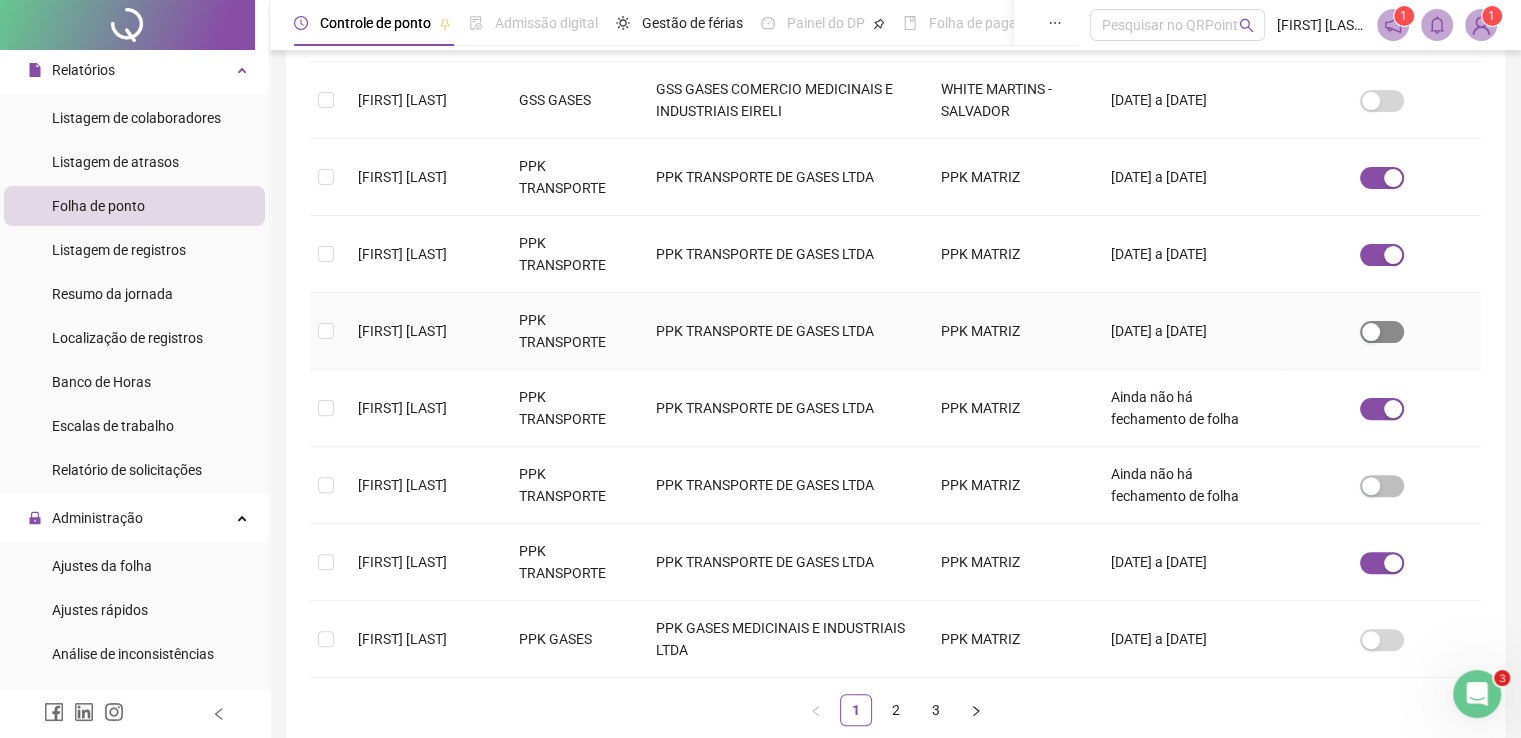 click at bounding box center (1382, 332) 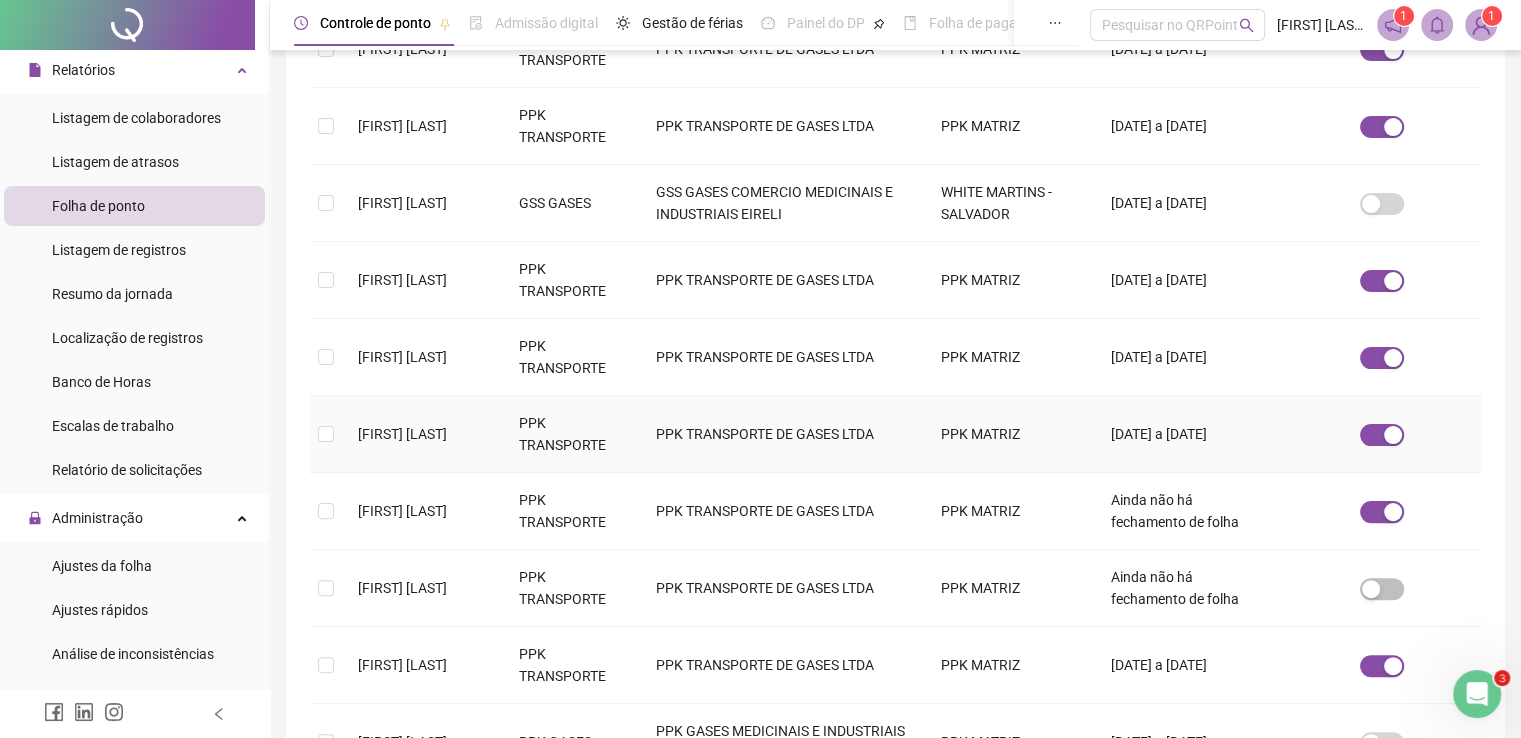 scroll, scrollTop: 440, scrollLeft: 0, axis: vertical 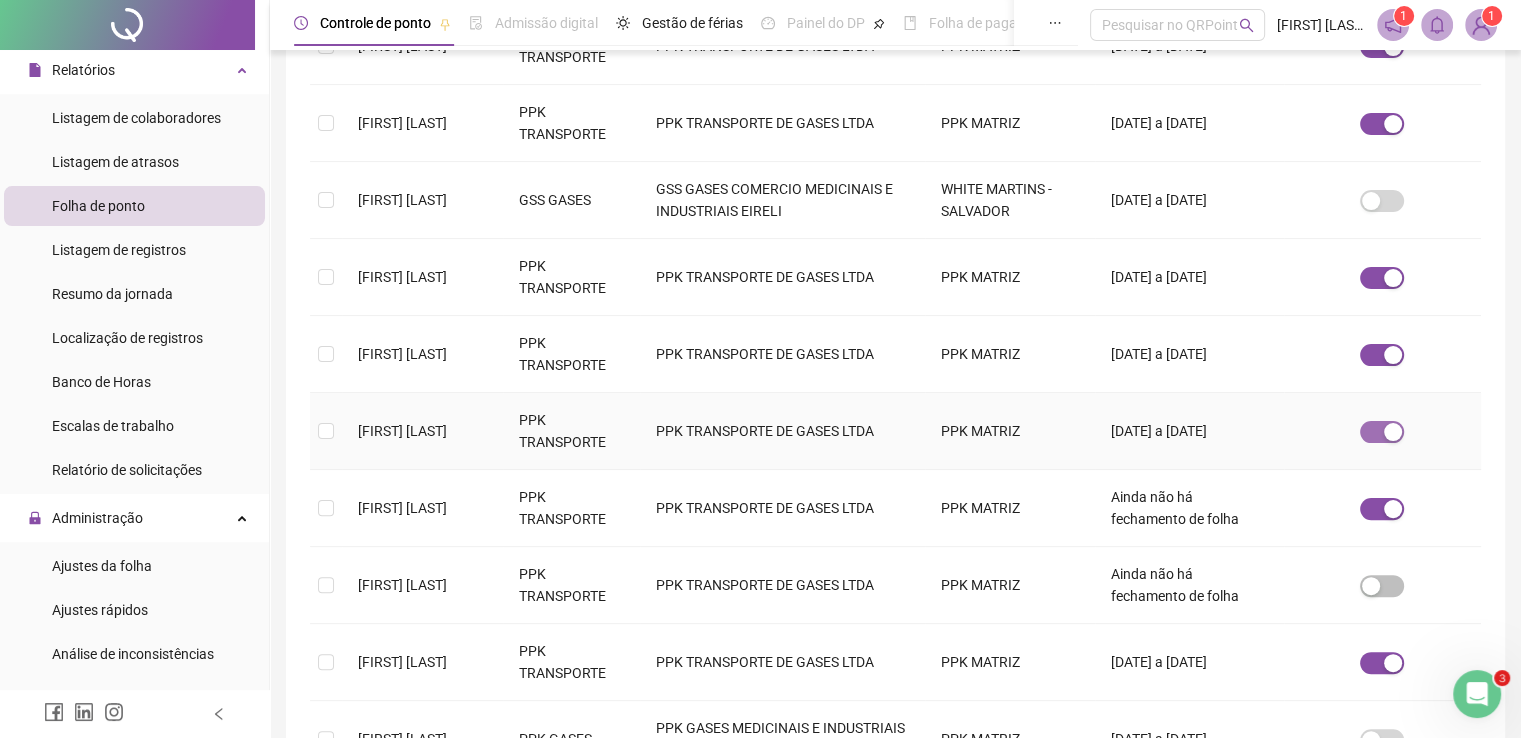 click at bounding box center (1382, 432) 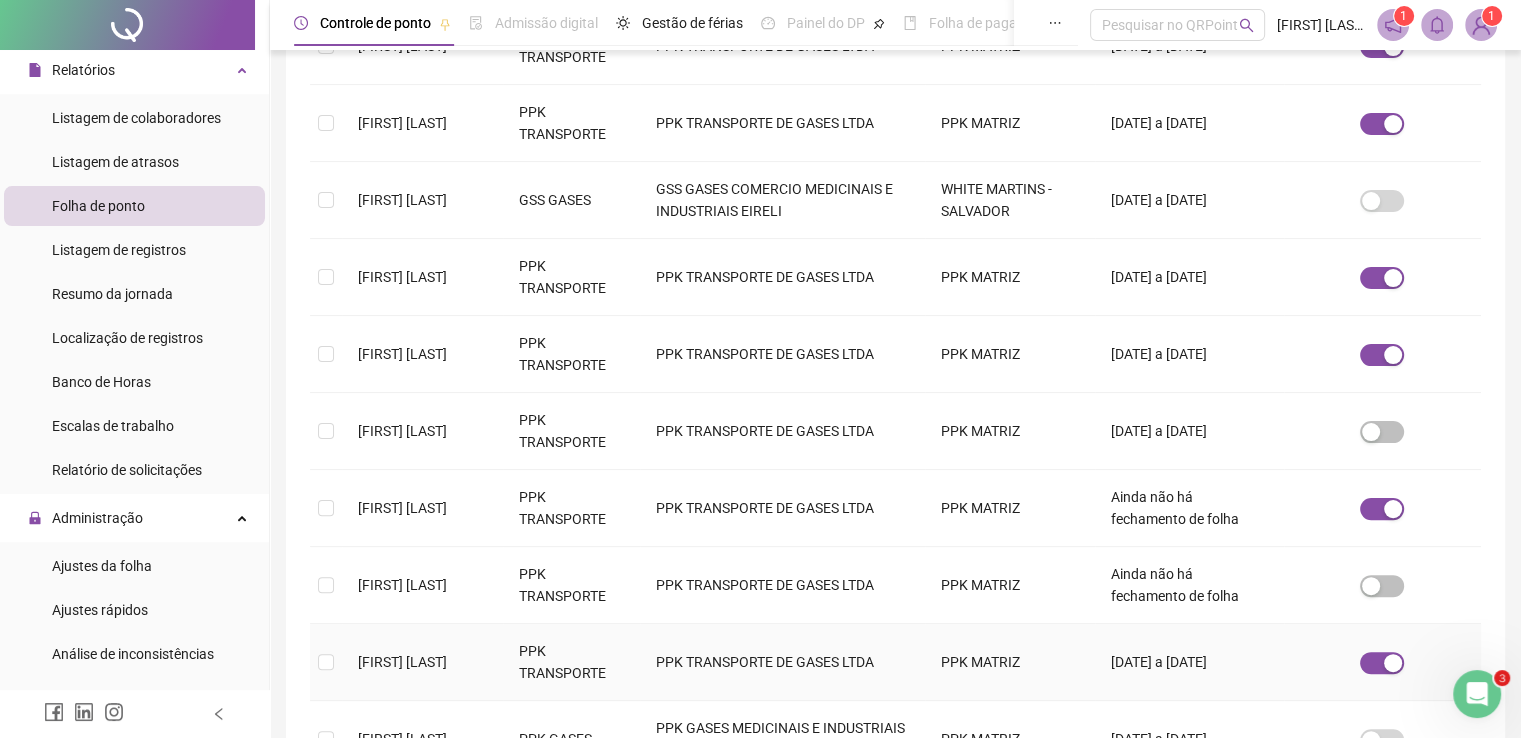 scroll, scrollTop: 540, scrollLeft: 0, axis: vertical 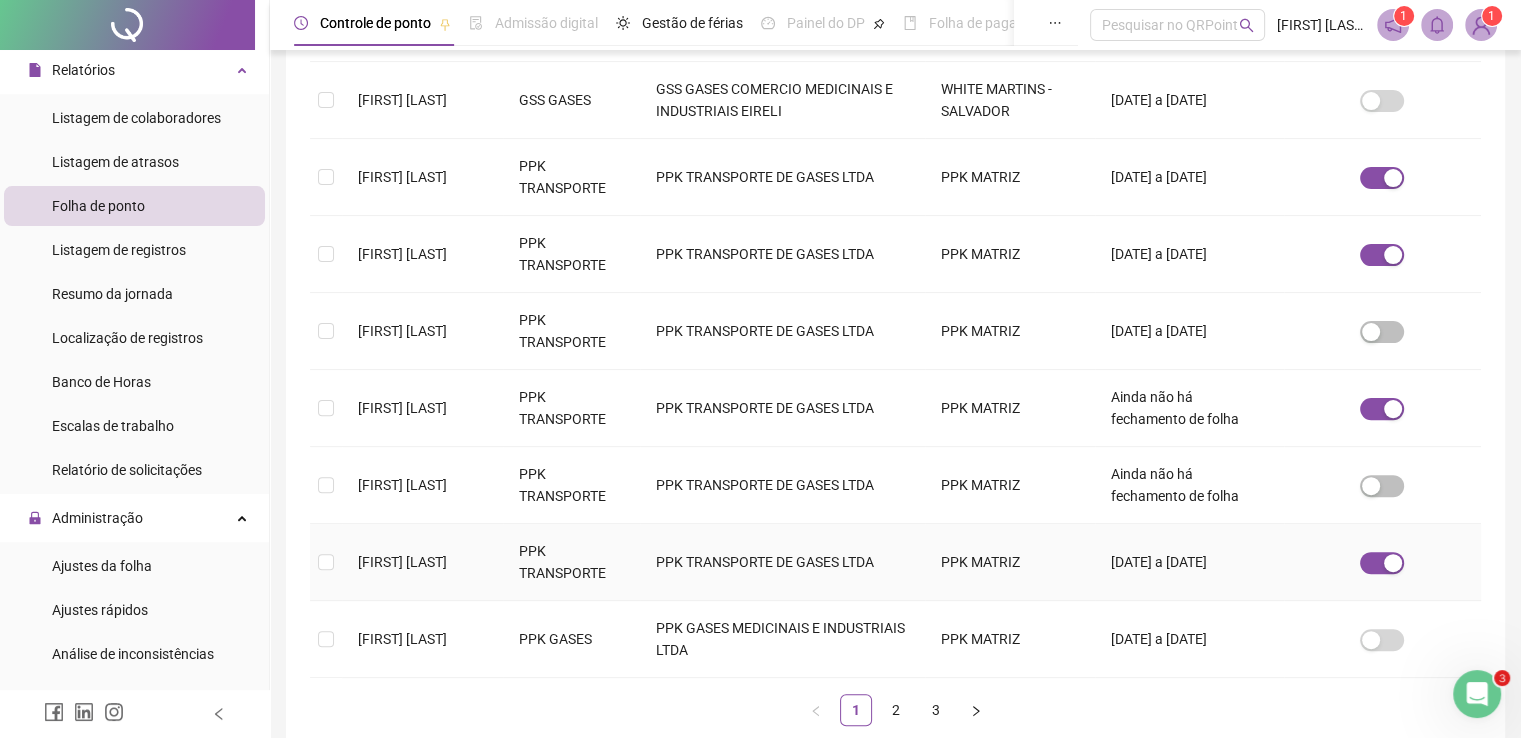 click at bounding box center (1382, 562) 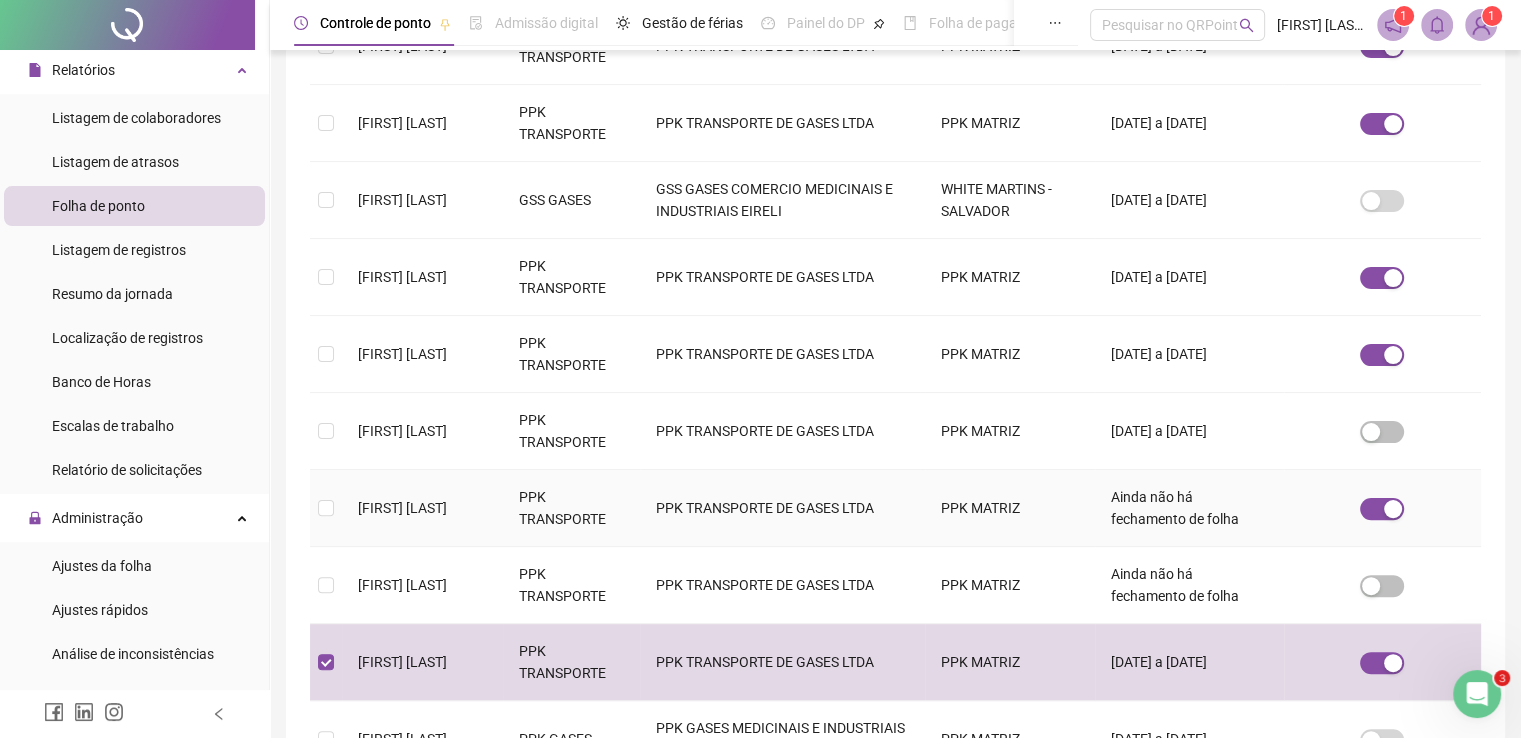 scroll, scrollTop: 640, scrollLeft: 0, axis: vertical 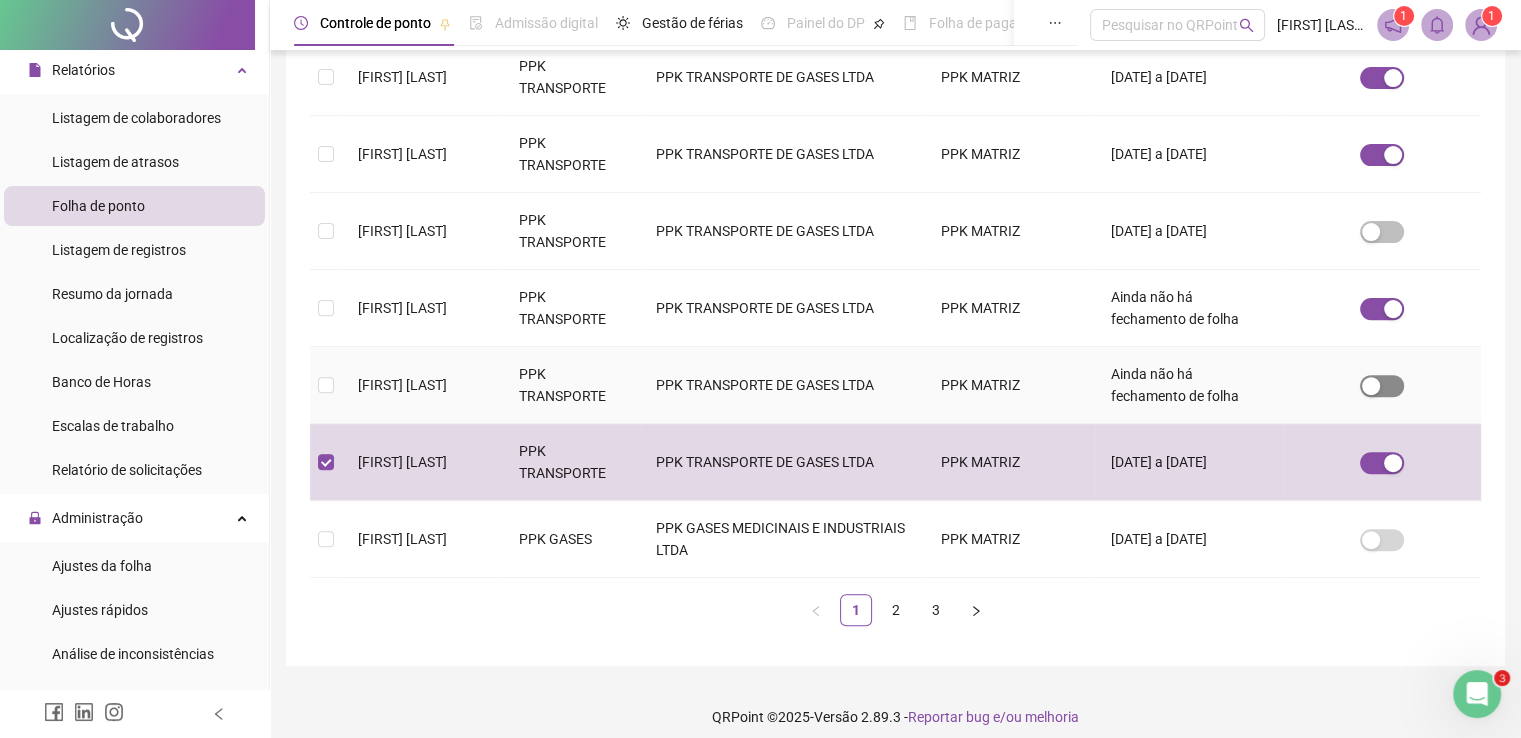 click at bounding box center [1382, 386] 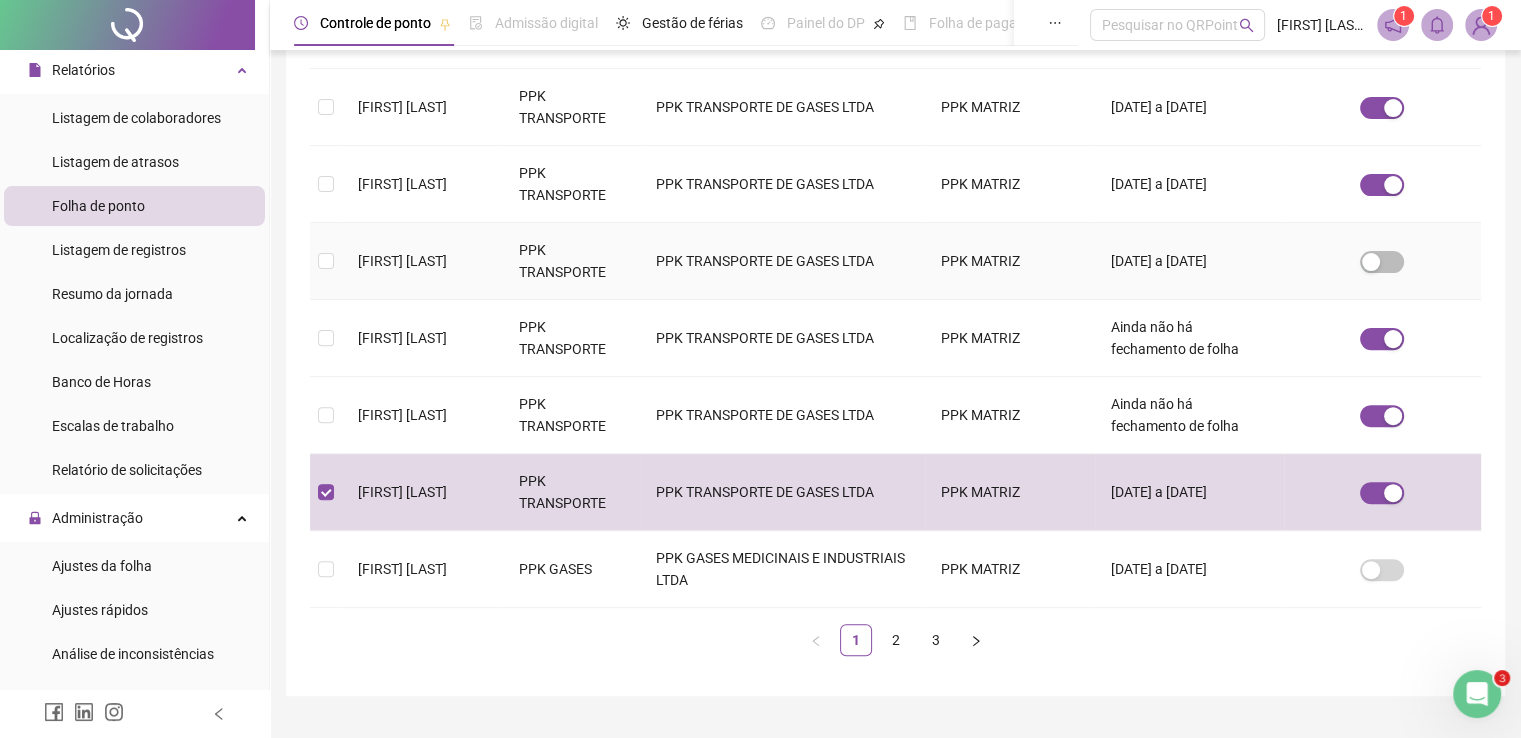 scroll, scrollTop: 652, scrollLeft: 0, axis: vertical 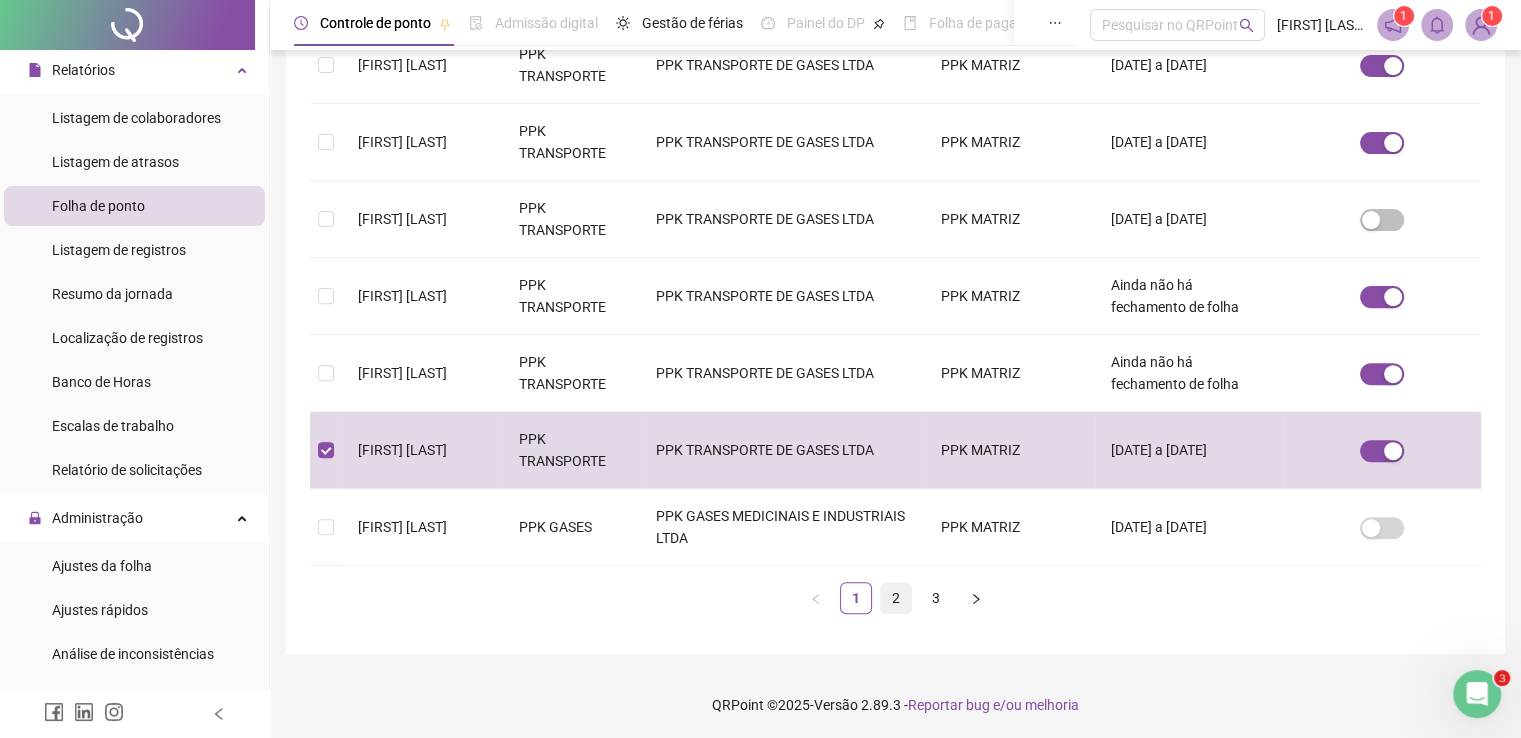 click on "2" at bounding box center (896, 598) 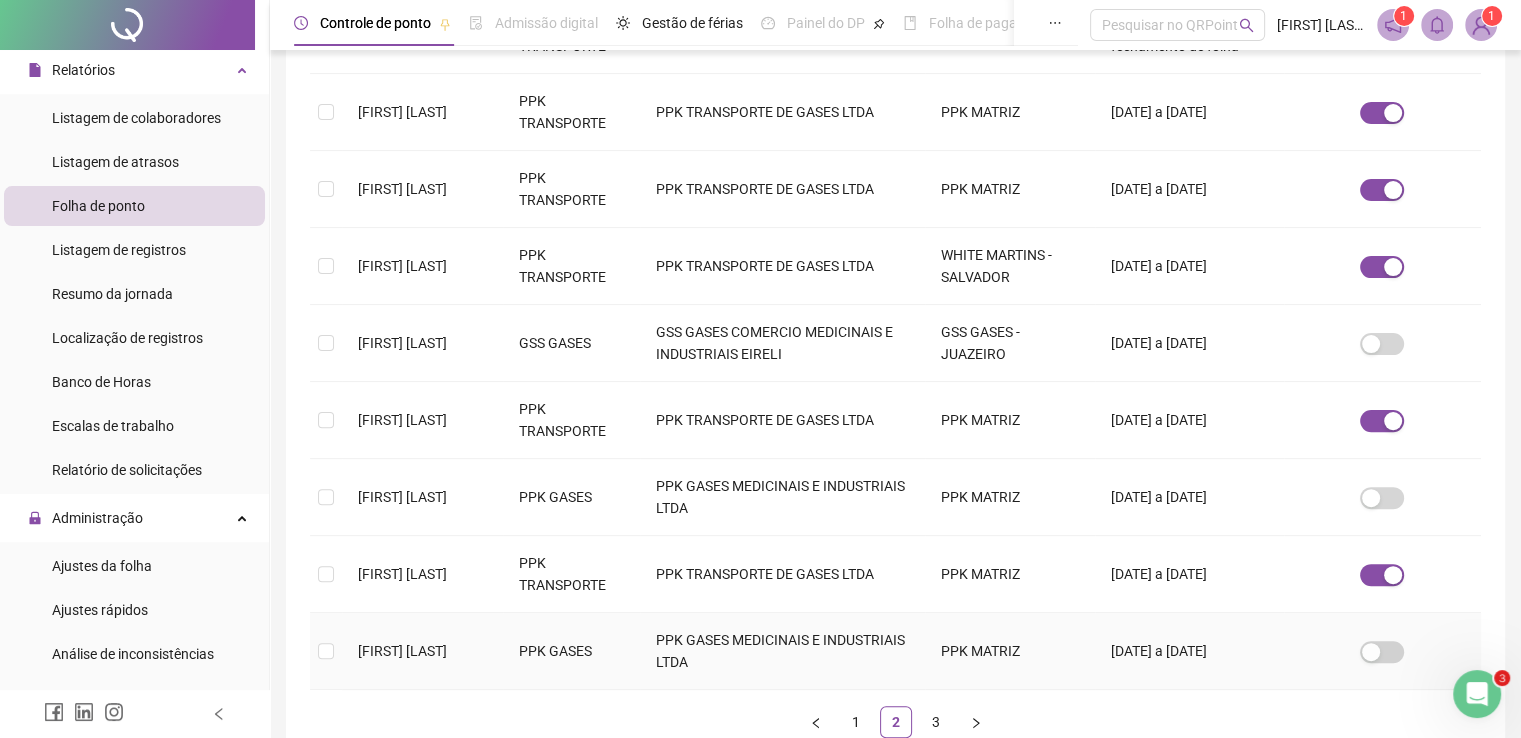 scroll, scrollTop: 640, scrollLeft: 0, axis: vertical 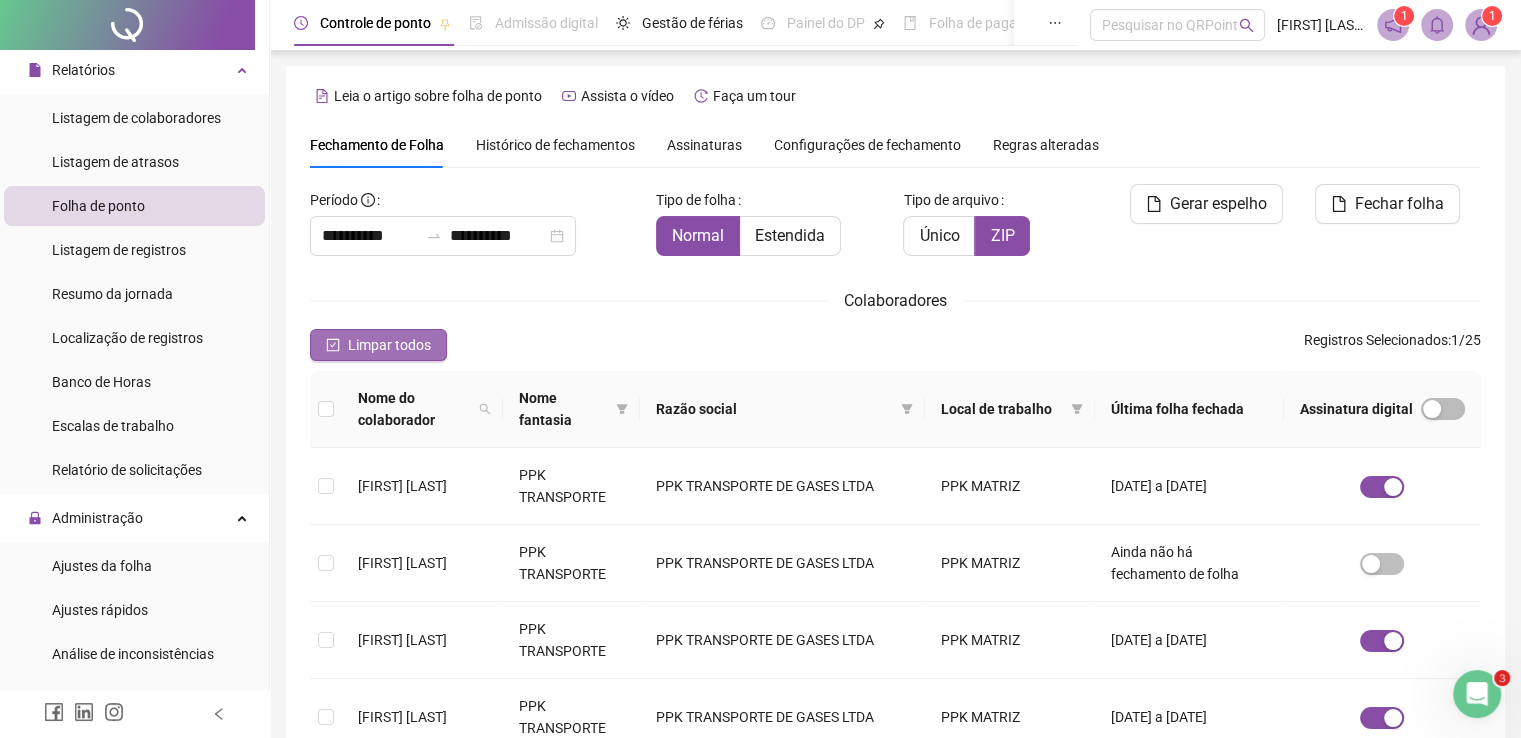 click on "Limpar todos" at bounding box center [378, 345] 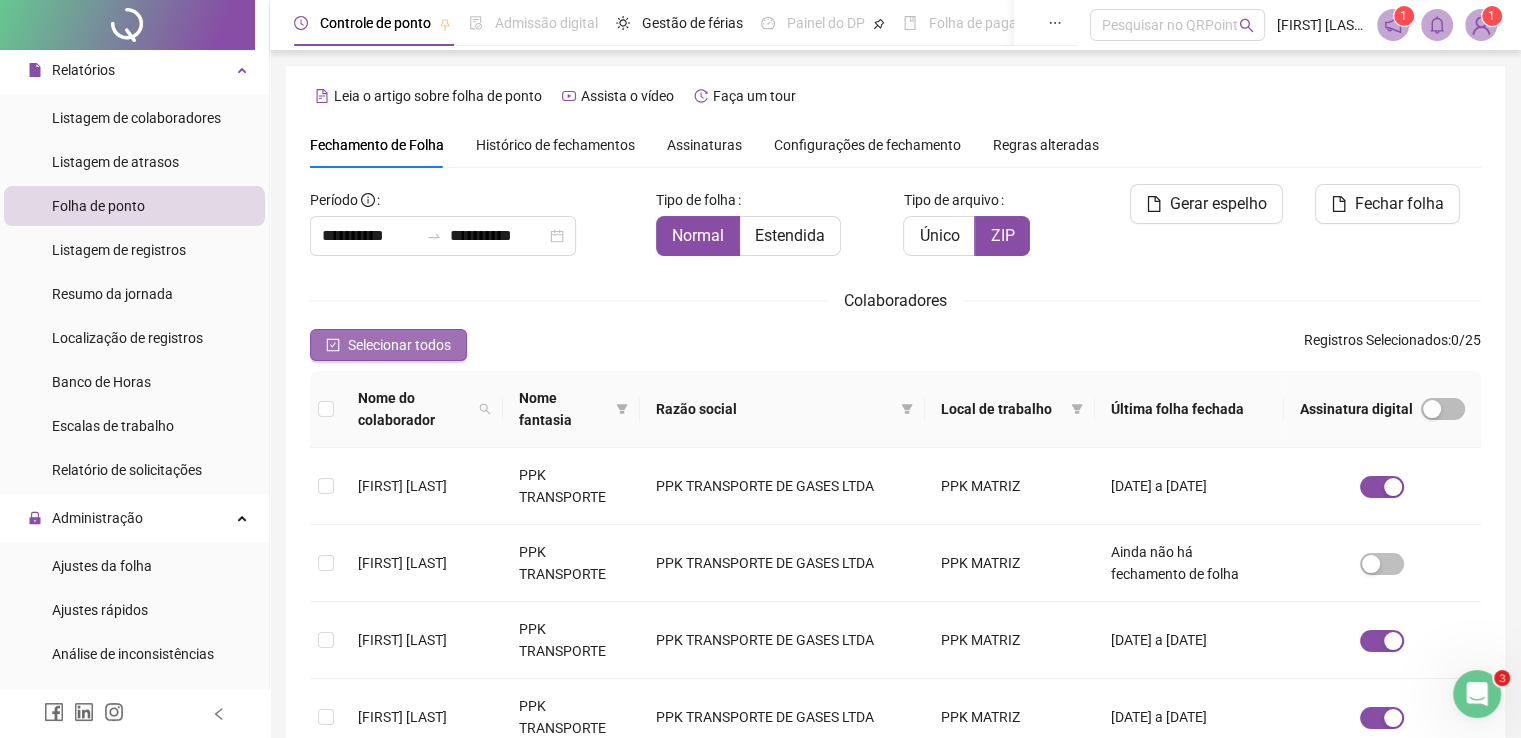 scroll, scrollTop: 40, scrollLeft: 0, axis: vertical 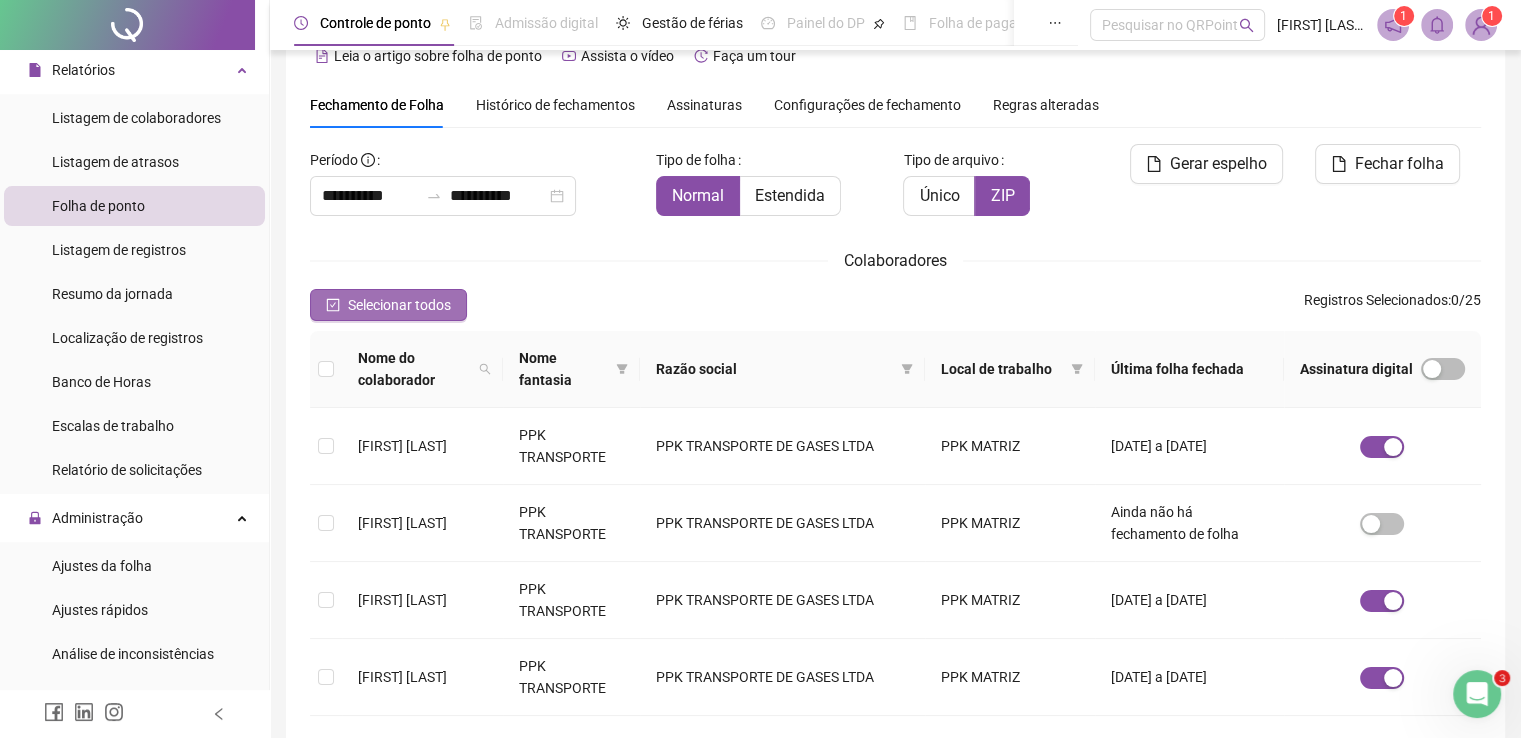 click 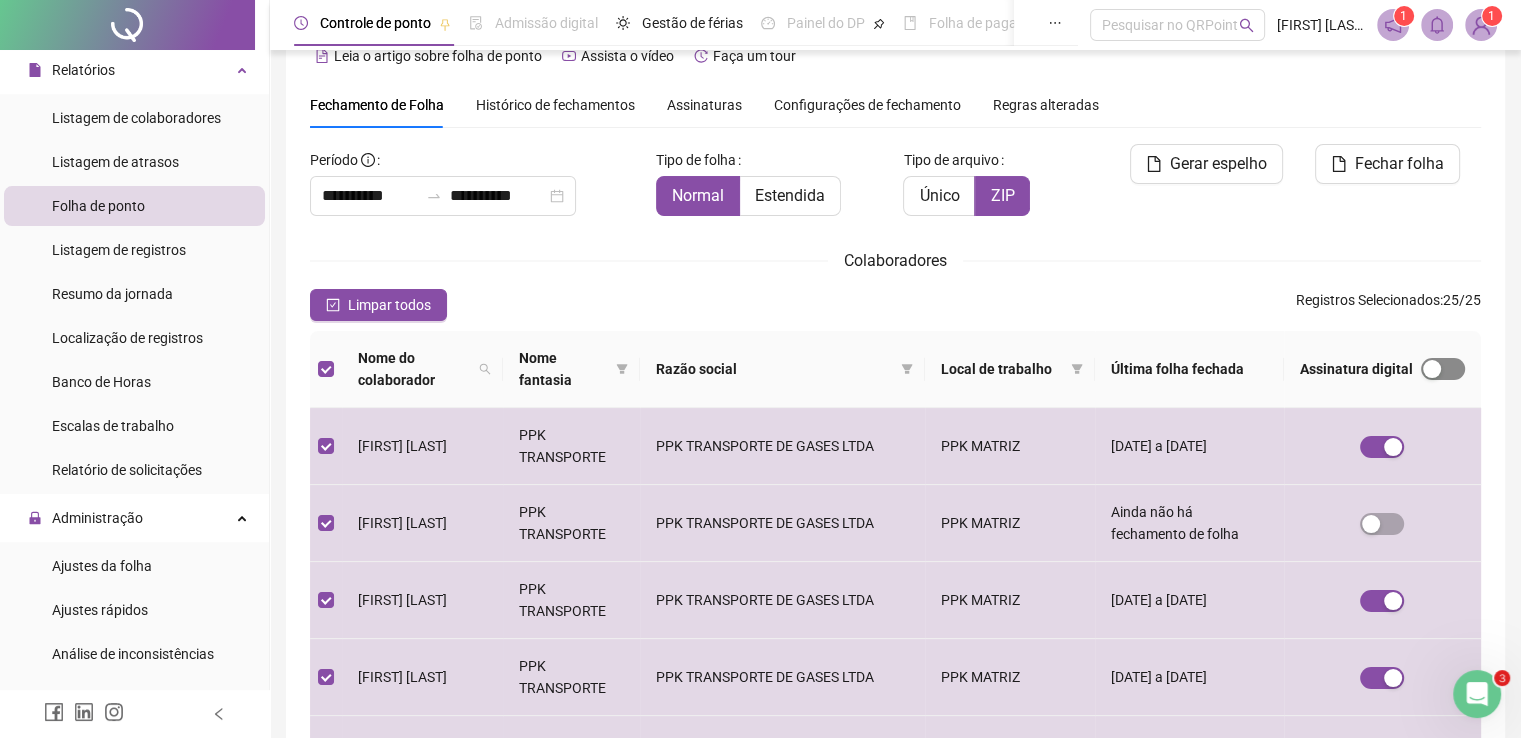 click at bounding box center (1443, 369) 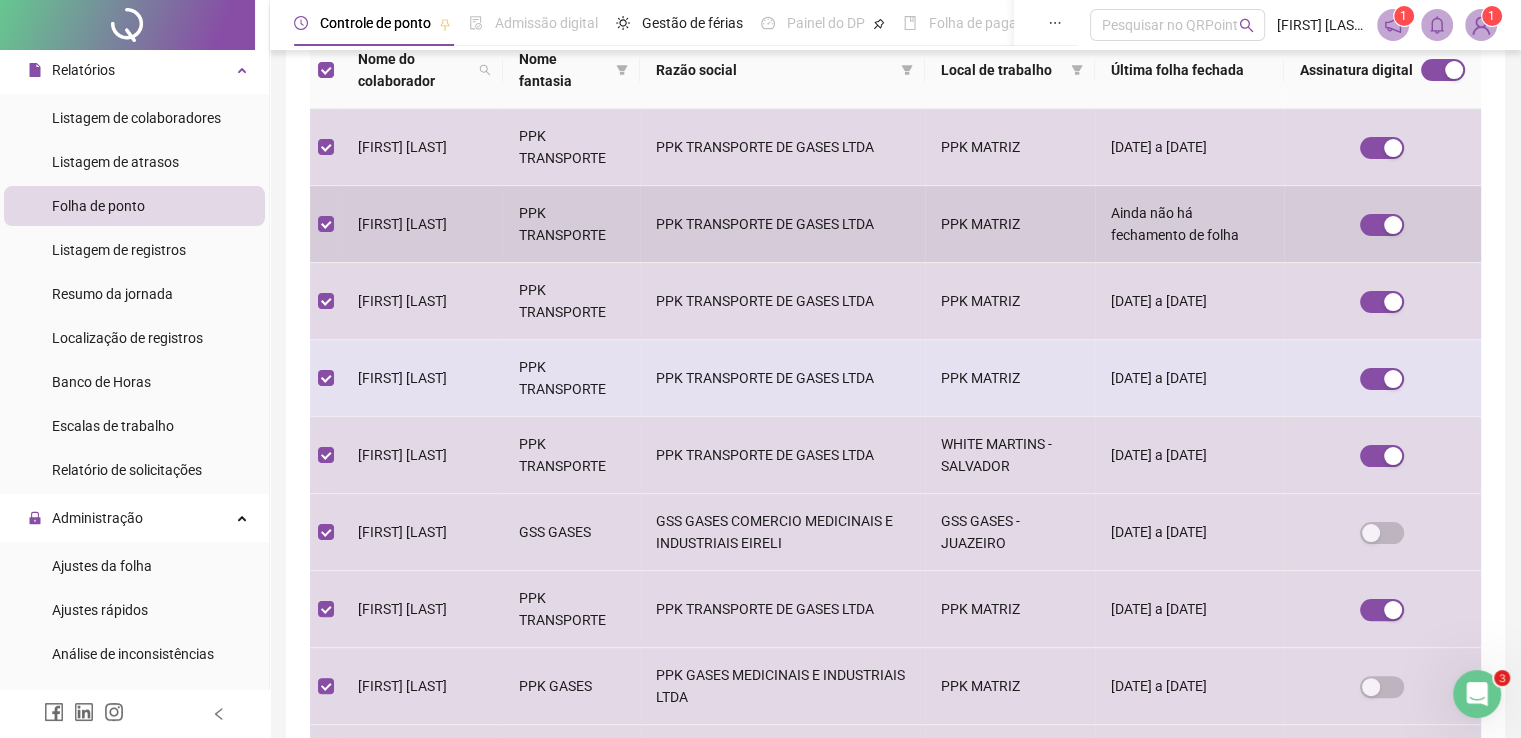 scroll, scrollTop: 340, scrollLeft: 0, axis: vertical 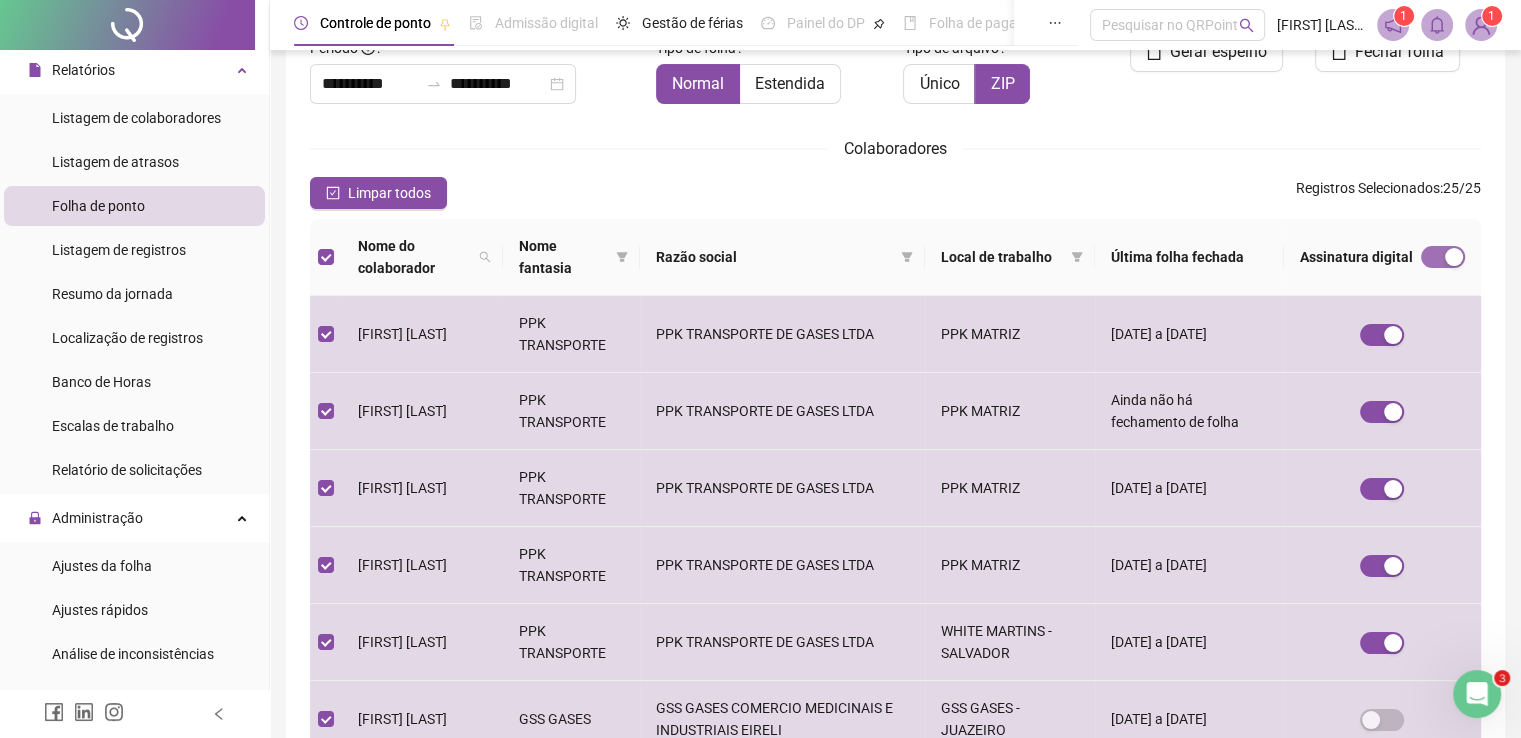 click at bounding box center [1443, 257] 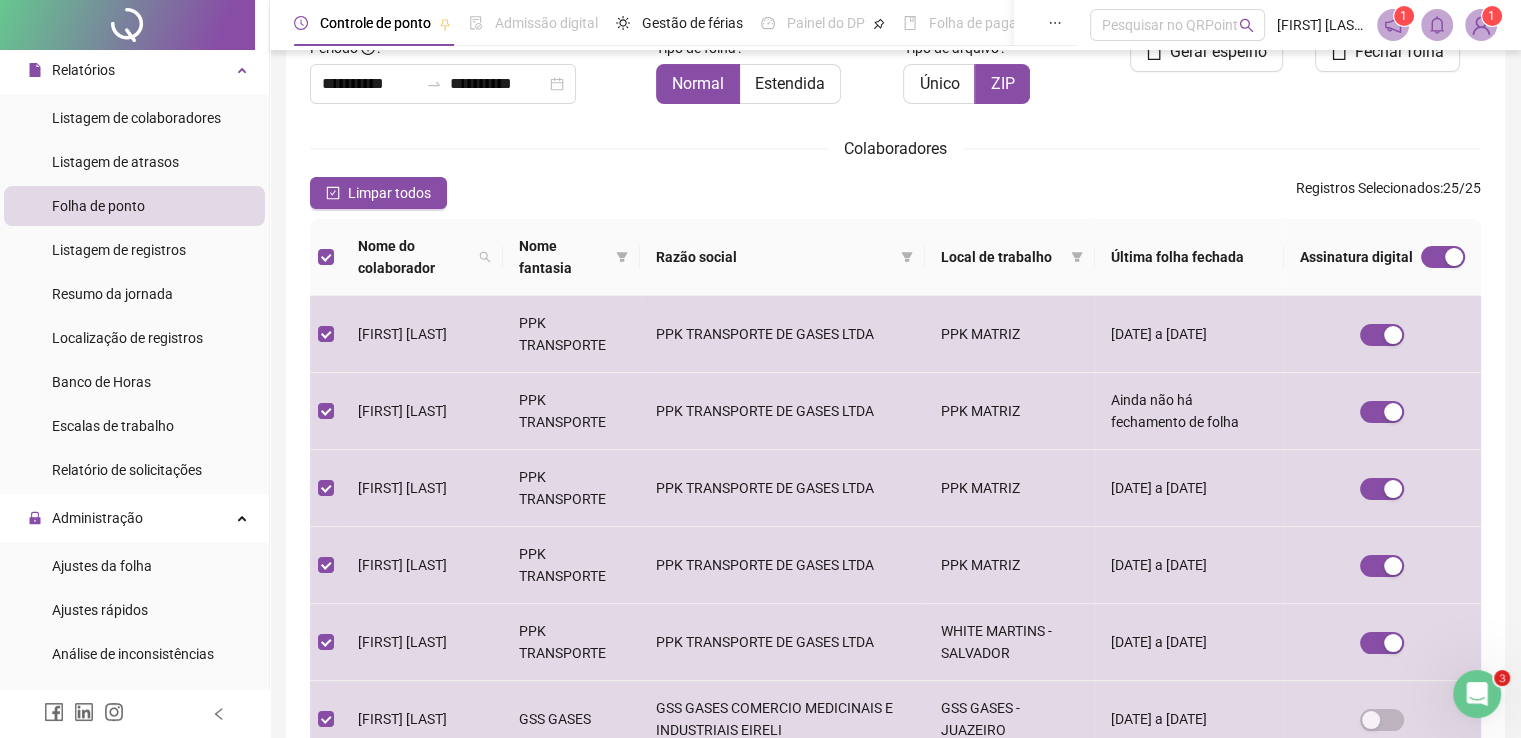 scroll, scrollTop: 40, scrollLeft: 0, axis: vertical 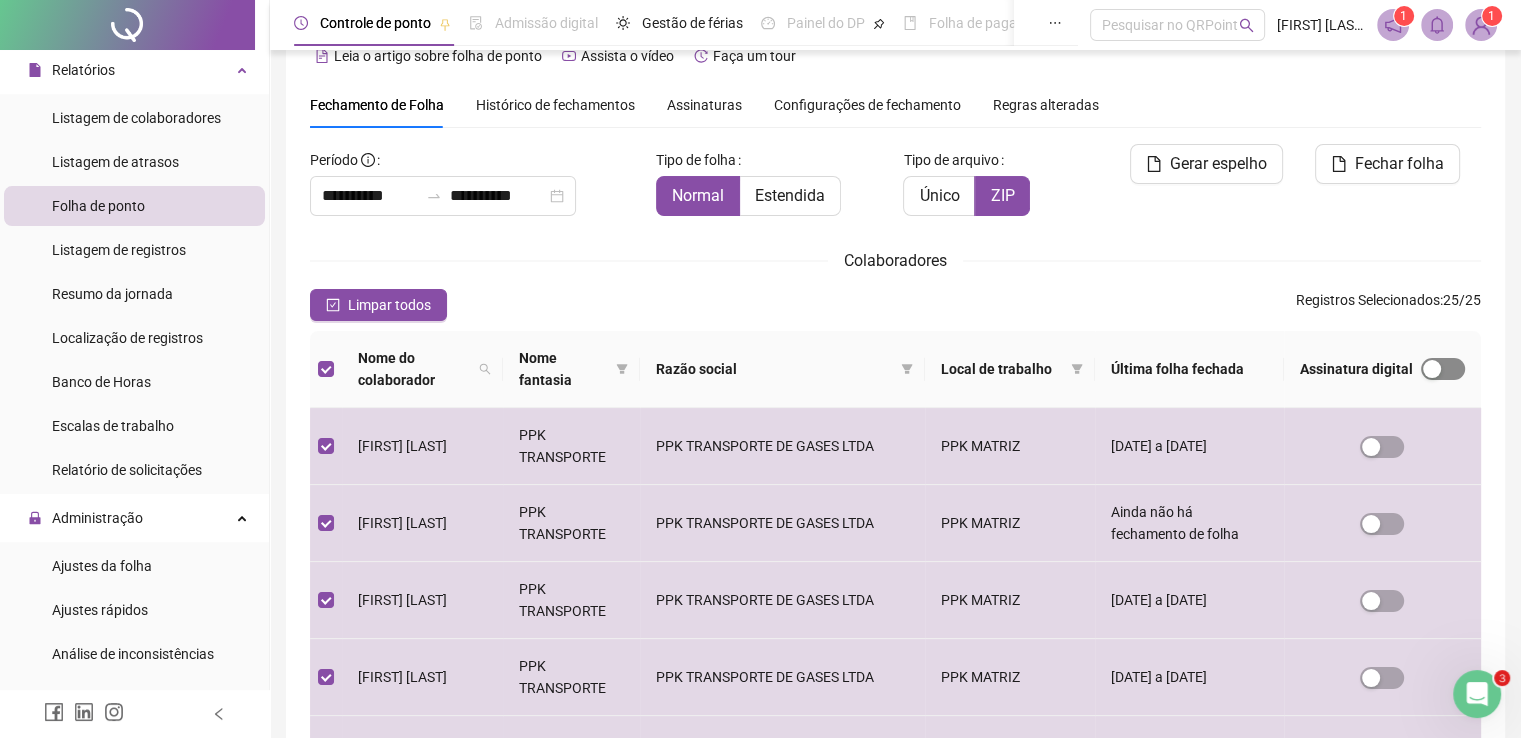 click at bounding box center [1443, 369] 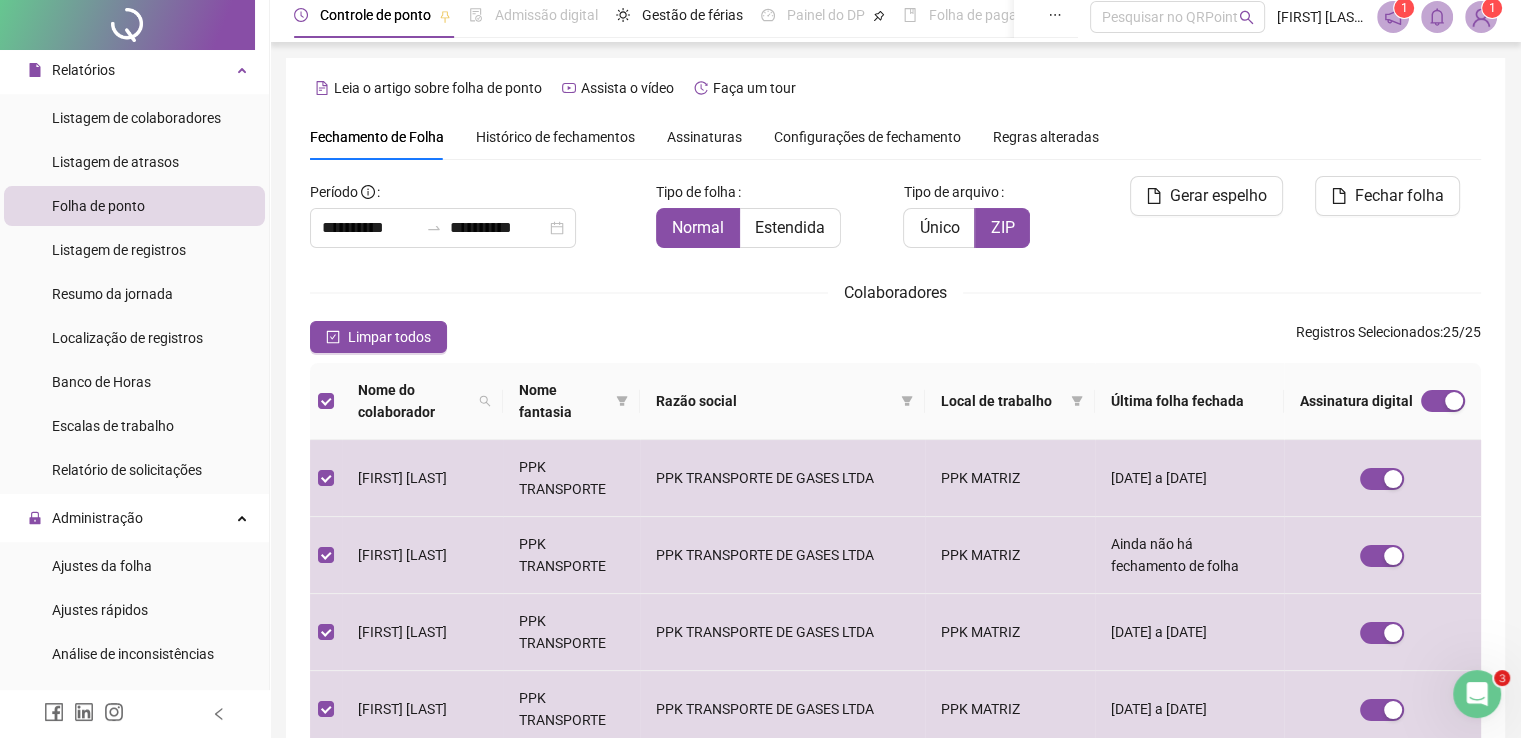 scroll, scrollTop: 0, scrollLeft: 0, axis: both 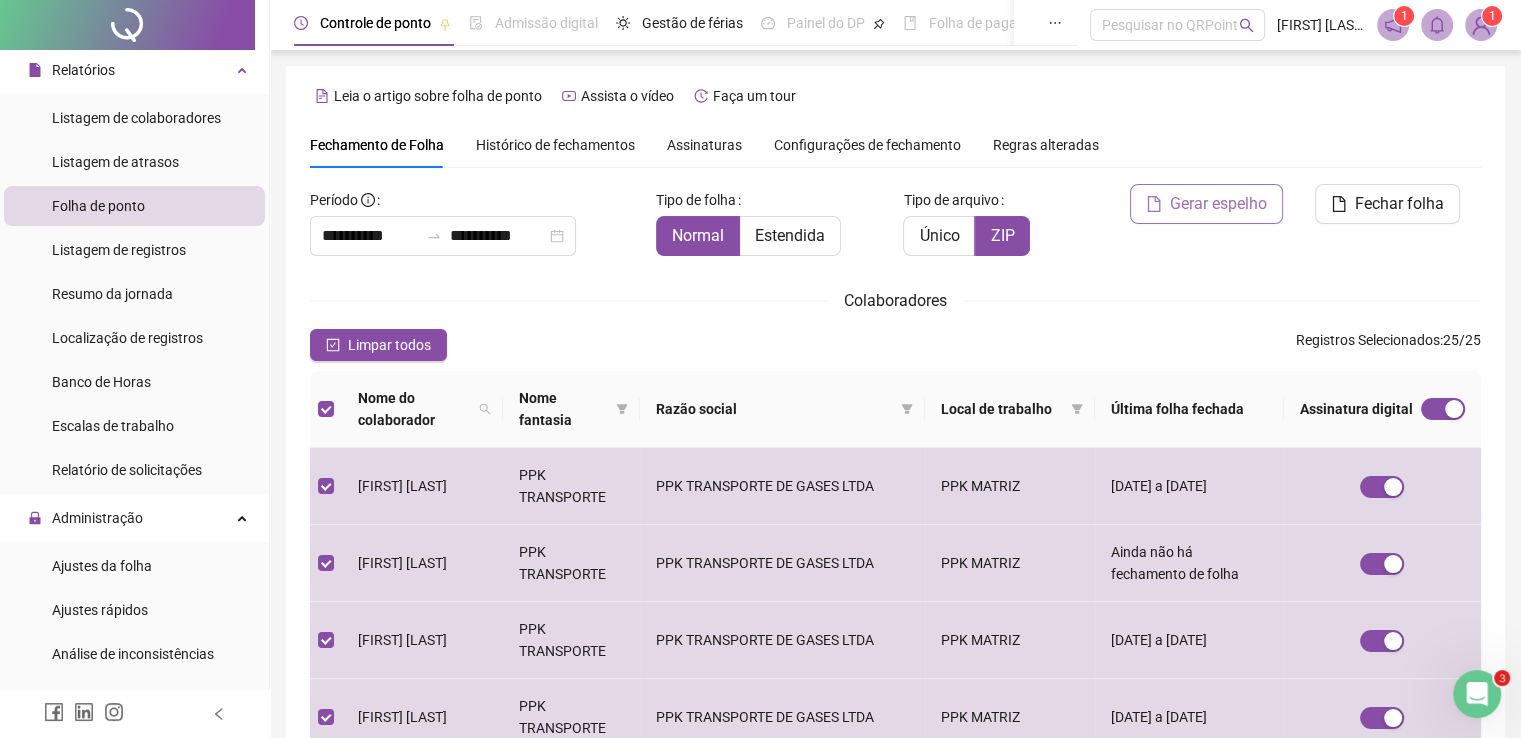 click on "Gerar espelho" at bounding box center [1218, 204] 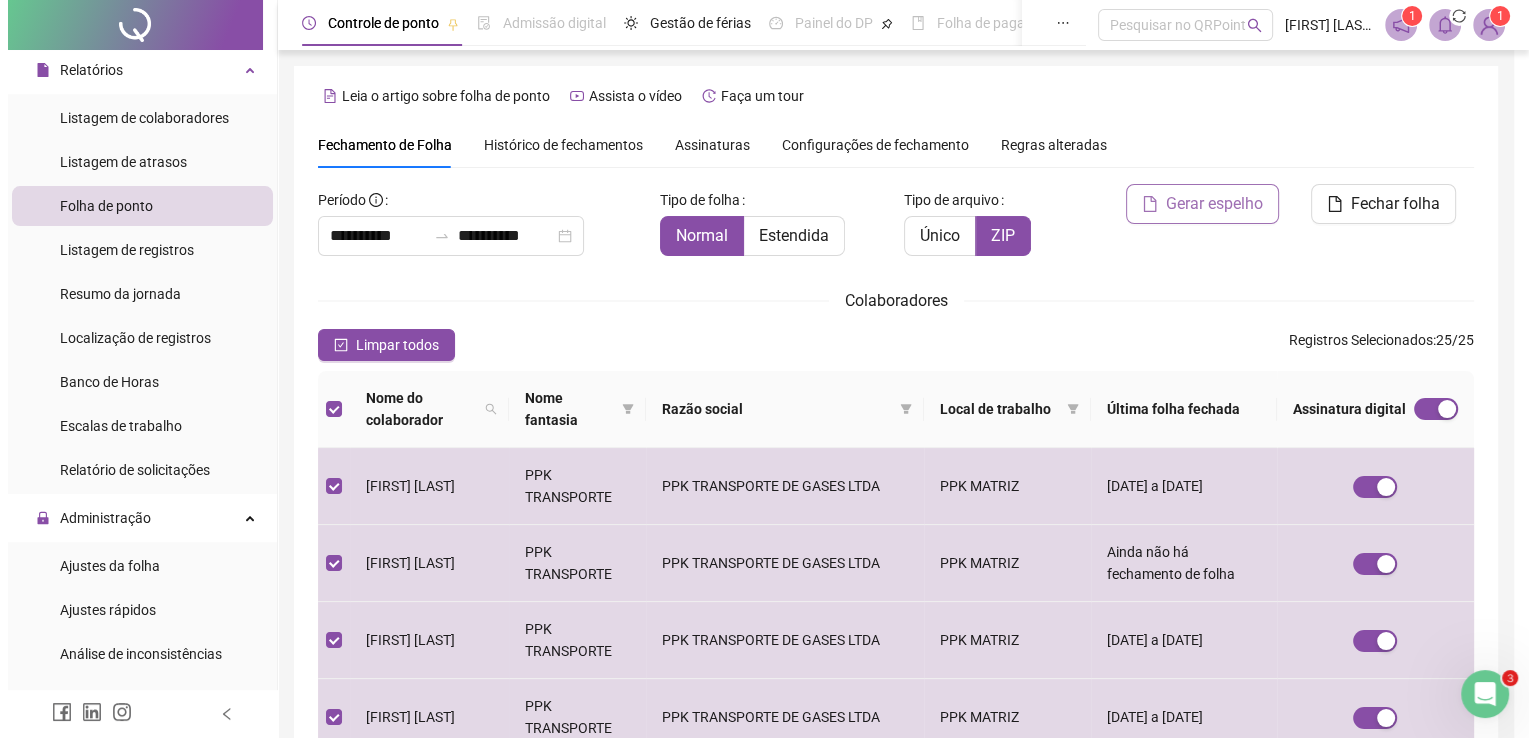 scroll, scrollTop: 40, scrollLeft: 0, axis: vertical 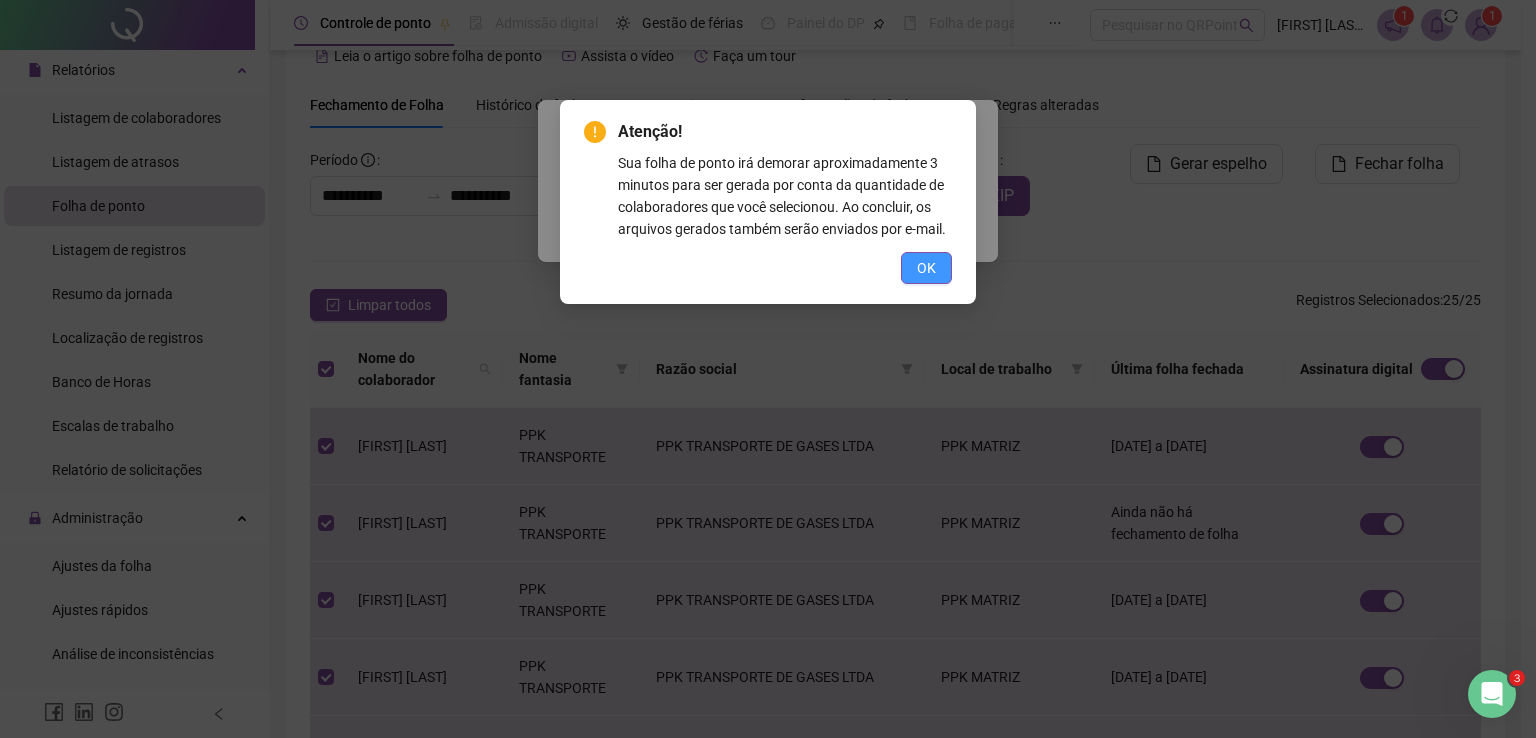 click on "OK" at bounding box center (926, 268) 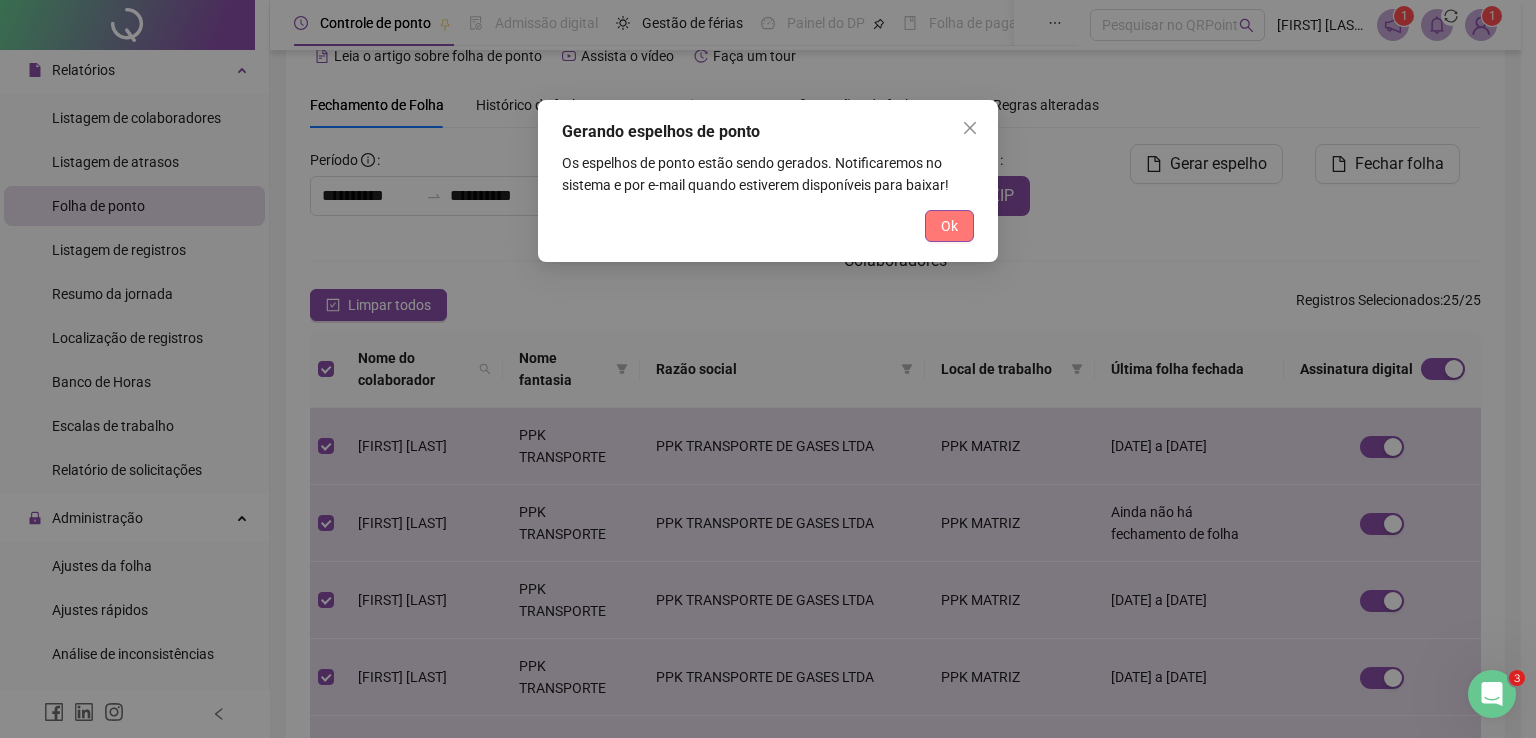 click on "Ok" at bounding box center [949, 226] 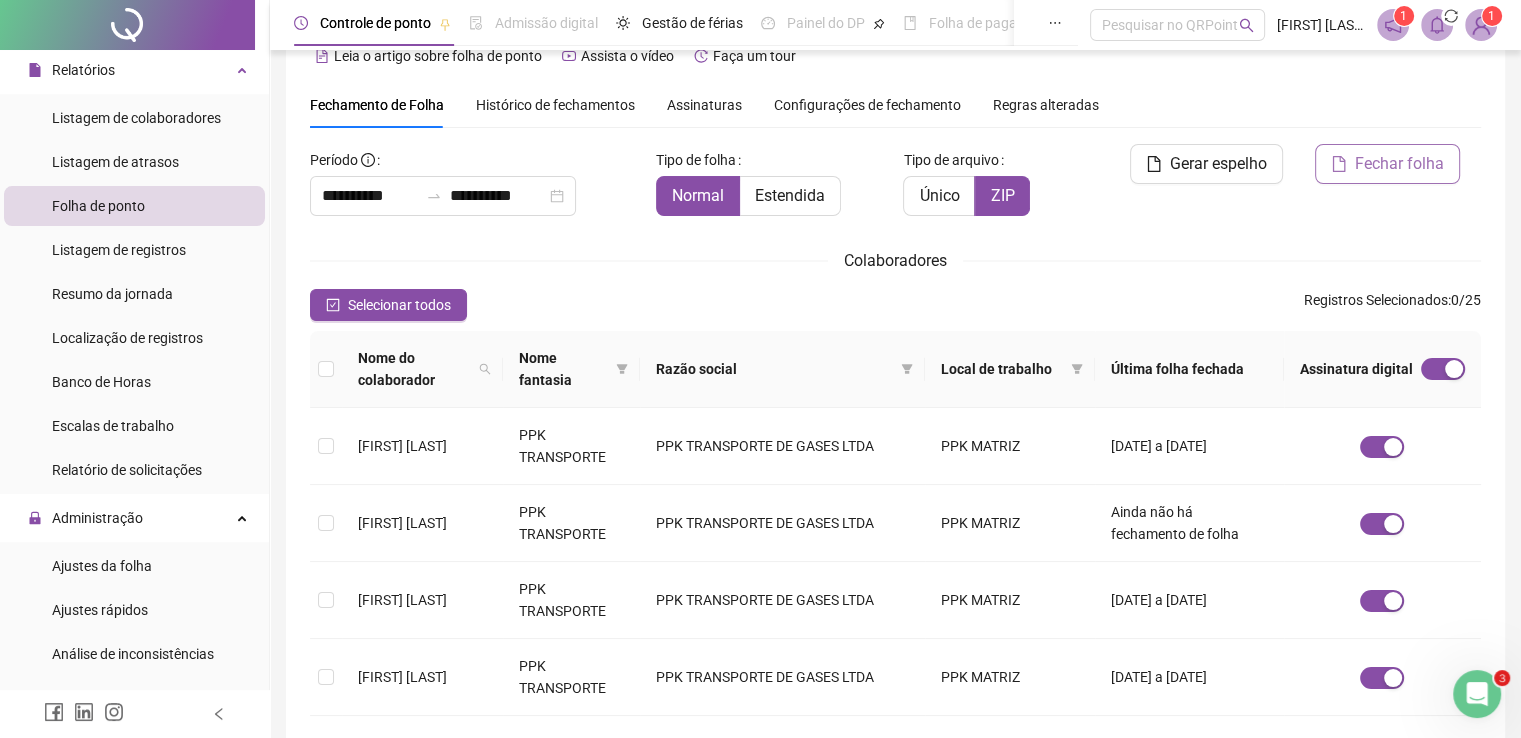 click on "Fechar folha" at bounding box center [1399, 164] 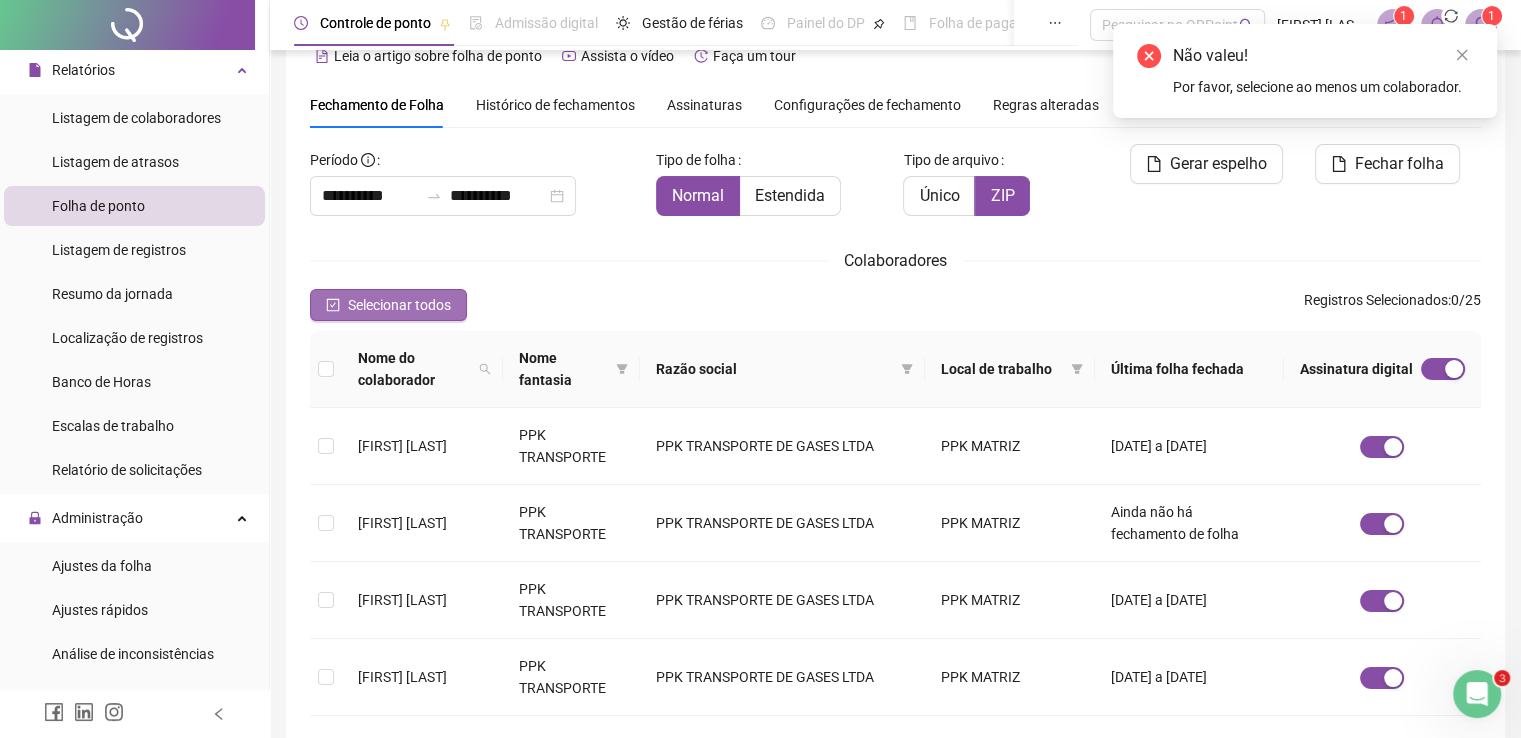 click 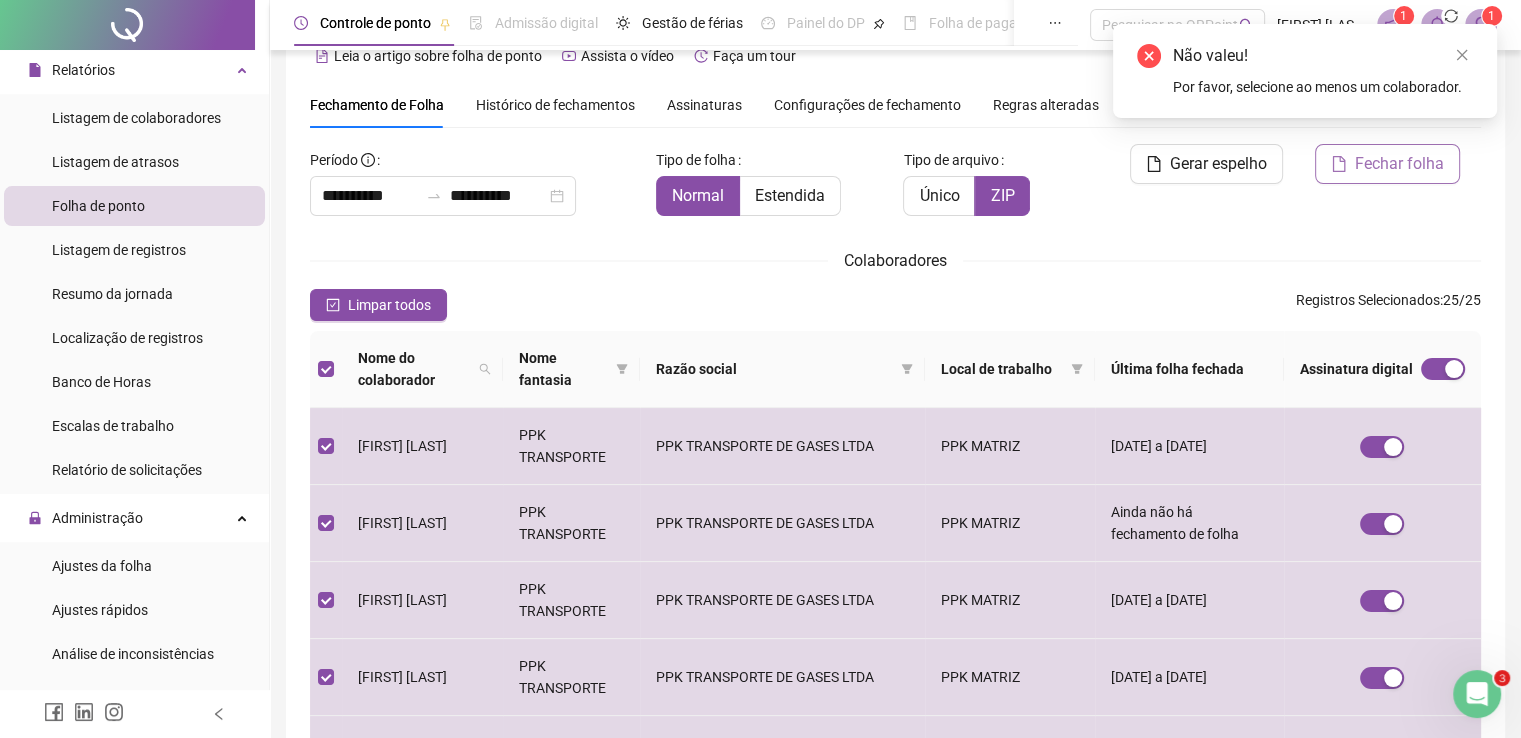 click on "Fechar folha" at bounding box center (1399, 164) 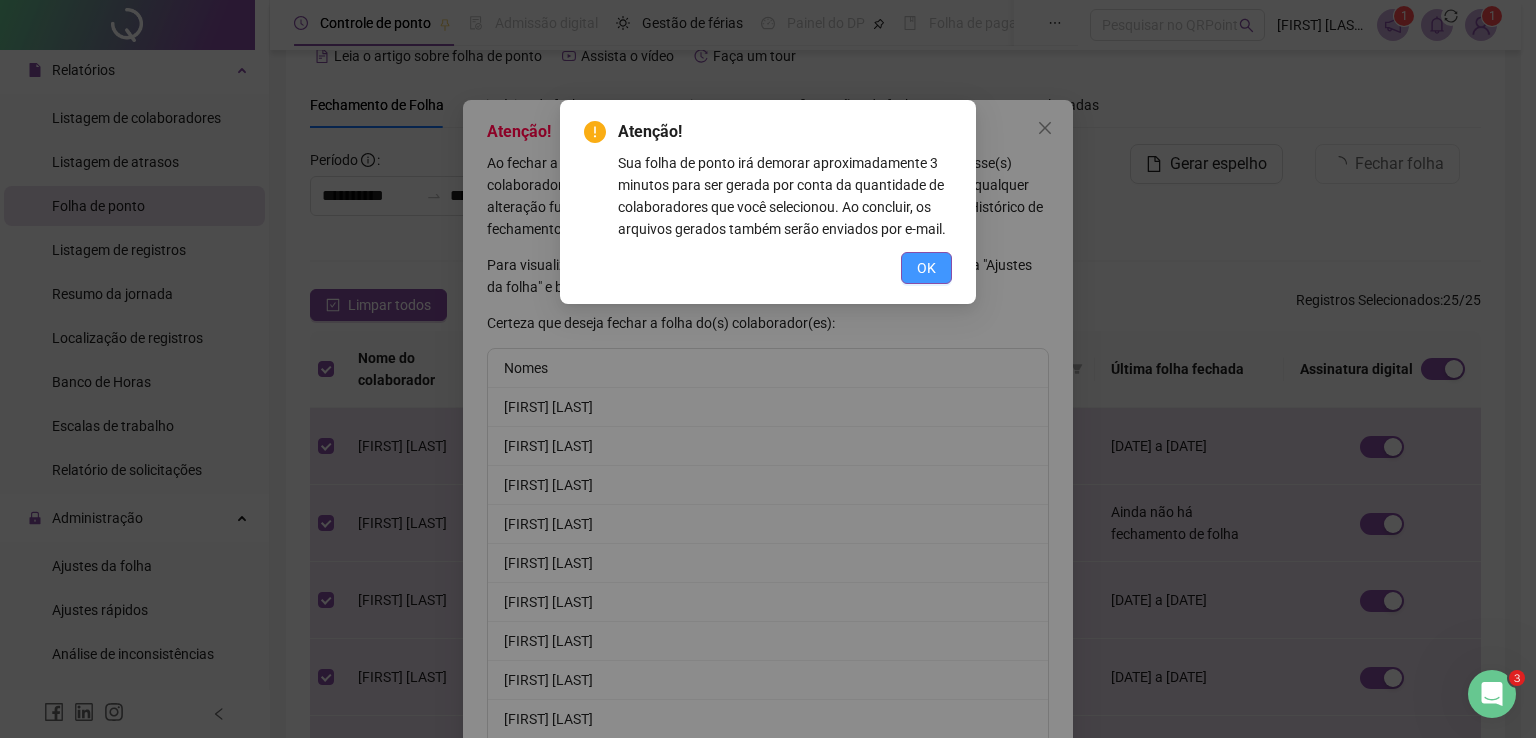 click on "OK" at bounding box center (926, 268) 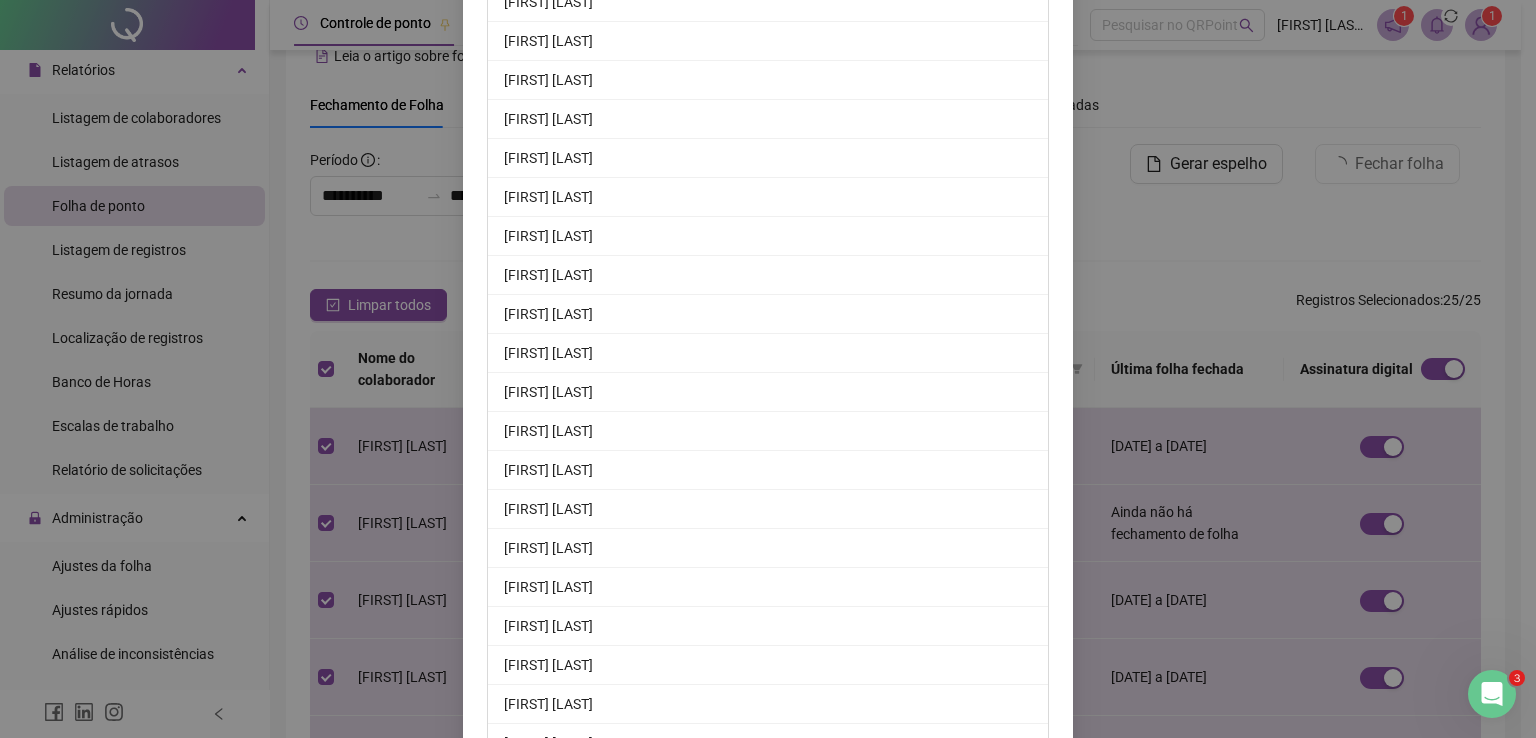 scroll, scrollTop: 708, scrollLeft: 0, axis: vertical 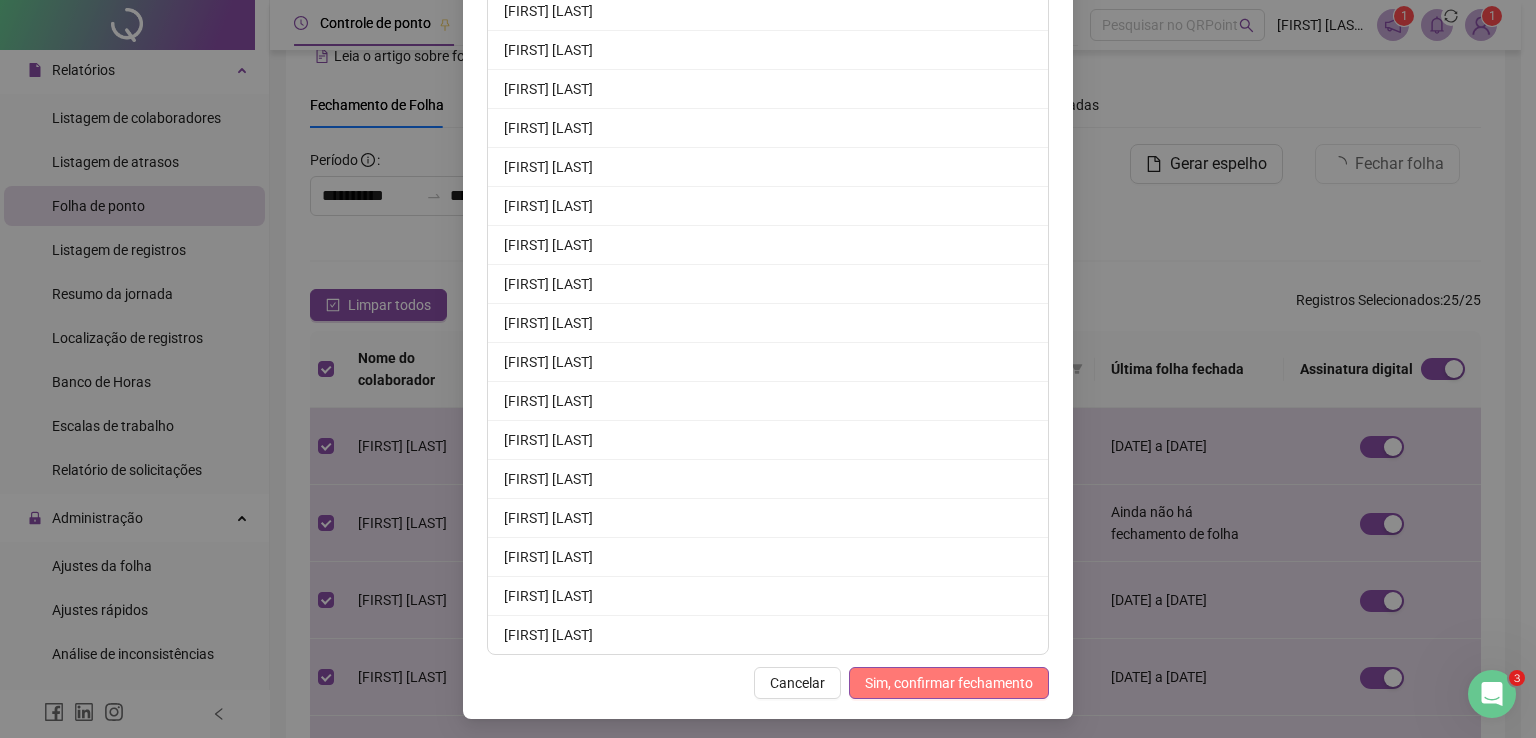 click on "Sim, confirmar fechamento" at bounding box center [949, 683] 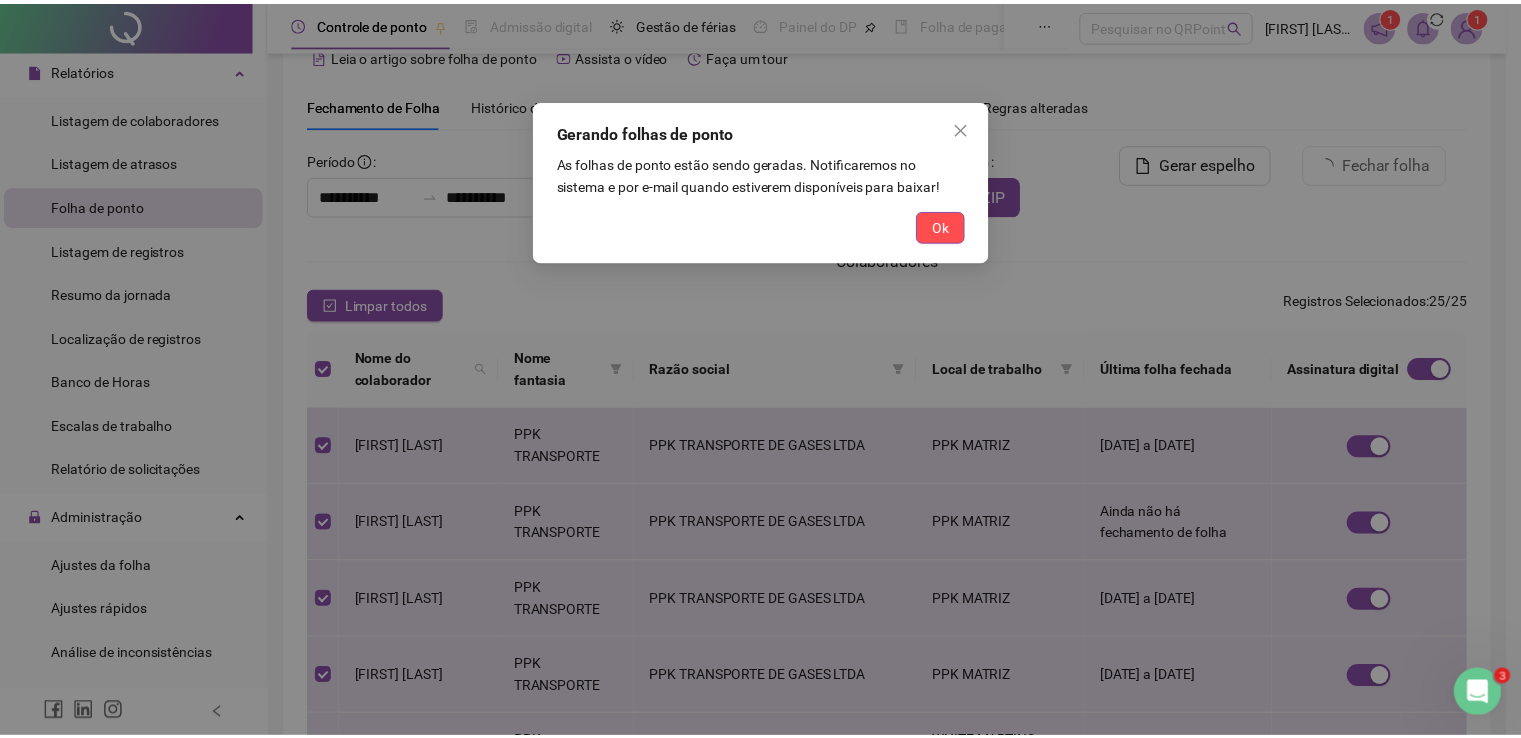 scroll, scrollTop: 0, scrollLeft: 0, axis: both 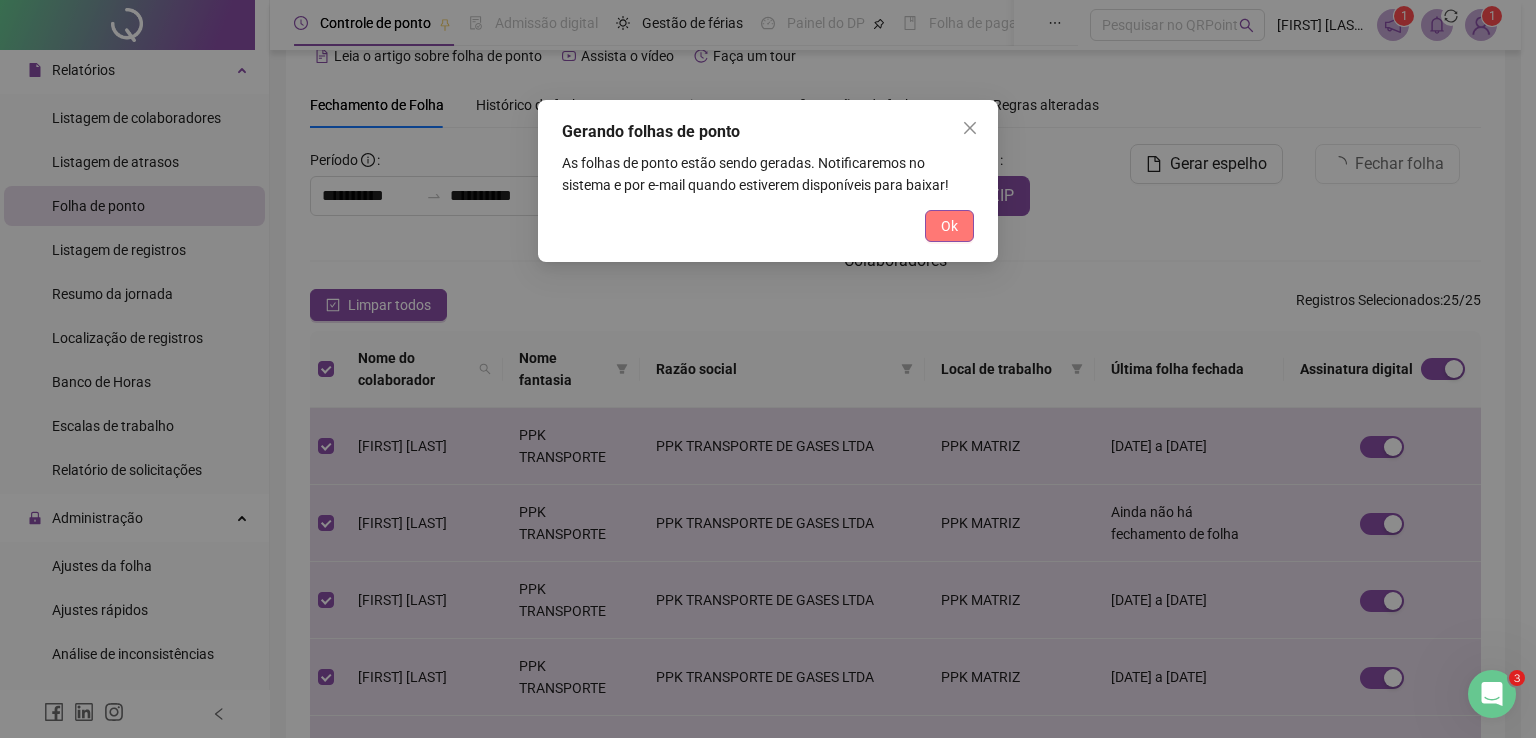 click on "Ok" at bounding box center (949, 226) 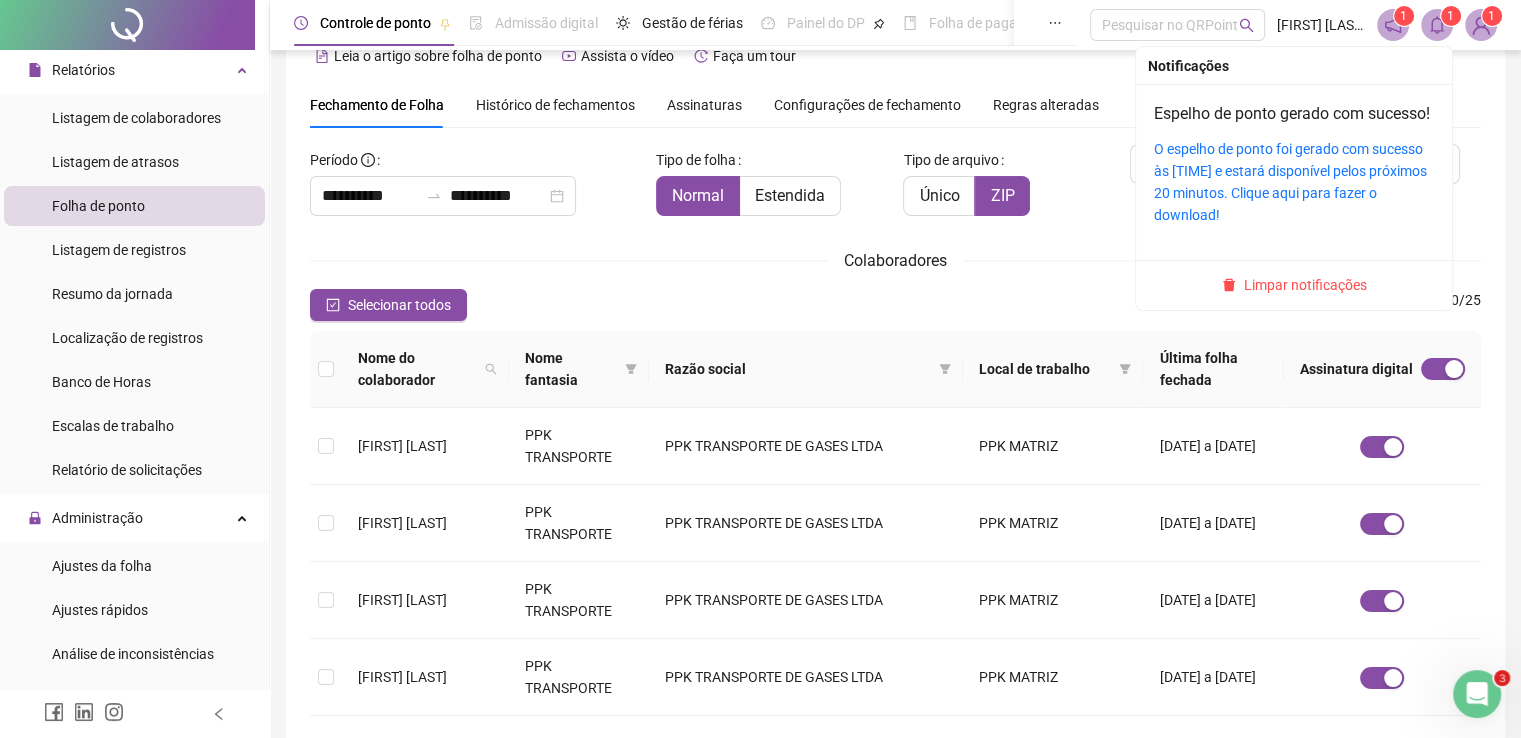 click 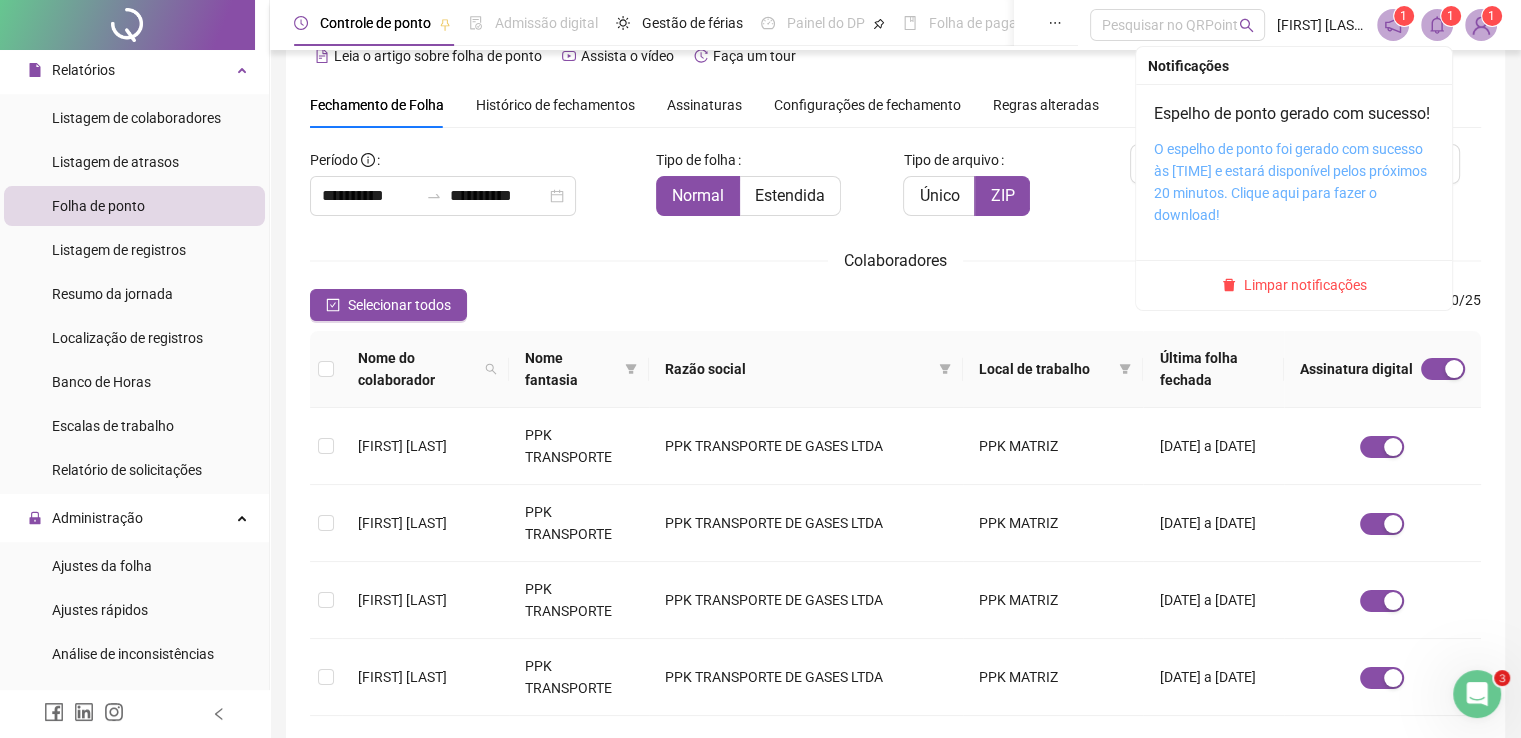 click on "O espelho de ponto foi gerado com sucesso às [TIME] e estará disponível pelos próximos 20 minutos.
Clique aqui para fazer o download!" at bounding box center [1290, 182] 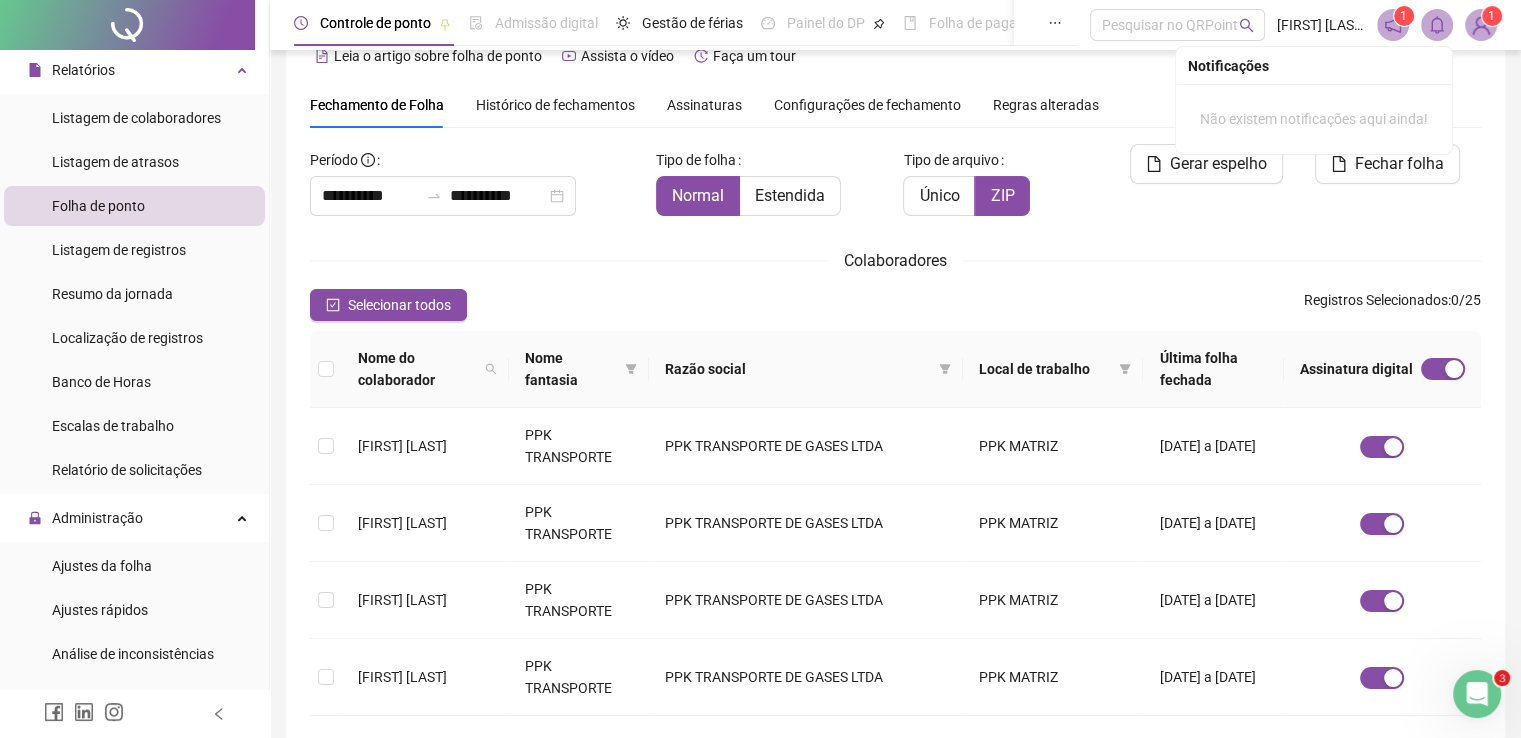 click 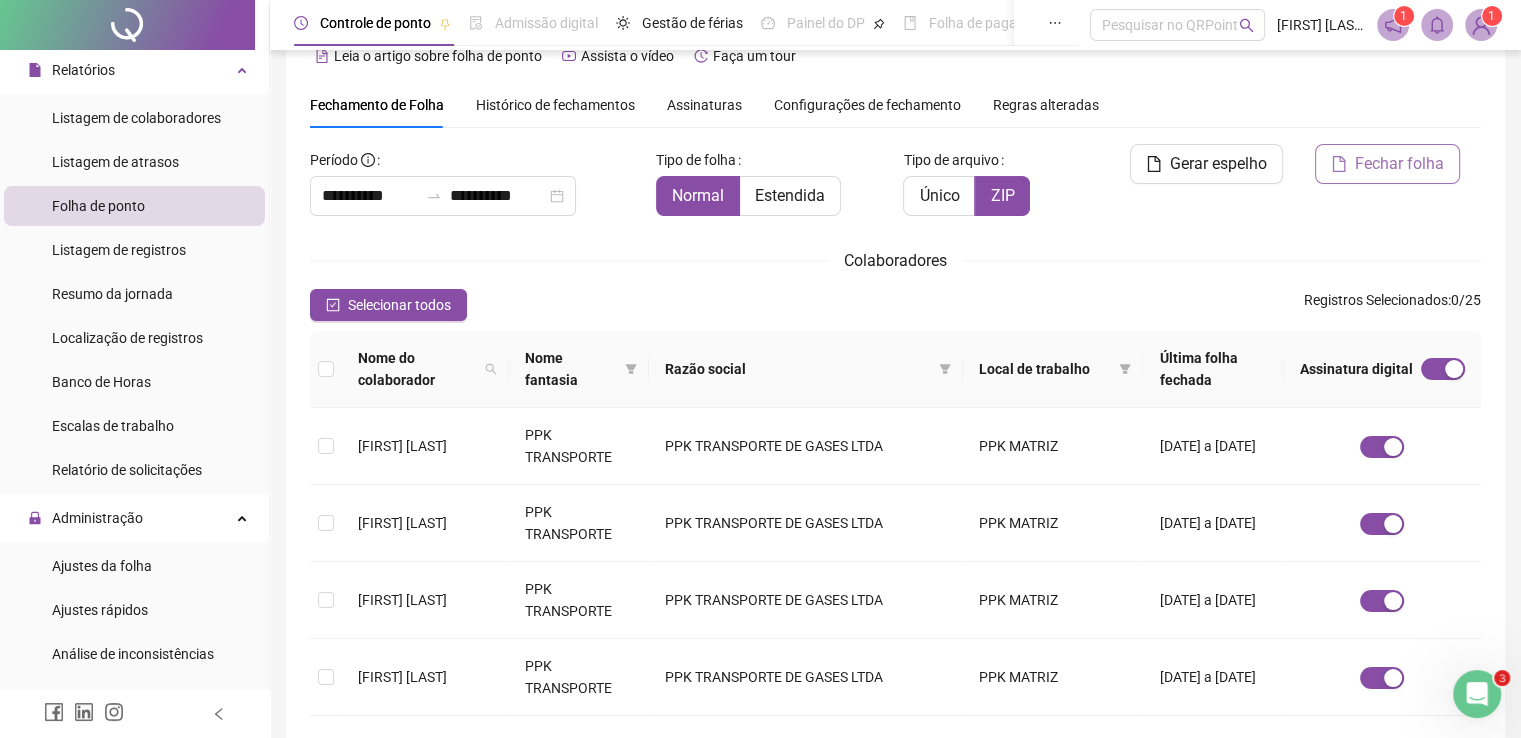click on "Fechar folha" at bounding box center [1399, 164] 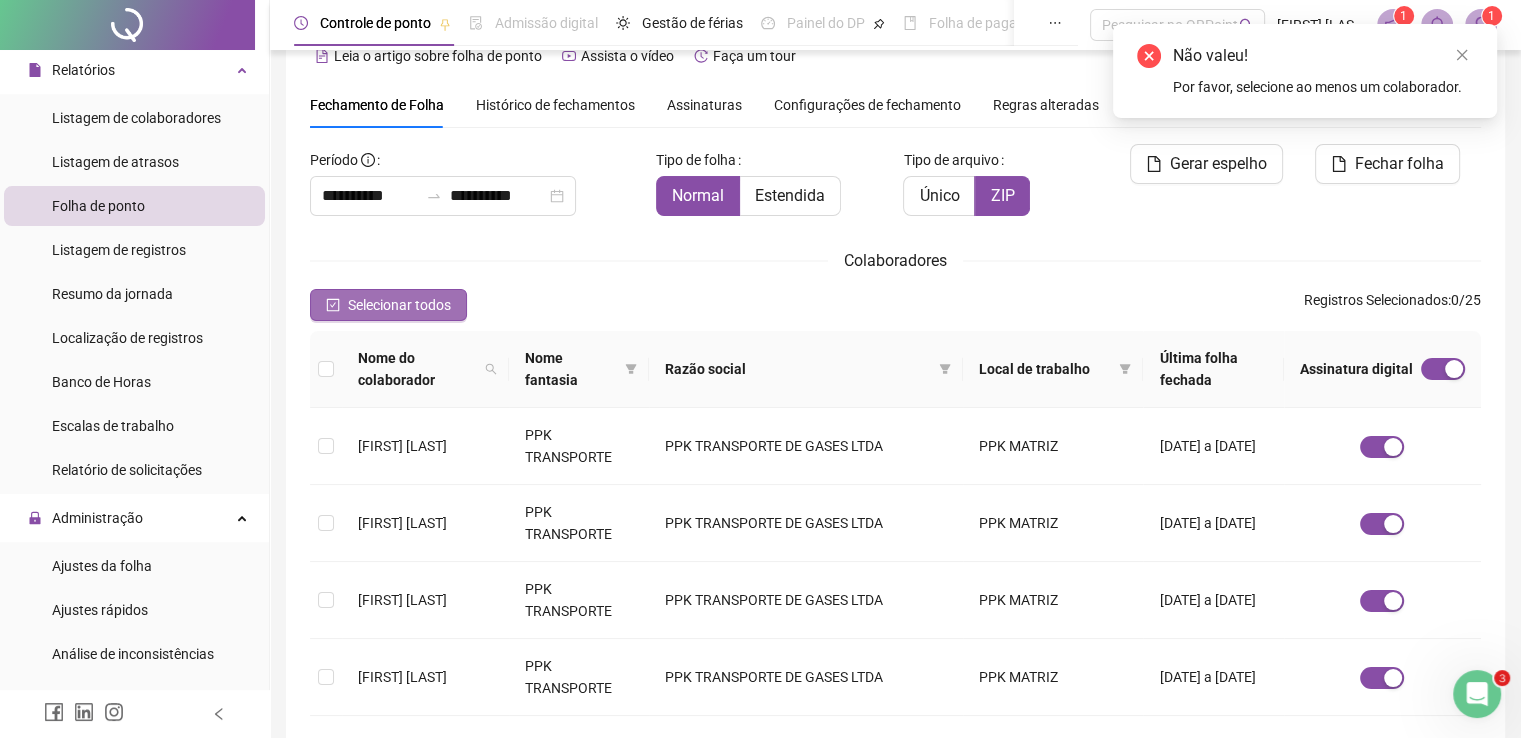 click 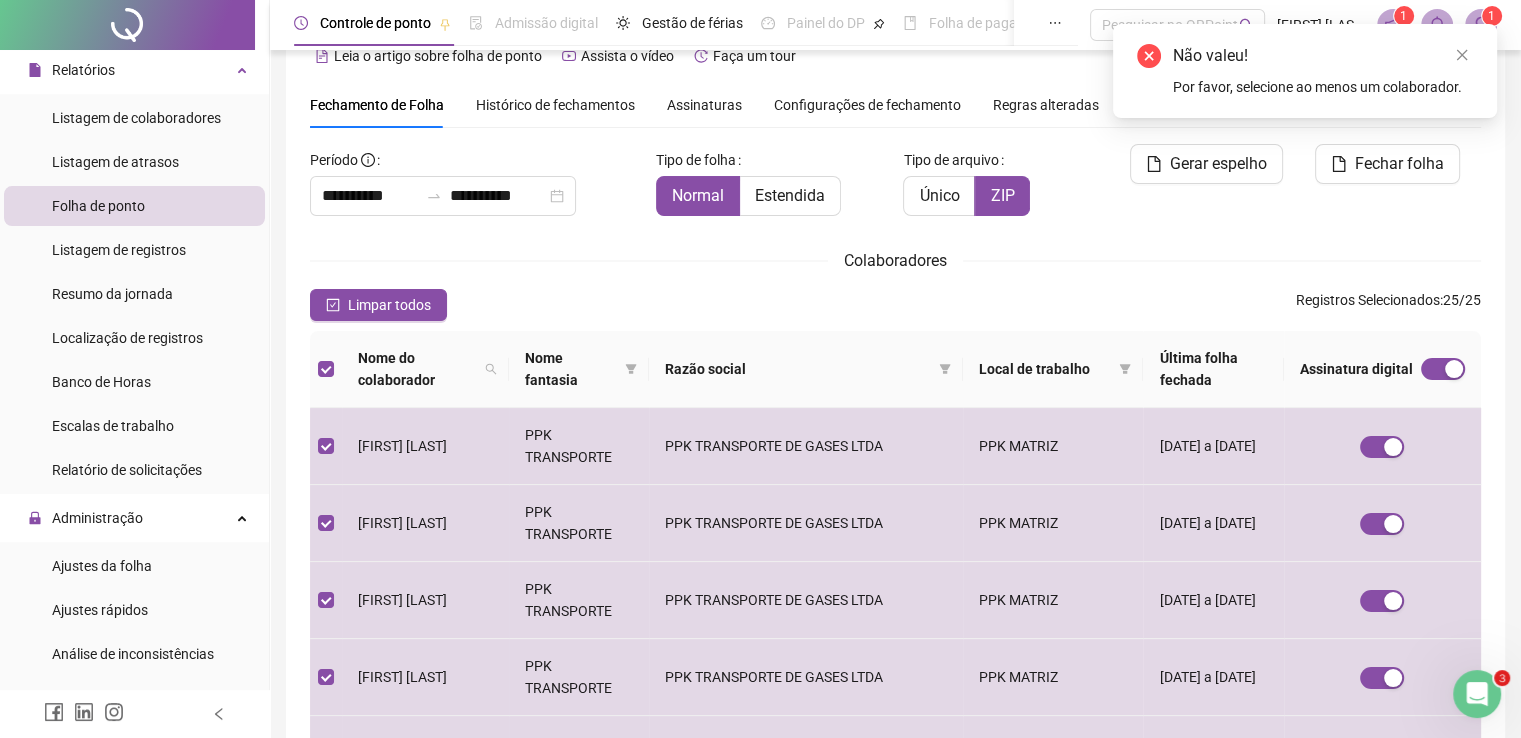 drag, startPoint x: 1412, startPoint y: 190, endPoint x: 1404, endPoint y: 183, distance: 10.630146 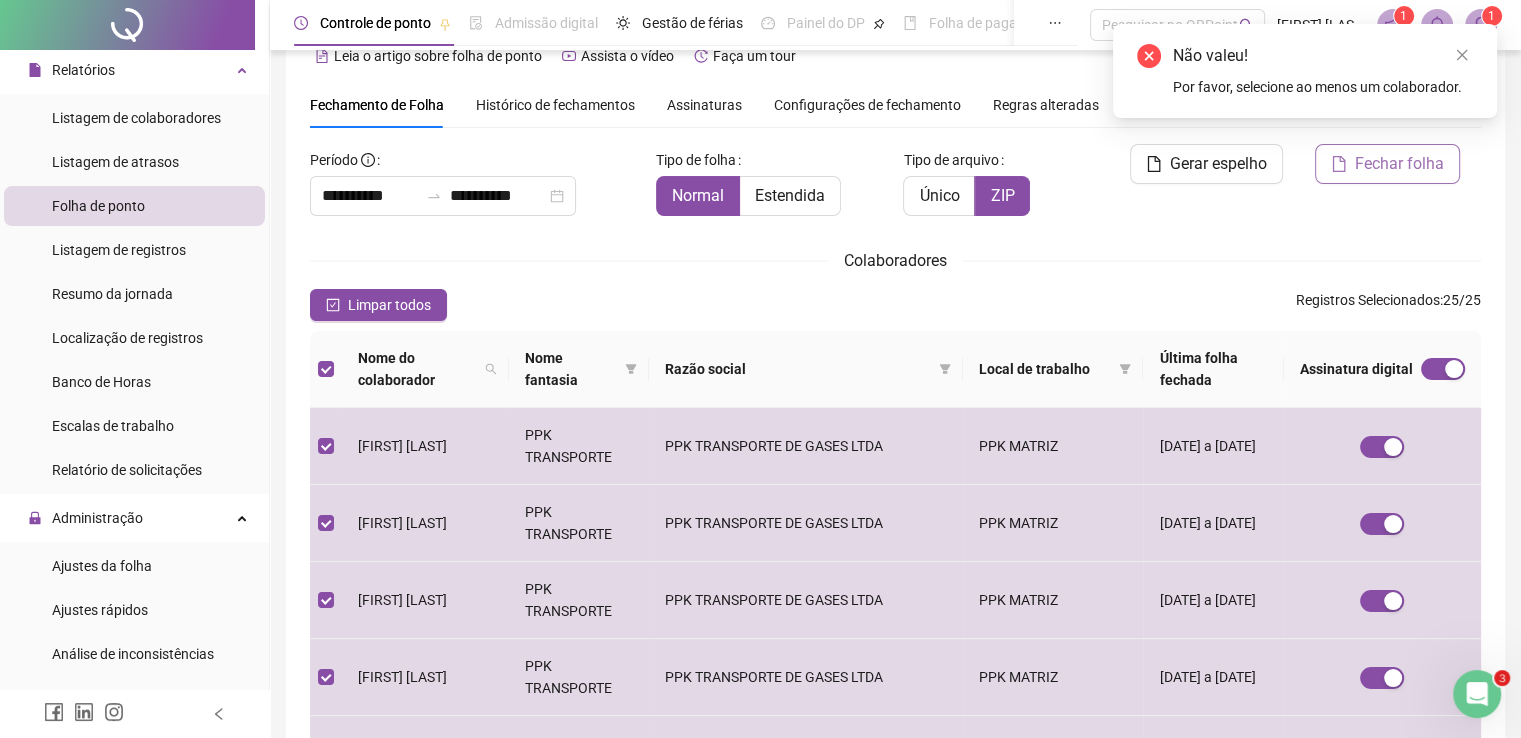 click on "Fechar folha" at bounding box center (1399, 164) 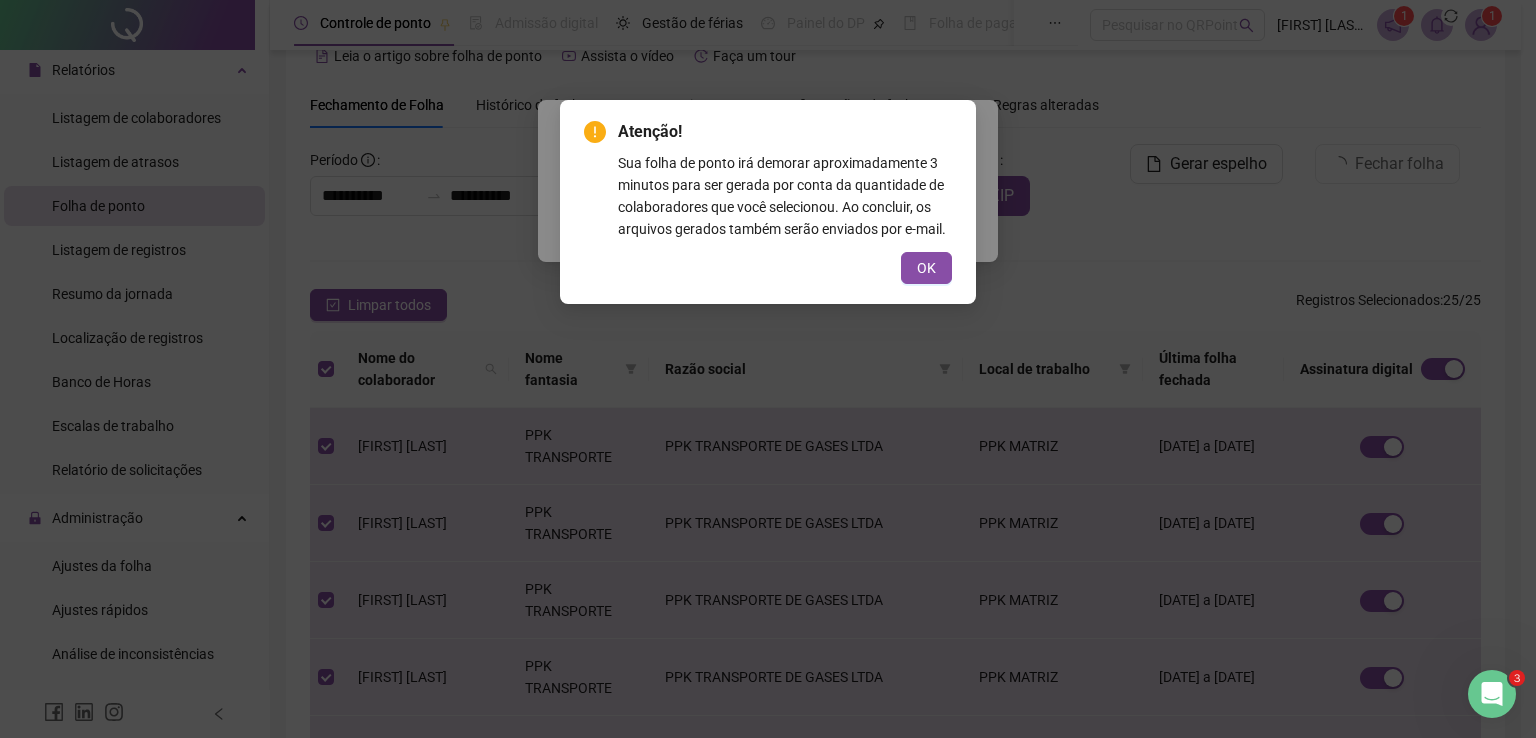 click on "Atenção! Sua folha de ponto irá demorar aproximadamente 3 minutos para ser gerada por conta da quantidade de colaboradores que você selecionou. Ao concluir, os arquivos gerados também serão enviados por e-mail. OK" at bounding box center [768, 202] 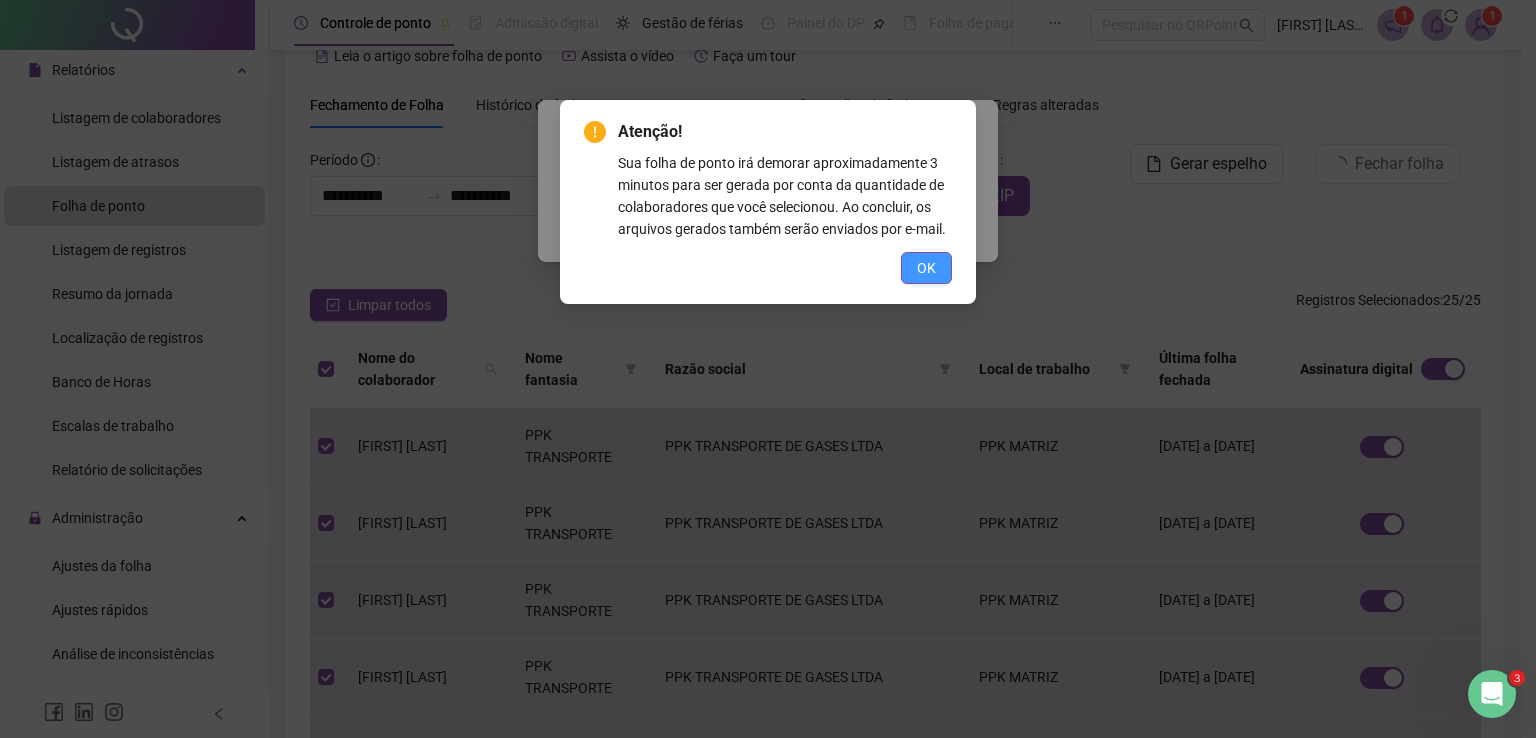 click on "OK" at bounding box center [926, 268] 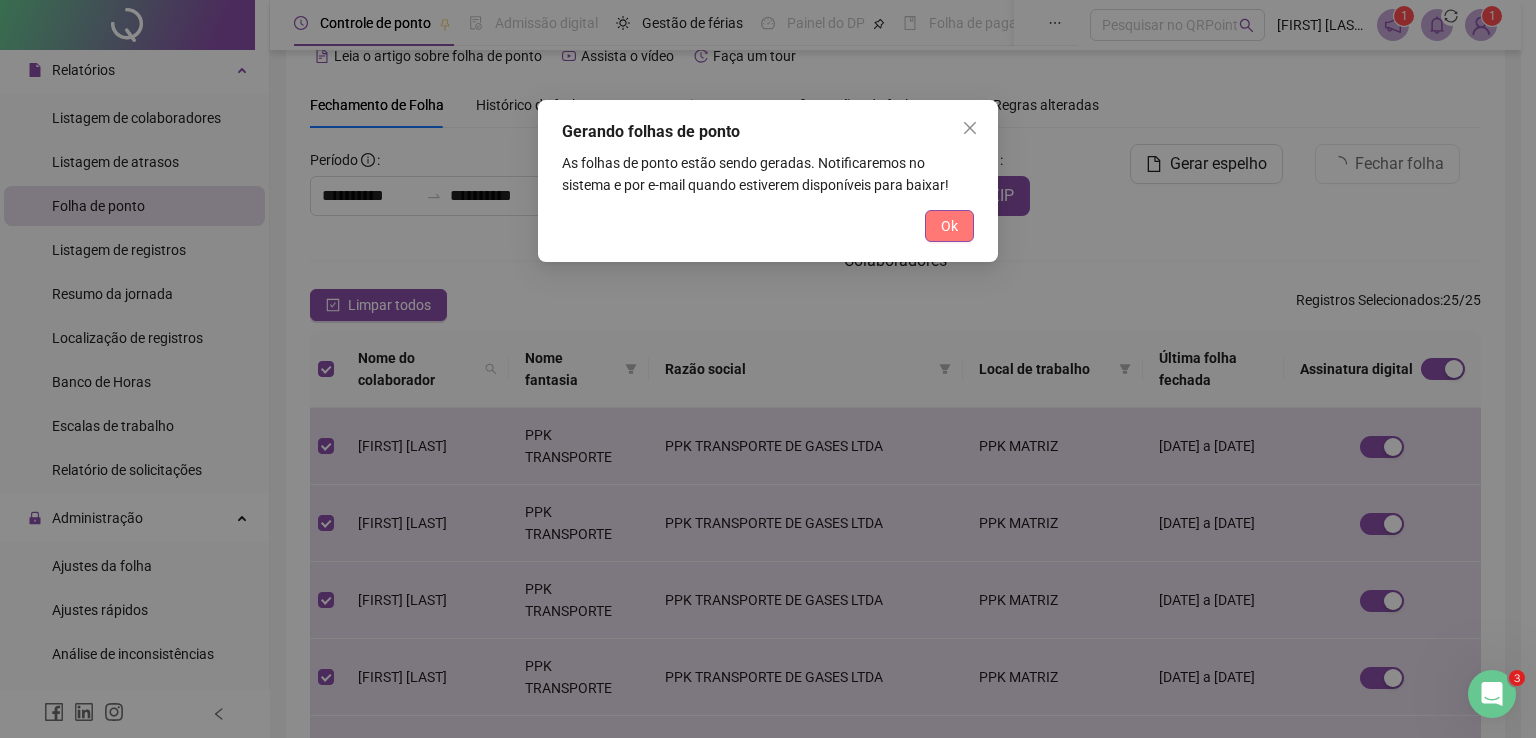 click on "Ok" at bounding box center [949, 226] 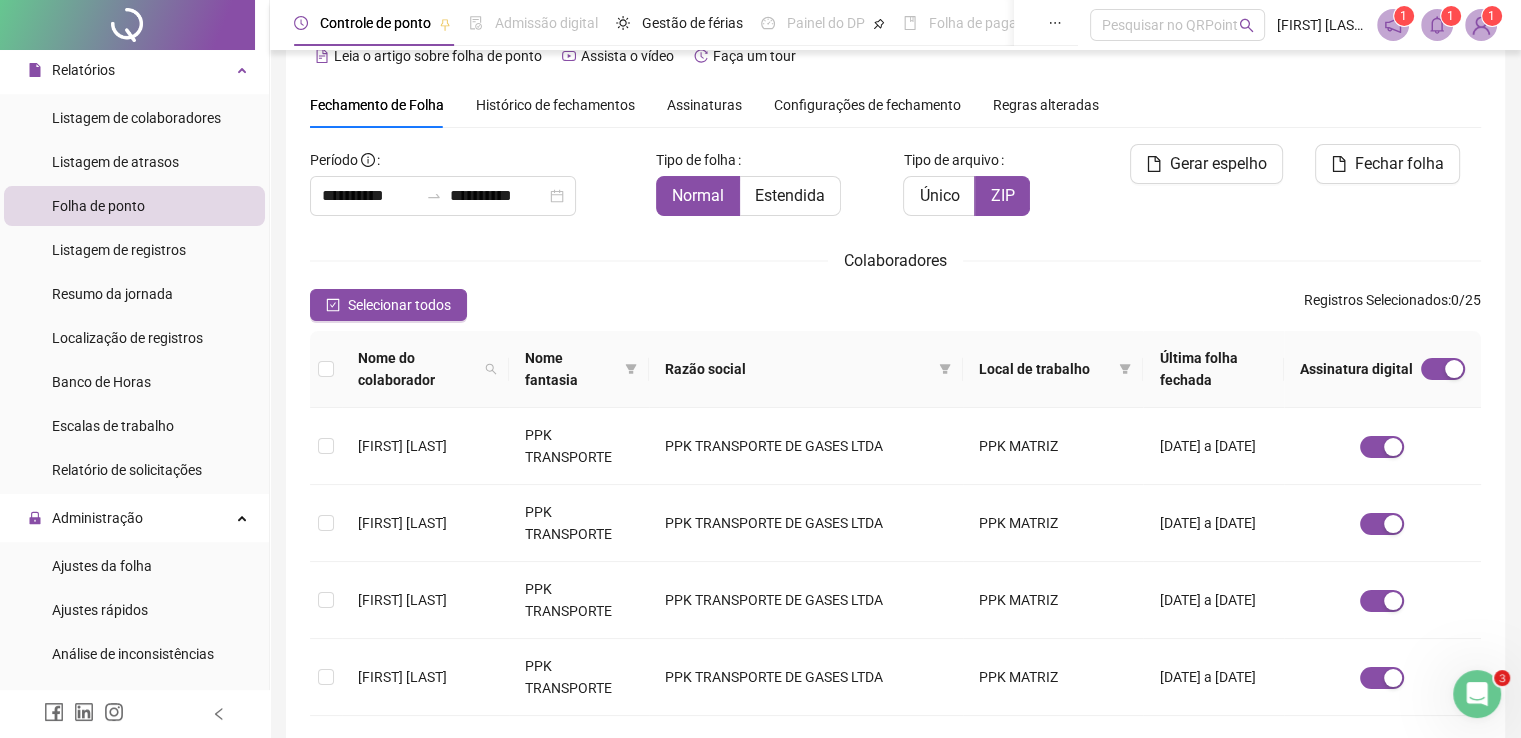 click 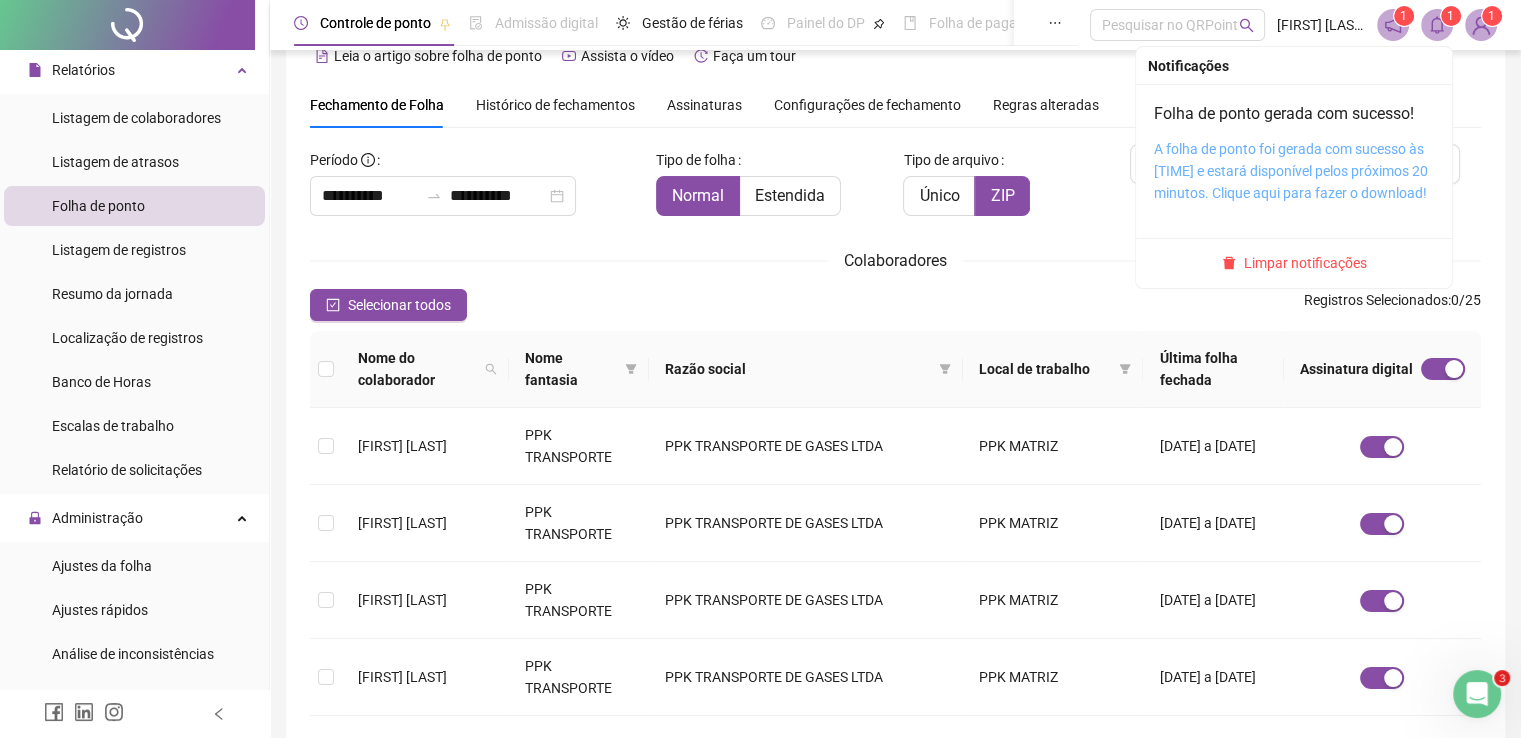 click on "A folha de ponto foi gerada com sucesso às [TIME] e estará disponível pelos próximos 20 minutos.
Clique aqui para fazer o download!" at bounding box center [1291, 171] 